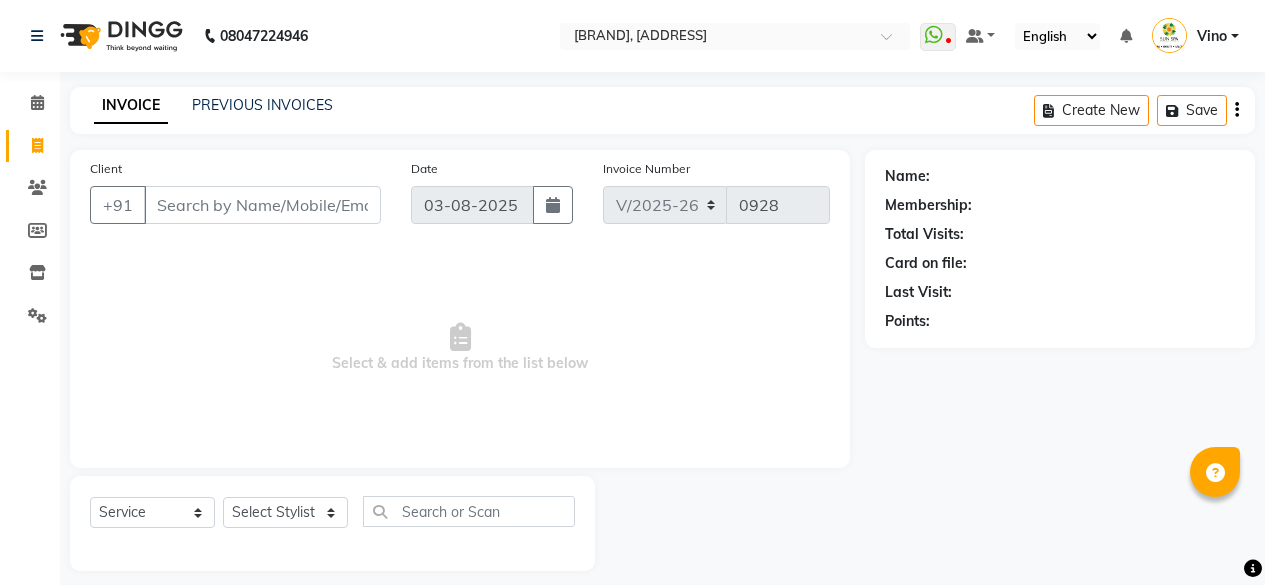 select on "5782" 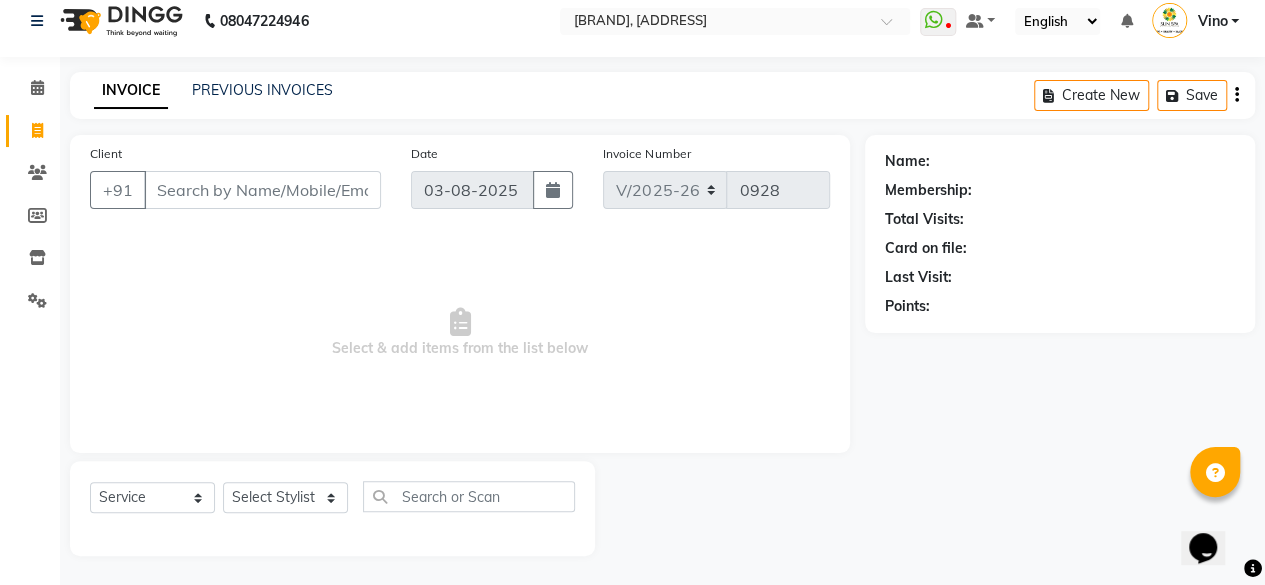 scroll, scrollTop: 0, scrollLeft: 0, axis: both 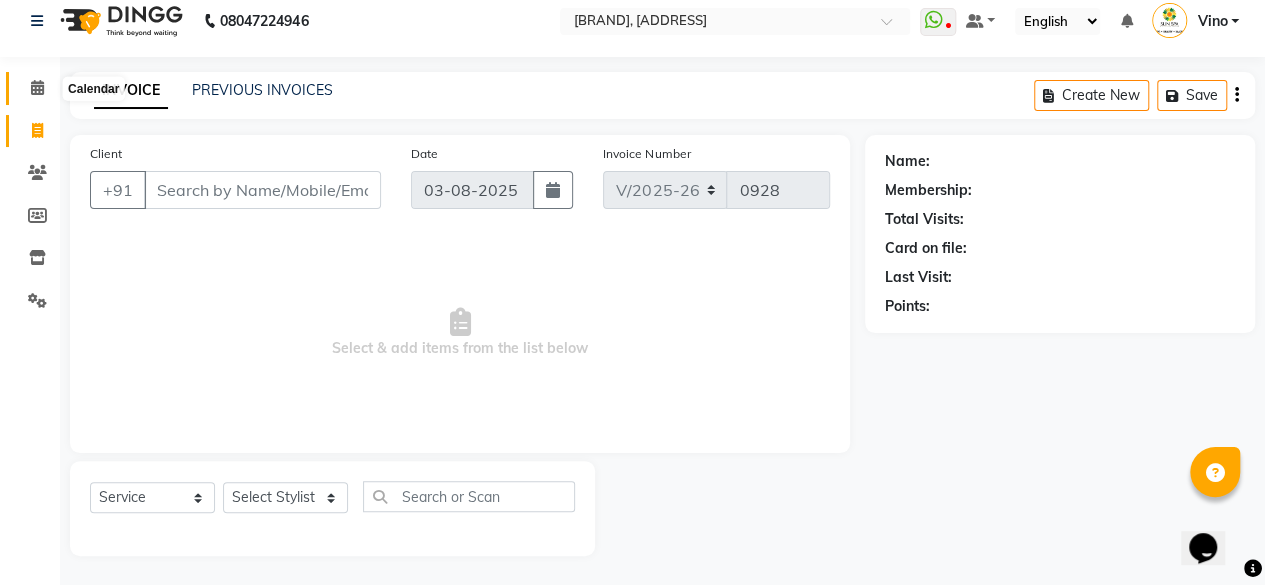click 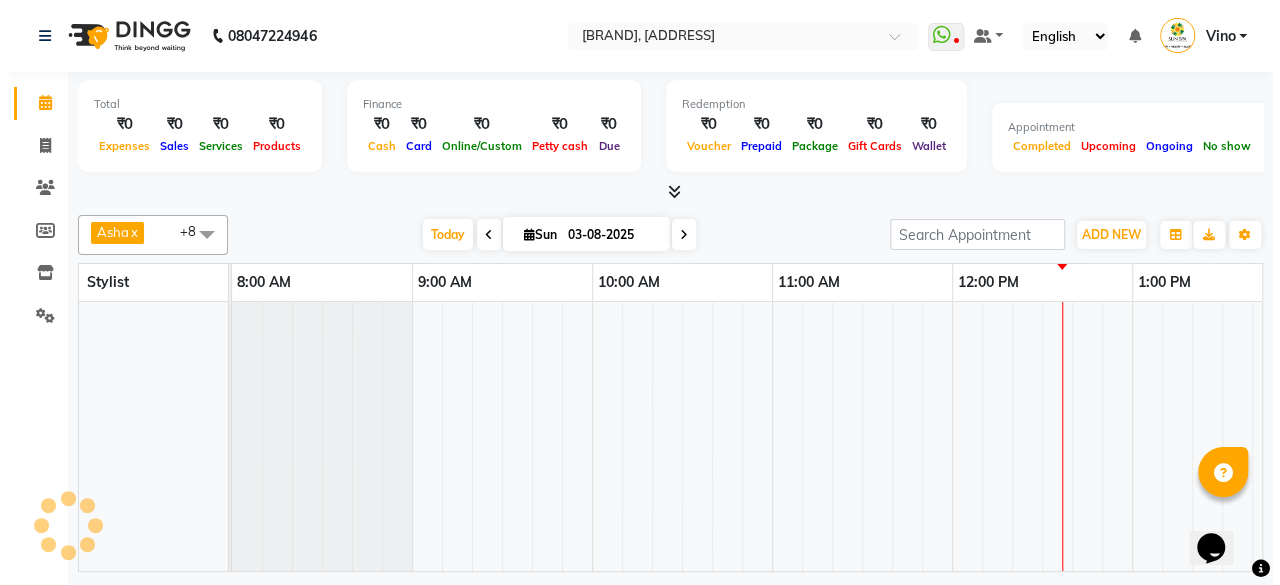 scroll, scrollTop: 0, scrollLeft: 0, axis: both 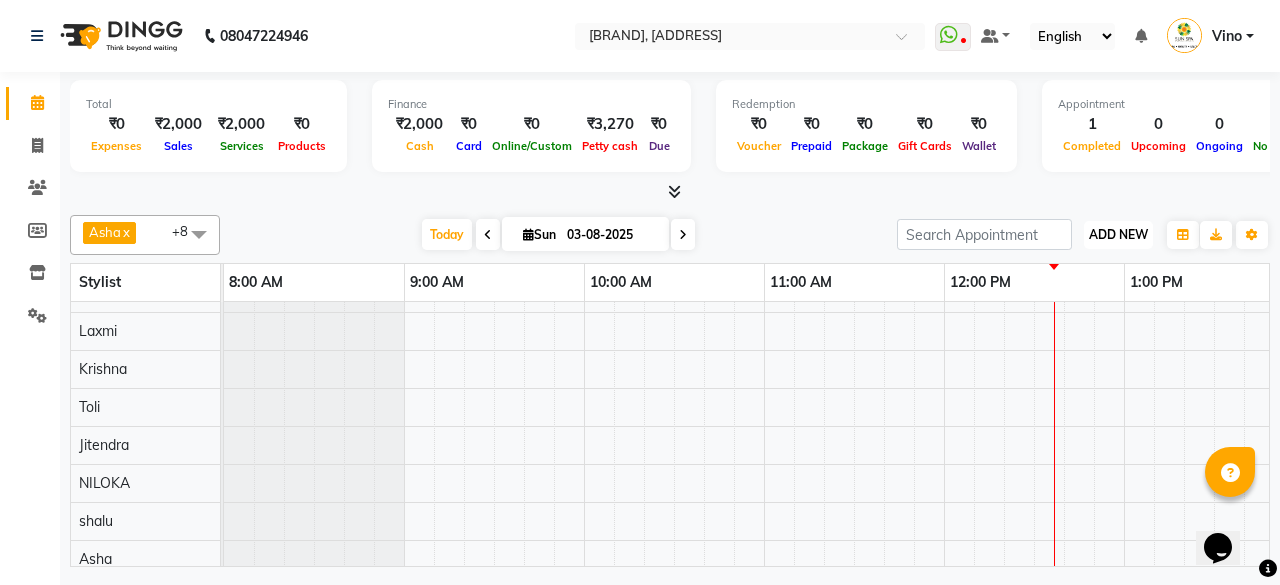 click on "ADD NEW" at bounding box center [1118, 234] 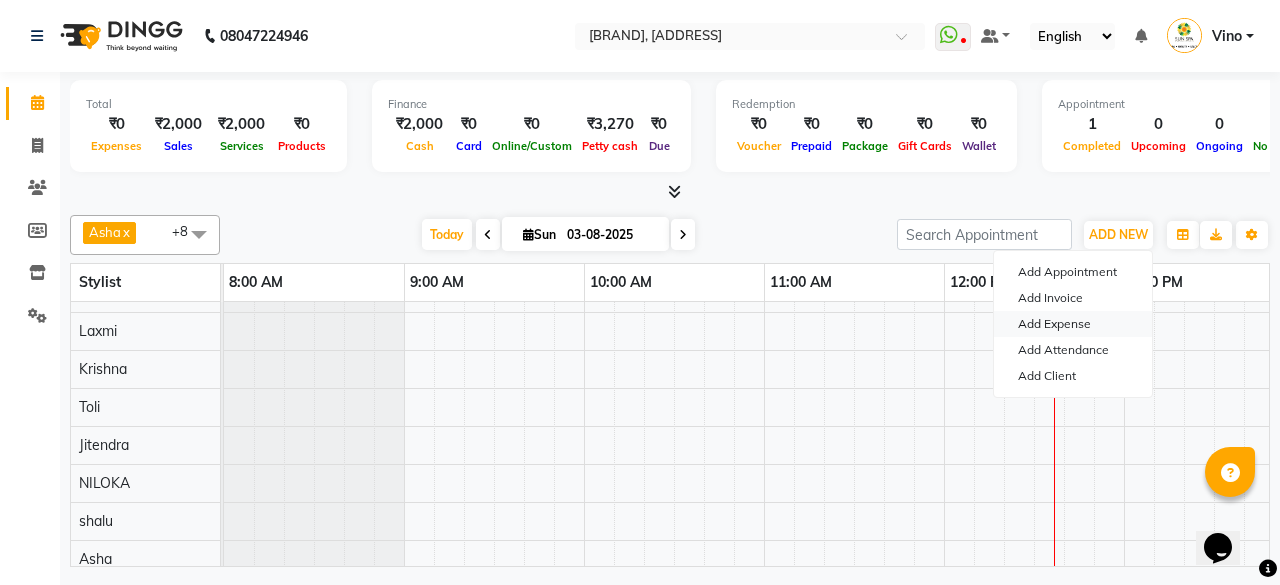click on "Add Expense" at bounding box center (1073, 324) 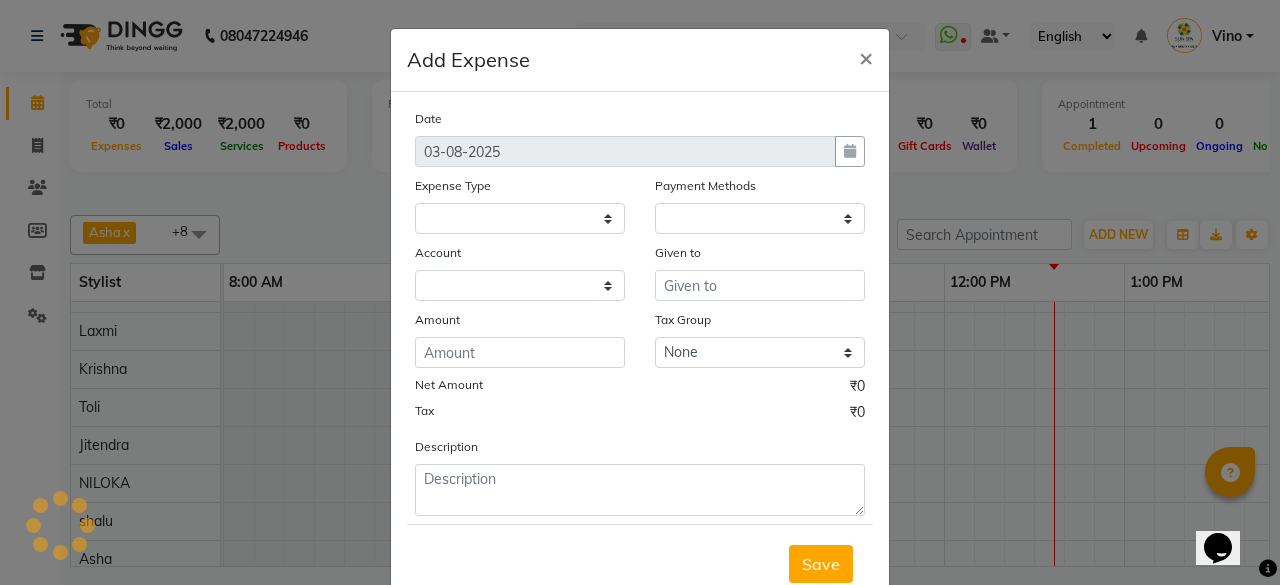 select on "1" 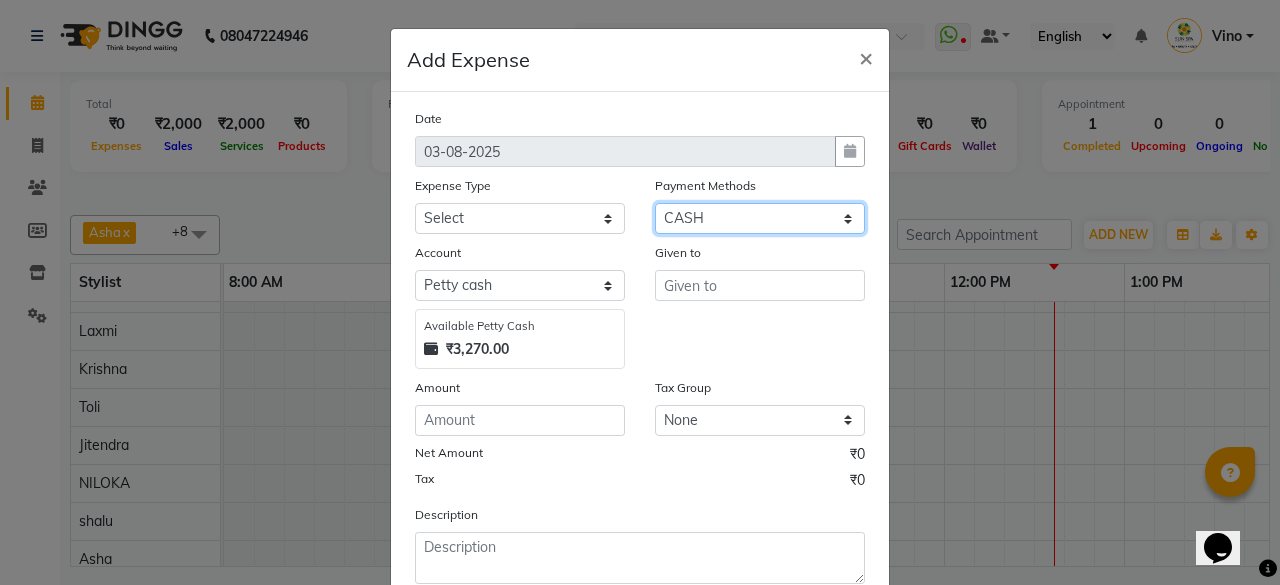 click on "Select CASH CARD ONLINE CUSTOM GPay PayTM PhonePe UPI NearBuy Points Wallet Loan BharatPay Cheque MosamBee MI Voucher Bank Family Visa Card Master Card Prepaid Package Voucher Gift Card BharatPay Card UPI BharatPay Other Cards Juice by MCB MyT Money MariDeal DefiDeal Deal.mu THD TCL CEdge Card M UPI M UPI Axis UPI Union Card (Indian Bank) Card (DL Bank) RS BTC Wellnessta Razorpay Complimentary Nift Spa Finder Spa Week Venmo BFL LoanTap SaveIN GMoney ATH Movil On Account Chamber Gift Card Trade Comp Donation Card on File Envision BRAC Card City Card bKash Credit Card Debit Card Shoutlo LUZO Jazz Cash AmEx Discover Tabby Online W Room Charge Room Charge USD Room Charge Euro Room Charge EGP Room Charge GBP Bajaj Finserv Bad Debts Card: IDFC Card: IOB Coupon Gcash PayMaya Instamojo COnline UOnline SOnline SCard Paypal PPR PPV PPC PPN PPG PPE CAMP Benefit ATH Movil Dittor App Rupay Diners iPrepaid iPackage District App Pine Labs Cash Payment Pnb Bank GPay NT Cash Lash GPay Lash Cash Nail GPay Nail Cash BANKTANSFER" 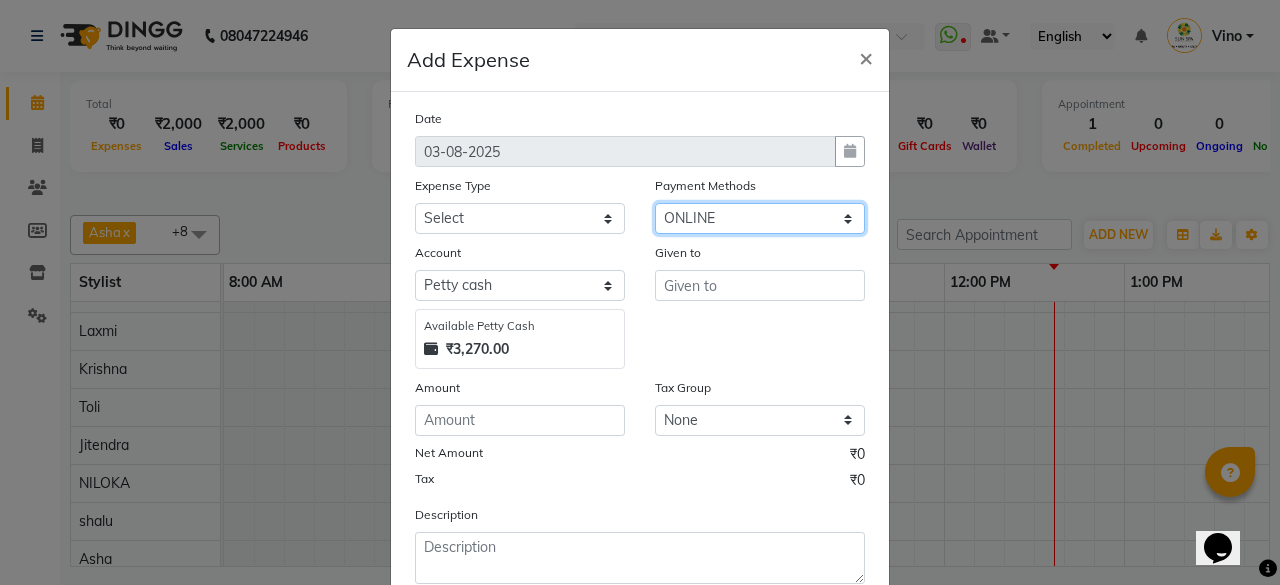 click on "Select CASH CARD ONLINE CUSTOM GPay PayTM PhonePe UPI NearBuy Points Wallet Loan BharatPay Cheque MosamBee MI Voucher Bank Family Visa Card Master Card Prepaid Package Voucher Gift Card BharatPay Card UPI BharatPay Other Cards Juice by MCB MyT Money MariDeal DefiDeal Deal.mu THD TCL CEdge Card M UPI M UPI Axis UPI Union Card (Indian Bank) Card (DL Bank) RS BTC Wellnessta Razorpay Complimentary Nift Spa Finder Spa Week Venmo BFL LoanTap SaveIN GMoney ATH Movil On Account Chamber Gift Card Trade Comp Donation Card on File Envision BRAC Card City Card bKash Credit Card Debit Card Shoutlo LUZO Jazz Cash AmEx Discover Tabby Online W Room Charge Room Charge USD Room Charge Euro Room Charge EGP Room Charge GBP Bajaj Finserv Bad Debts Card: IDFC Card: IOB Coupon Gcash PayMaya Instamojo COnline UOnline SOnline SCard Paypal PPR PPV PPC PPN PPG PPE CAMP Benefit ATH Movil Dittor App Rupay Diners iPrepaid iPackage District App Pine Labs Cash Payment Pnb Bank GPay NT Cash Lash GPay Lash Cash Nail GPay Nail Cash BANKTANSFER" 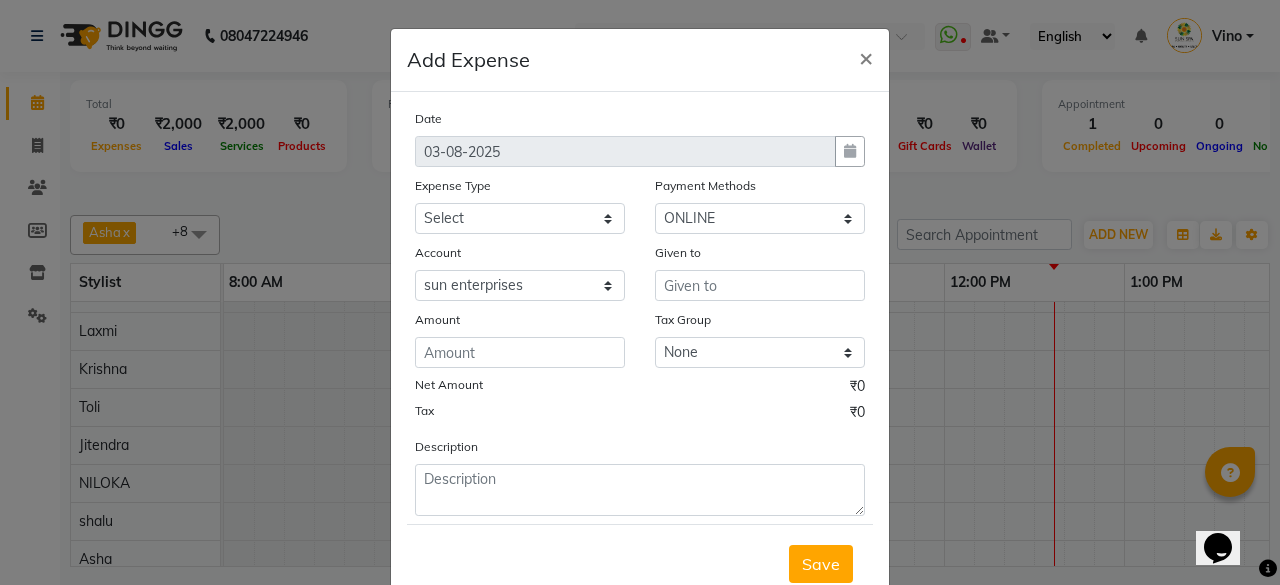 click on "Expense Type" 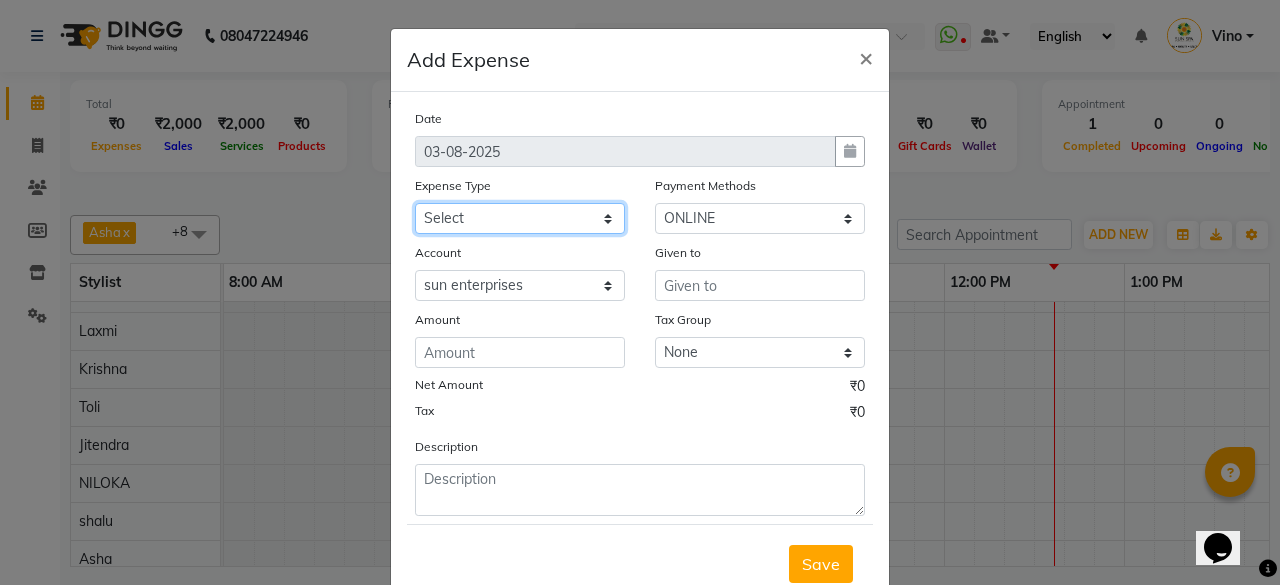 click on "Select Advance Salary Bank charges Car maintenance  Cash transfer to bank Cash transfer to hub Client Snacks Events Expance Fuel Incentive JUSTDAIL Loan Repayment Maintenance Marketing Miscellaneous [FIRST] [LAST] Other Pantry Product Room Rent staff Salary Shop Rent Staff Snacks Tax Tea & Refreshment Utilities" 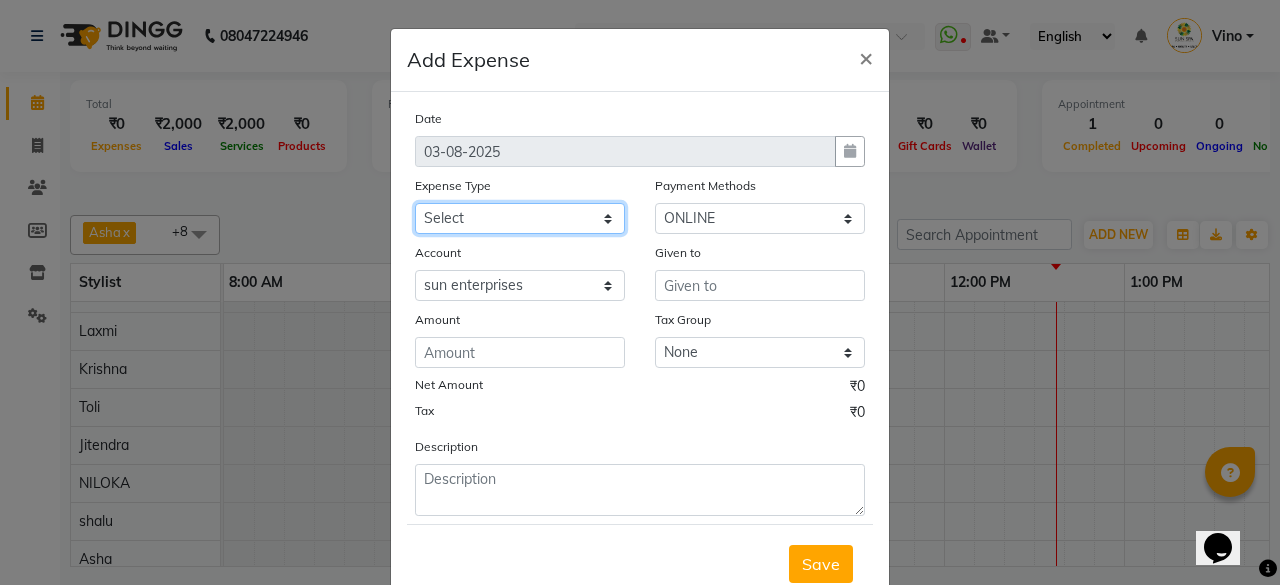 select on "12825" 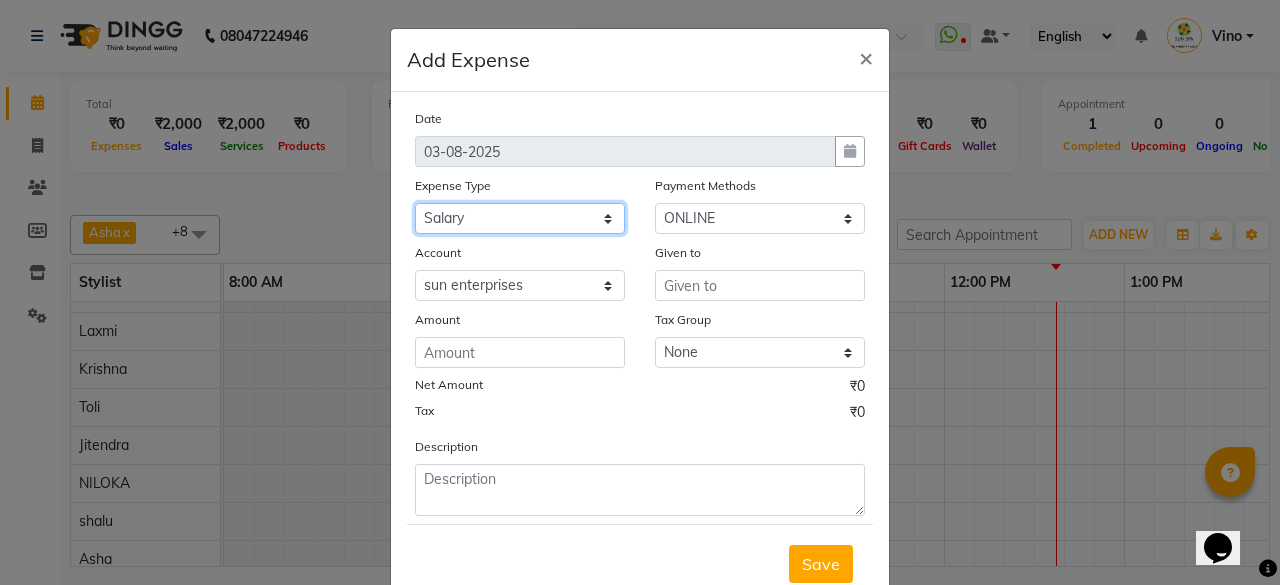 click on "Select Advance Salary Bank charges Car maintenance  Cash transfer to bank Cash transfer to hub Client Snacks Events Expance Fuel Incentive JUSTDAIL Loan Repayment Maintenance Marketing Miscellaneous [FIRST] [LAST] Other Pantry Product Room Rent staff Salary Shop Rent Staff Snacks Tax Tea & Refreshment Utilities" 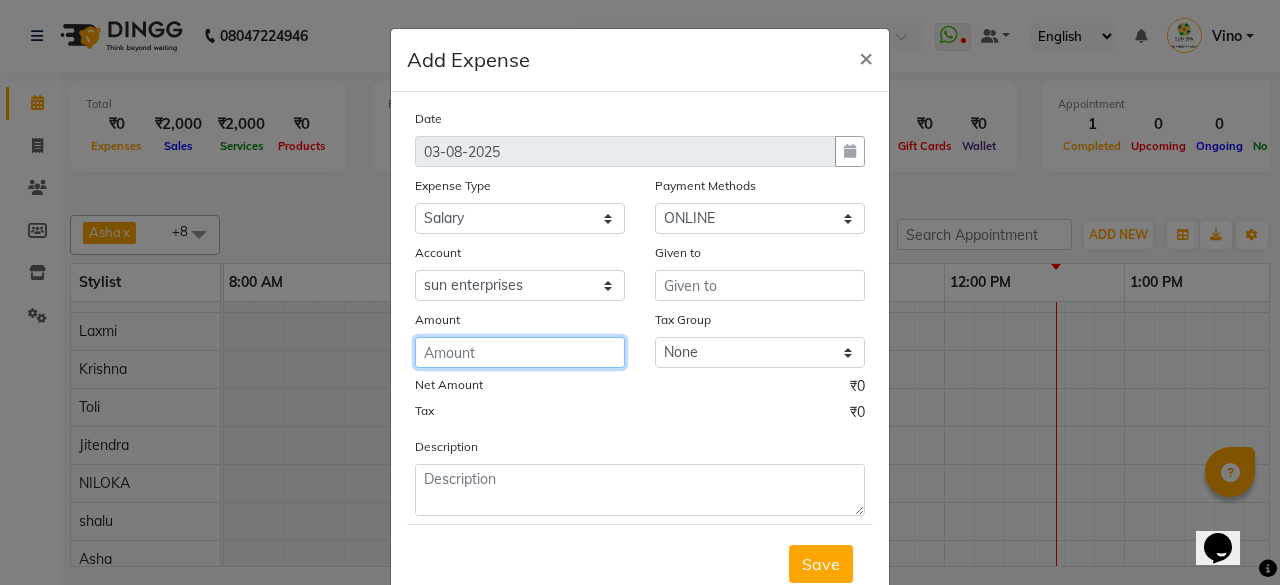 click 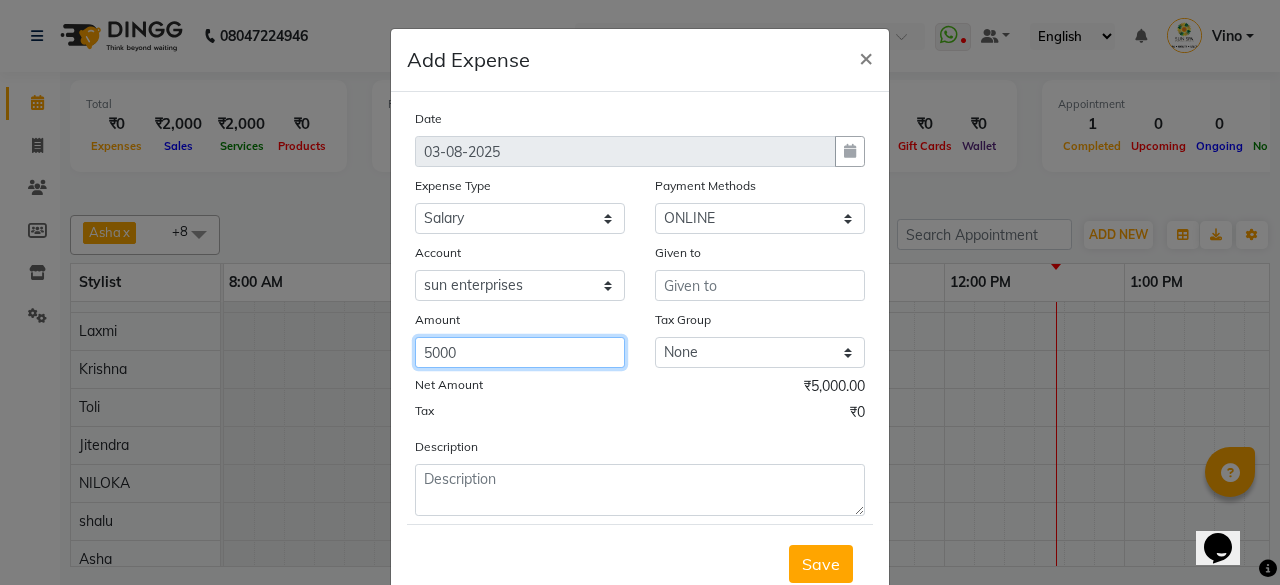 type on "5000" 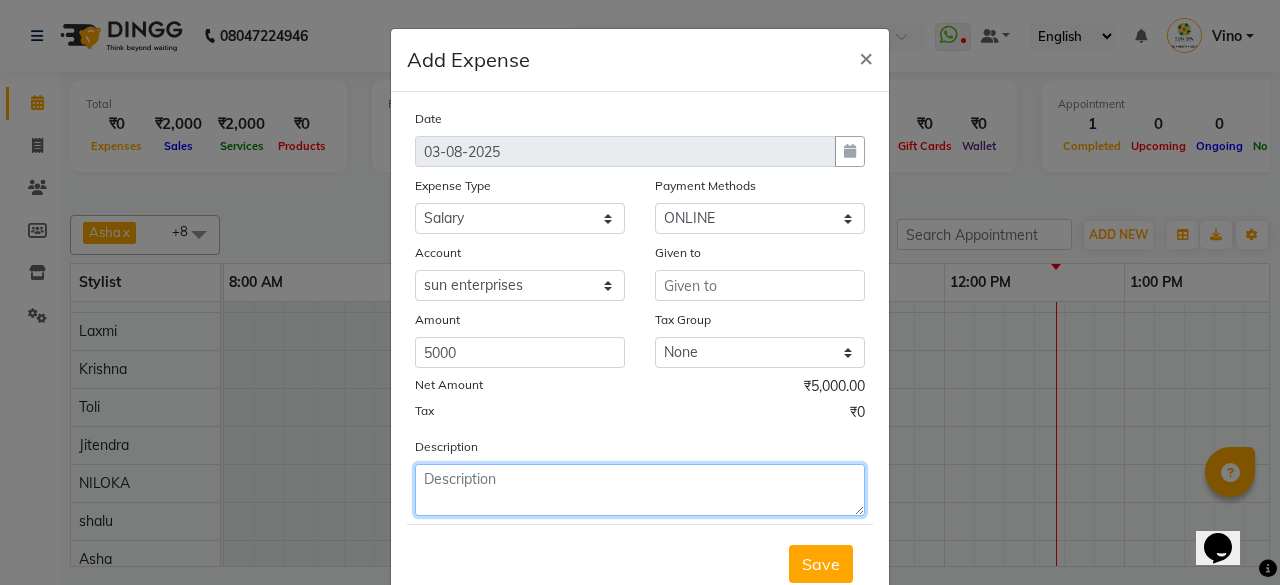 click 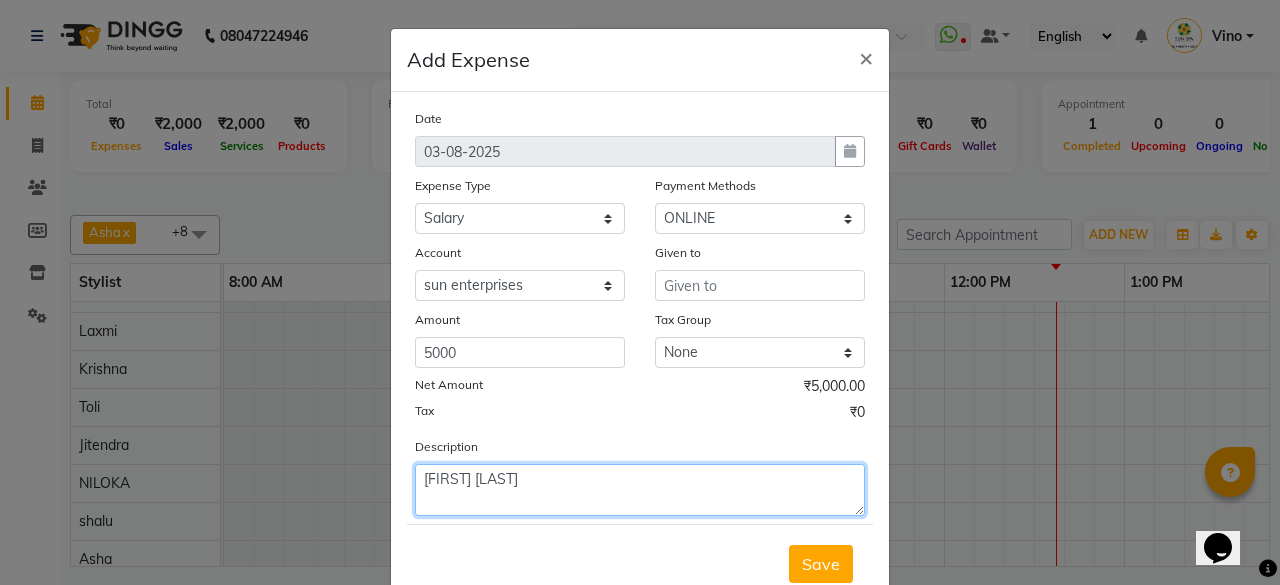 type on "[FIRST] [LAST]" 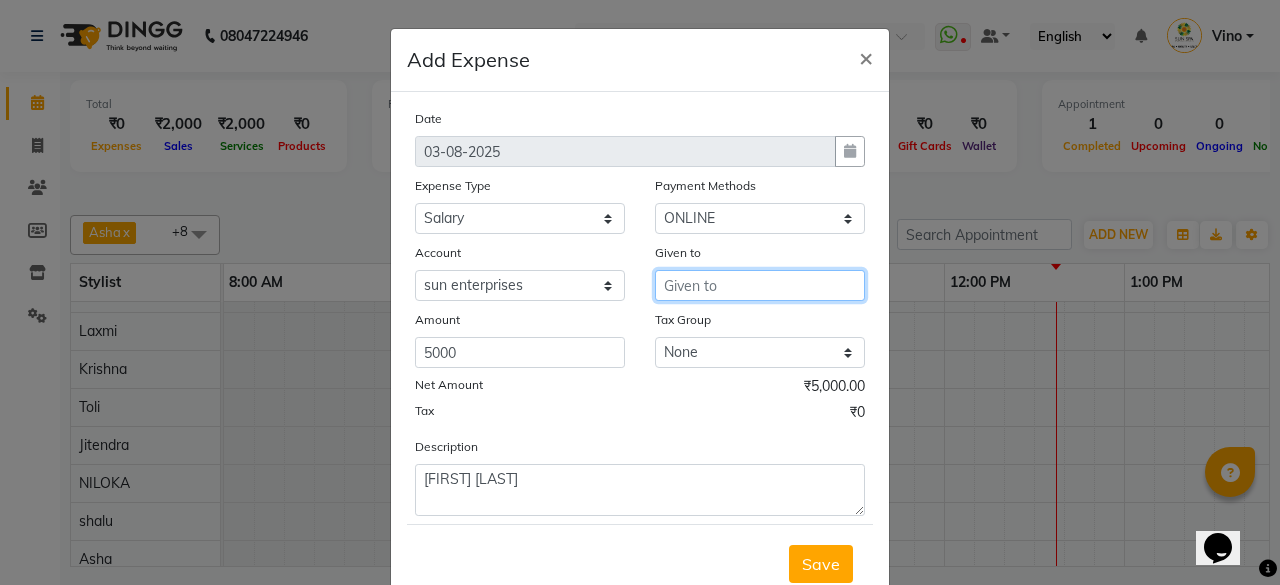 click at bounding box center (760, 285) 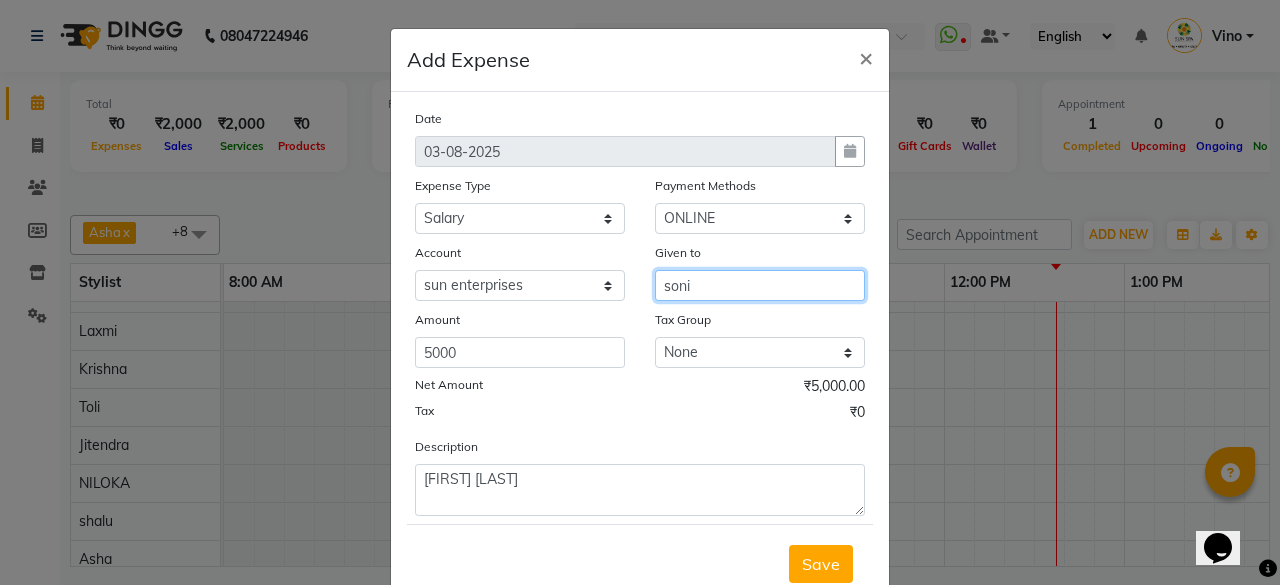 scroll, scrollTop: 60, scrollLeft: 0, axis: vertical 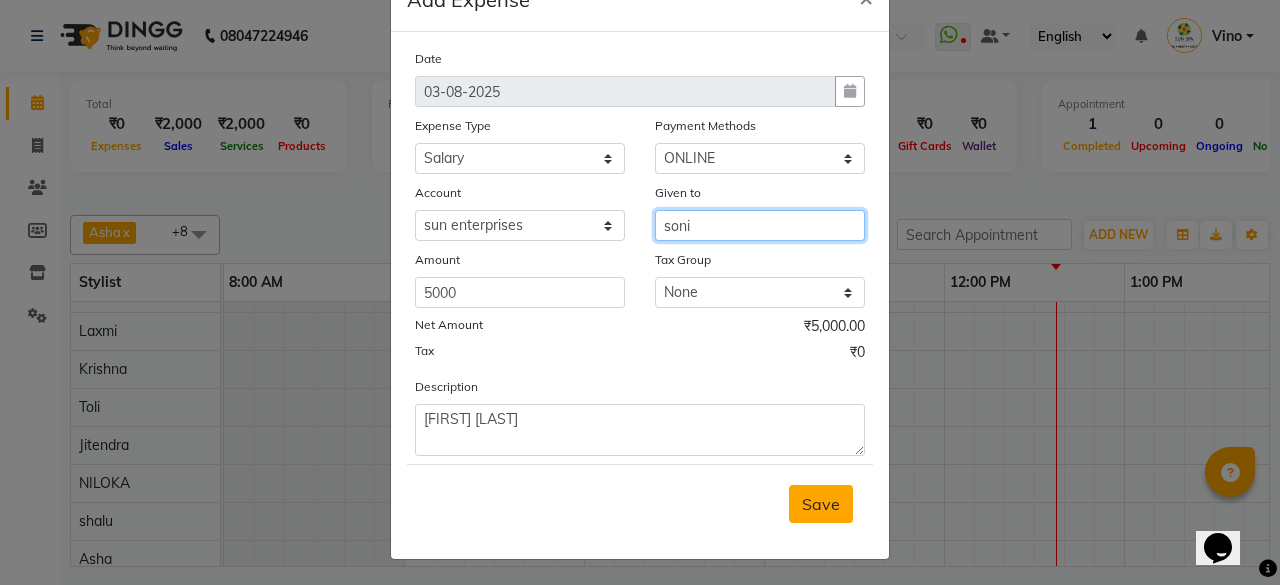 type on "soni" 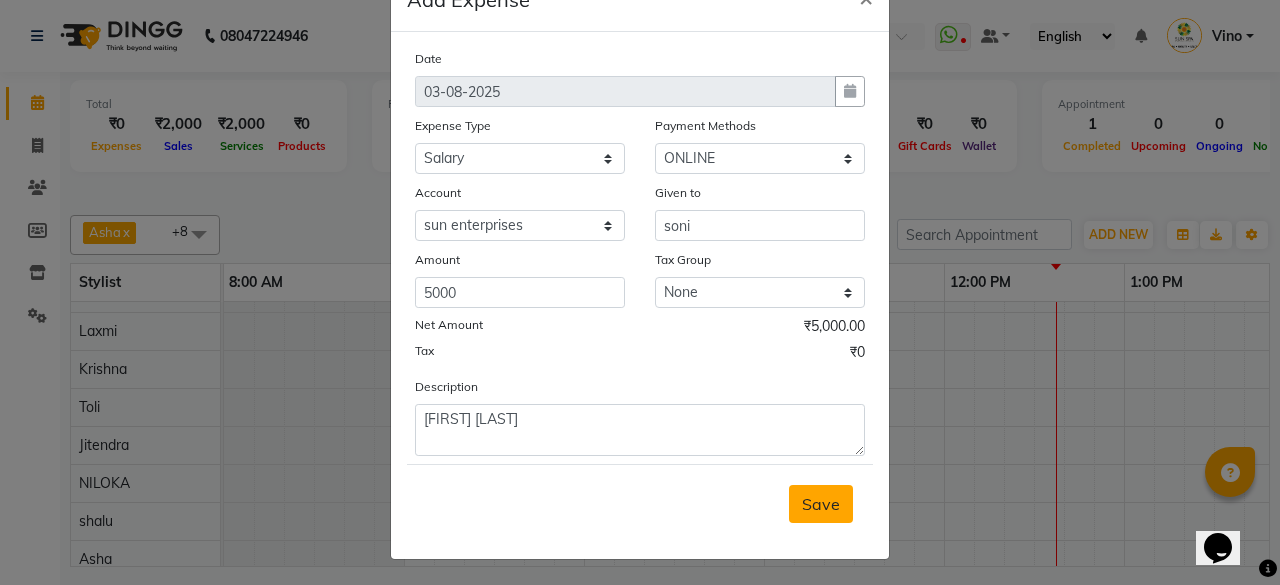click on "Save" at bounding box center [821, 504] 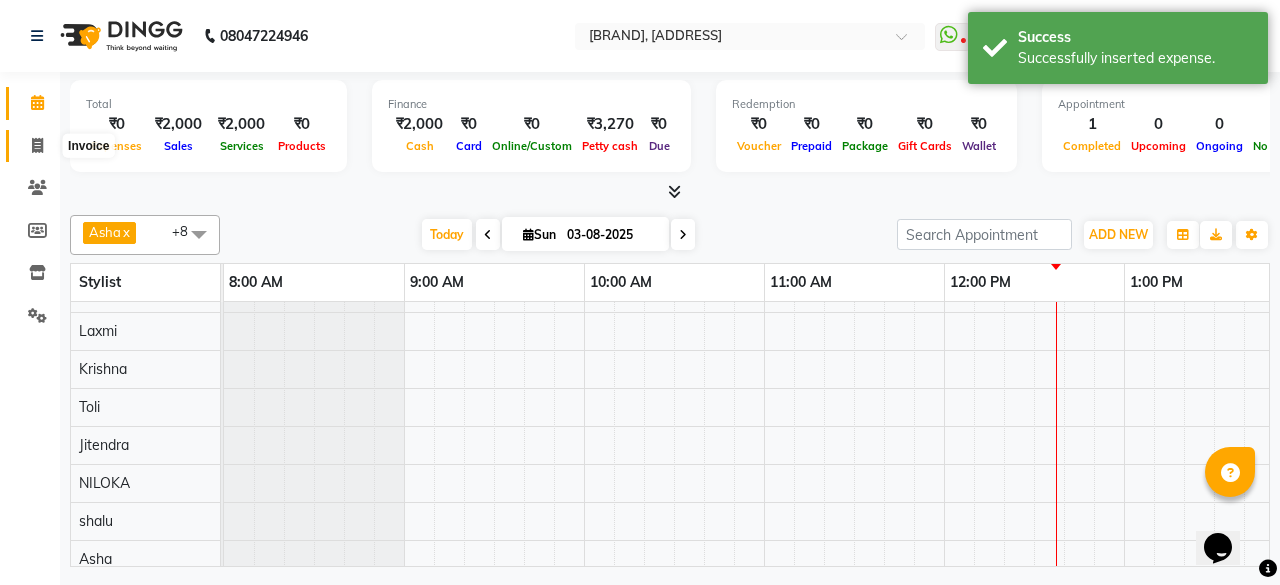 click 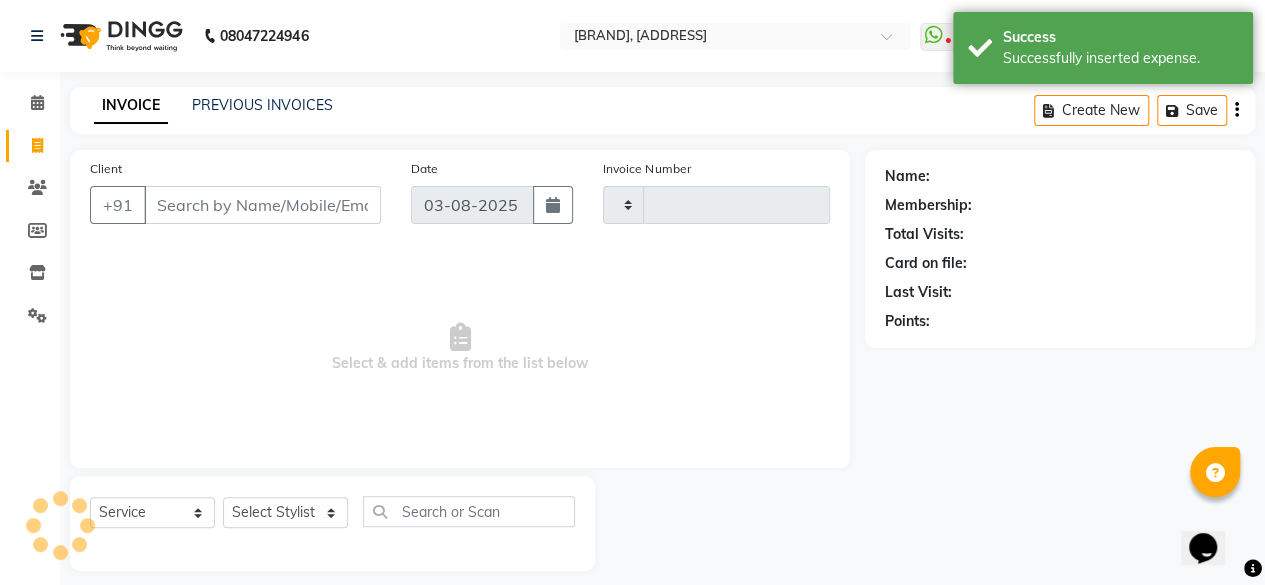 type on "0928" 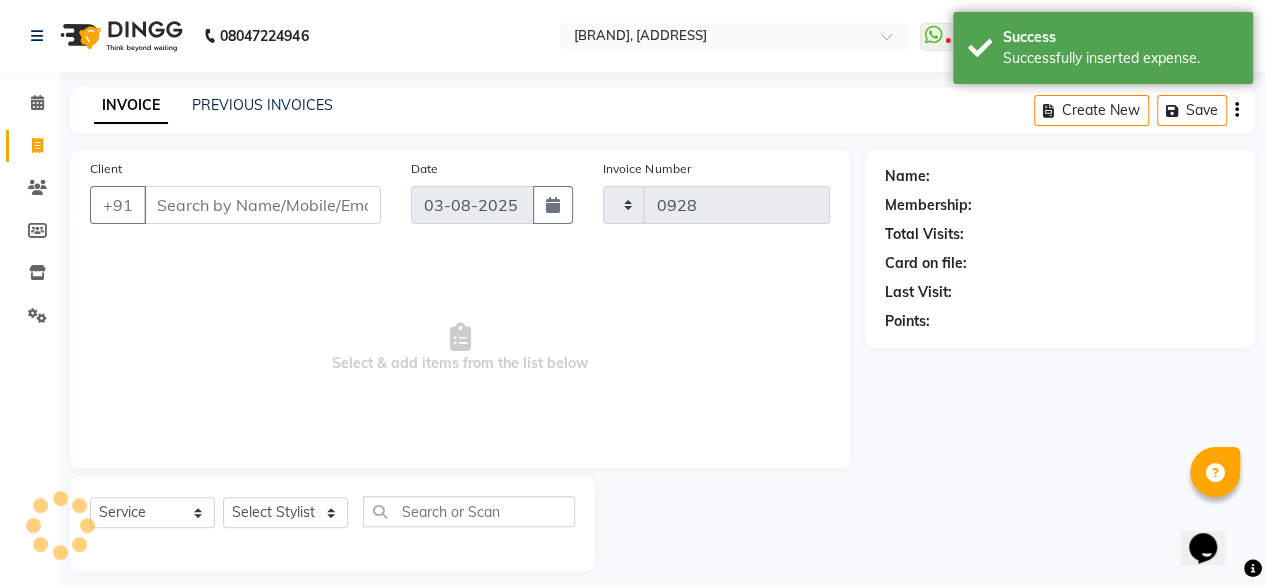 select on "5782" 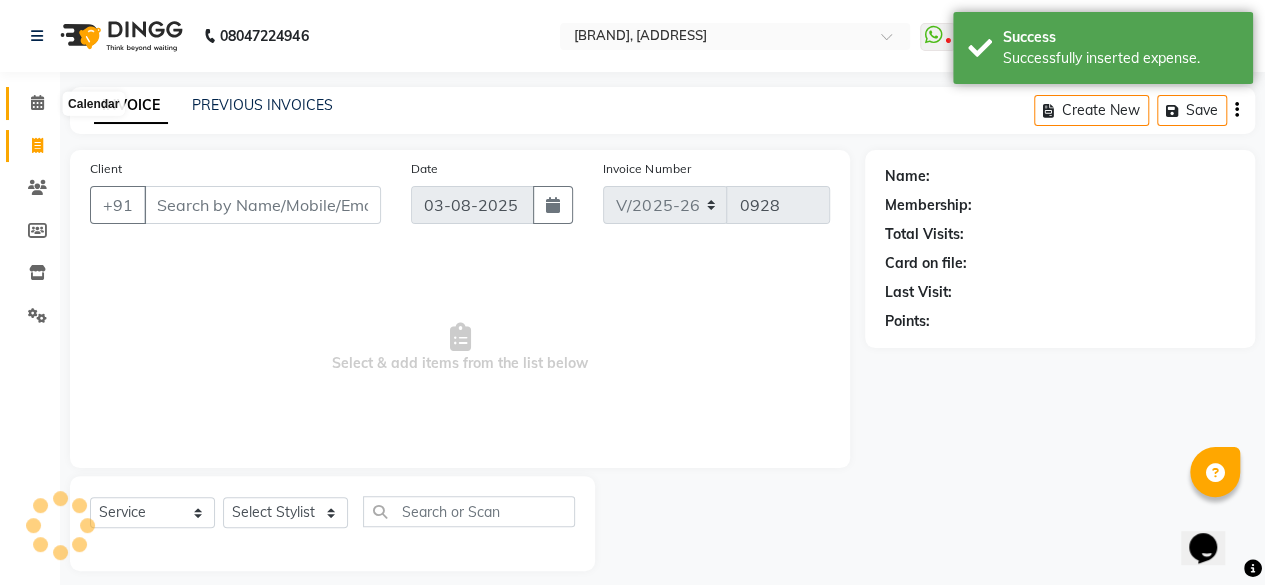 click 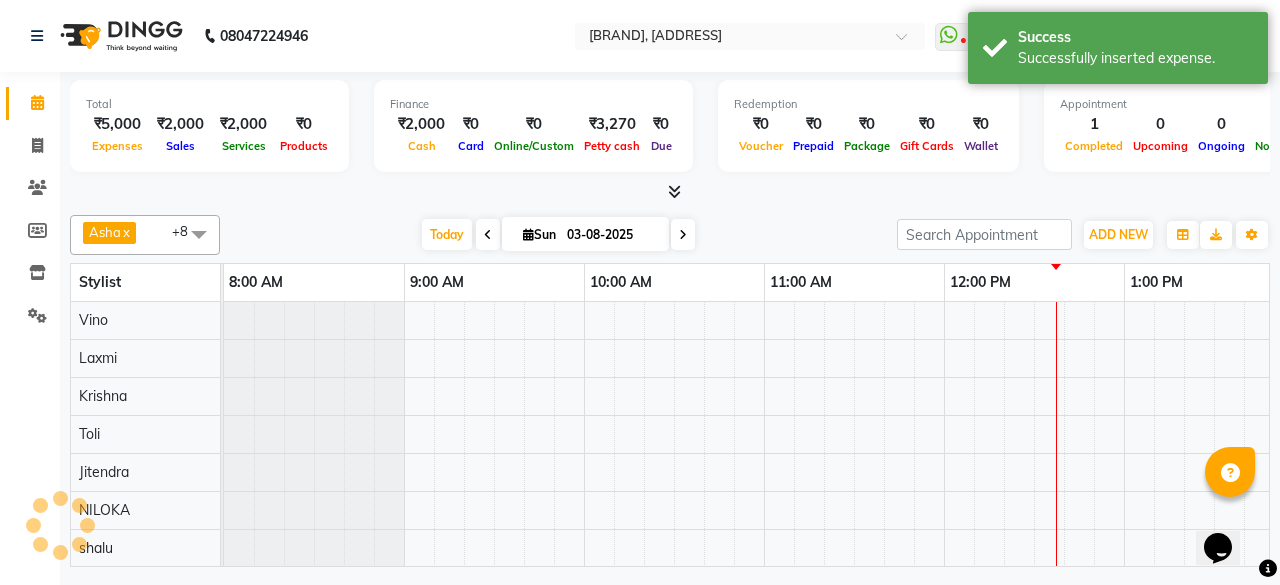 scroll, scrollTop: 0, scrollLeft: 0, axis: both 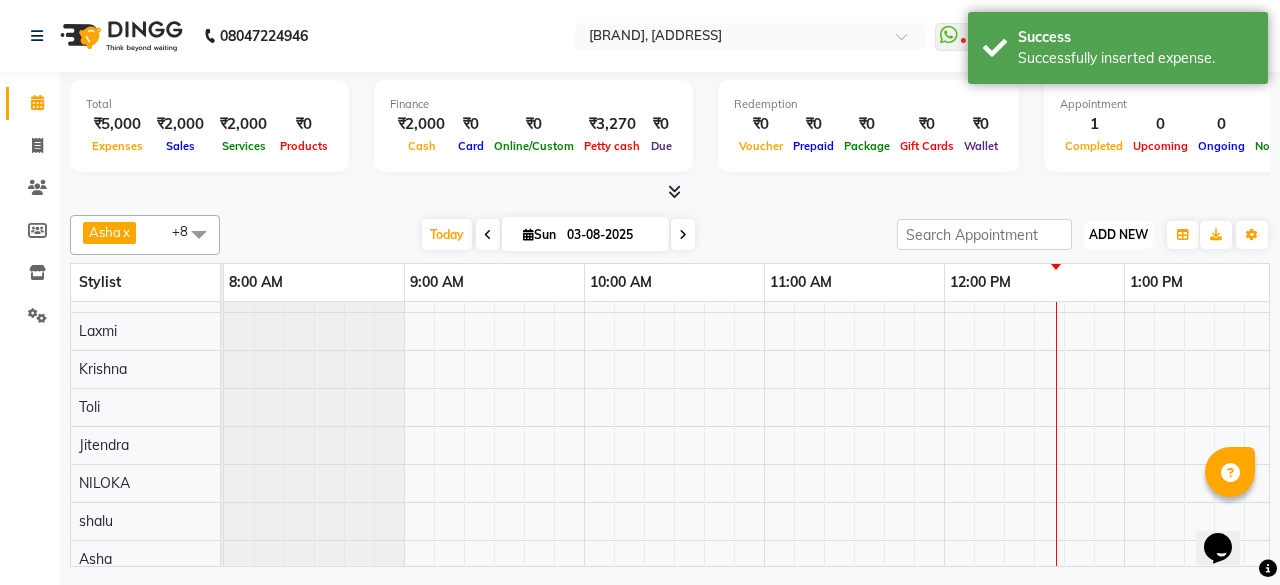 click on "ADD NEW" at bounding box center [1118, 234] 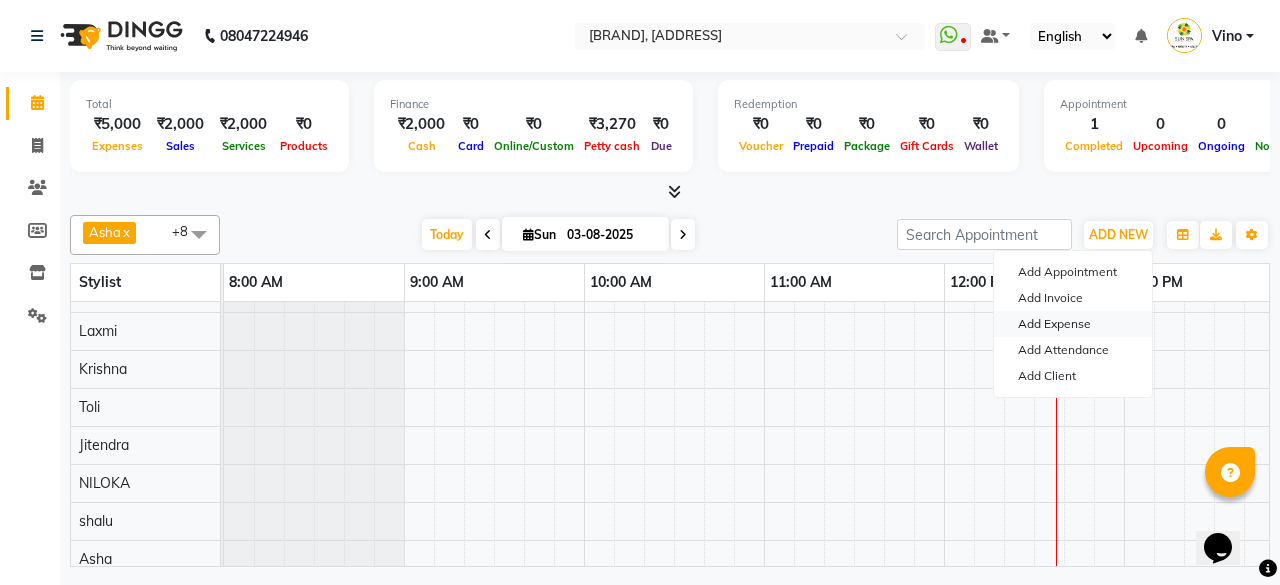 click on "Add Expense" at bounding box center [1073, 324] 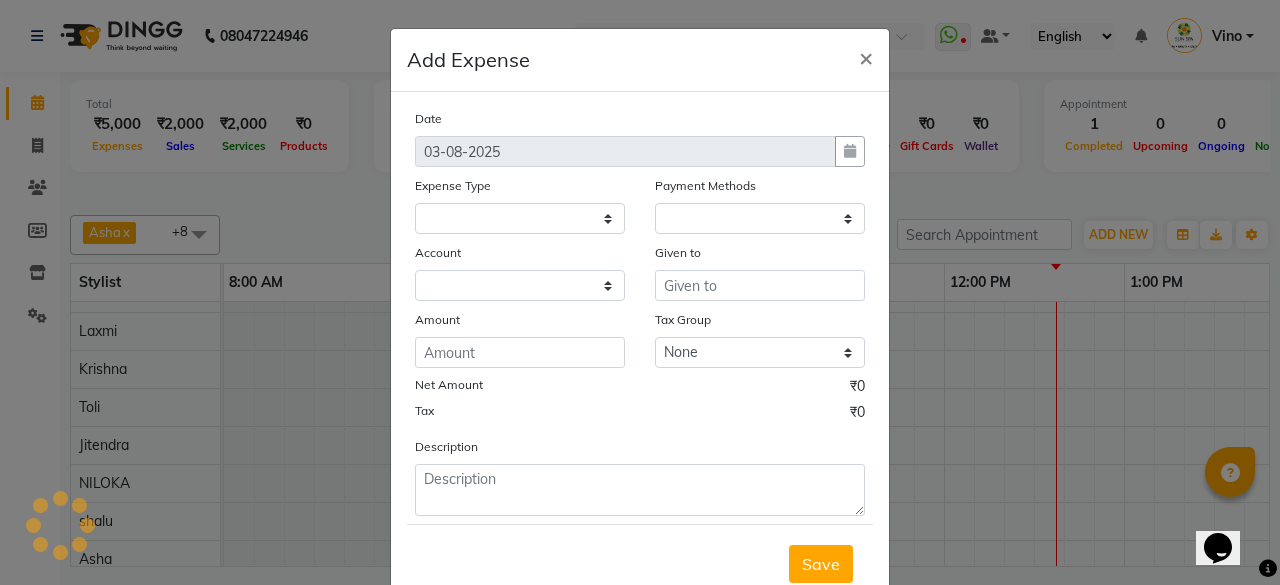 select on "1" 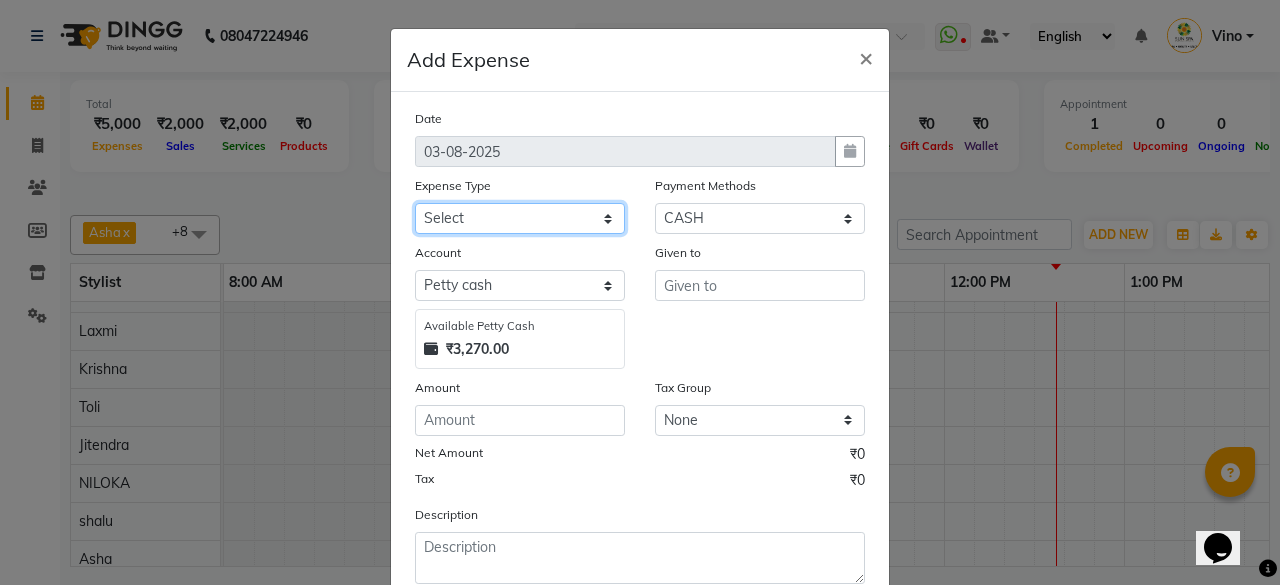 click on "Select Advance Salary Bank charges Car maintenance  Cash transfer to bank Cash transfer to hub Client Snacks Events Expance Fuel Incentive JUSTDAIL Loan Repayment Maintenance Marketing Miscellaneous [FIRST] [LAST] Other Pantry Product Room Rent staff Salary Shop Rent Staff Snacks Tax Tea & Refreshment Utilities" 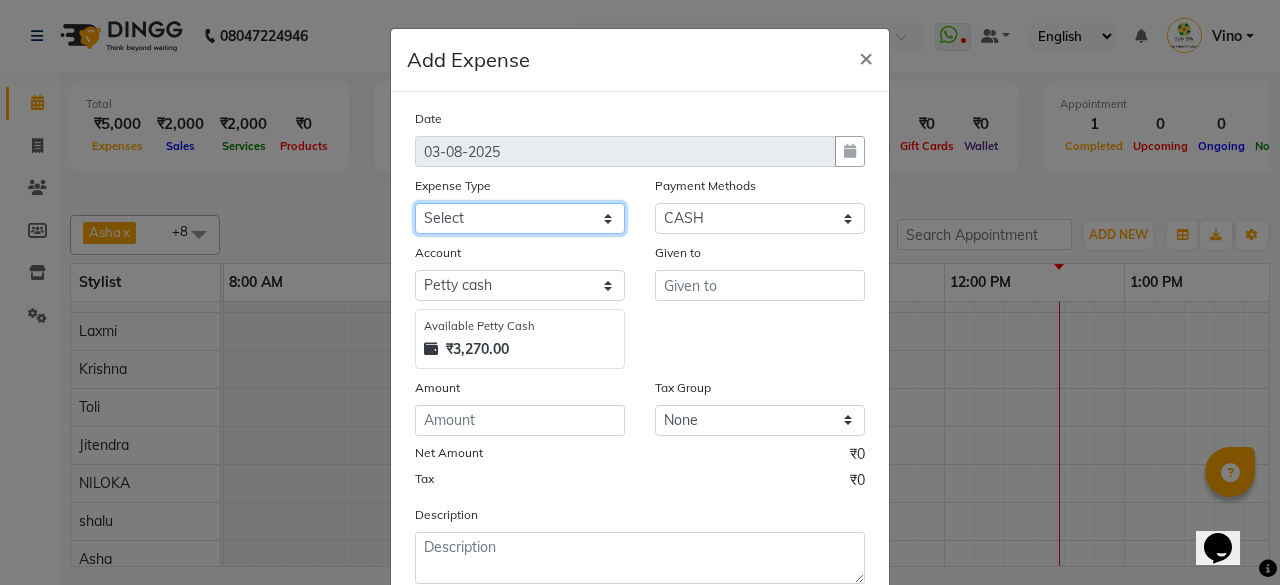 select on "12834" 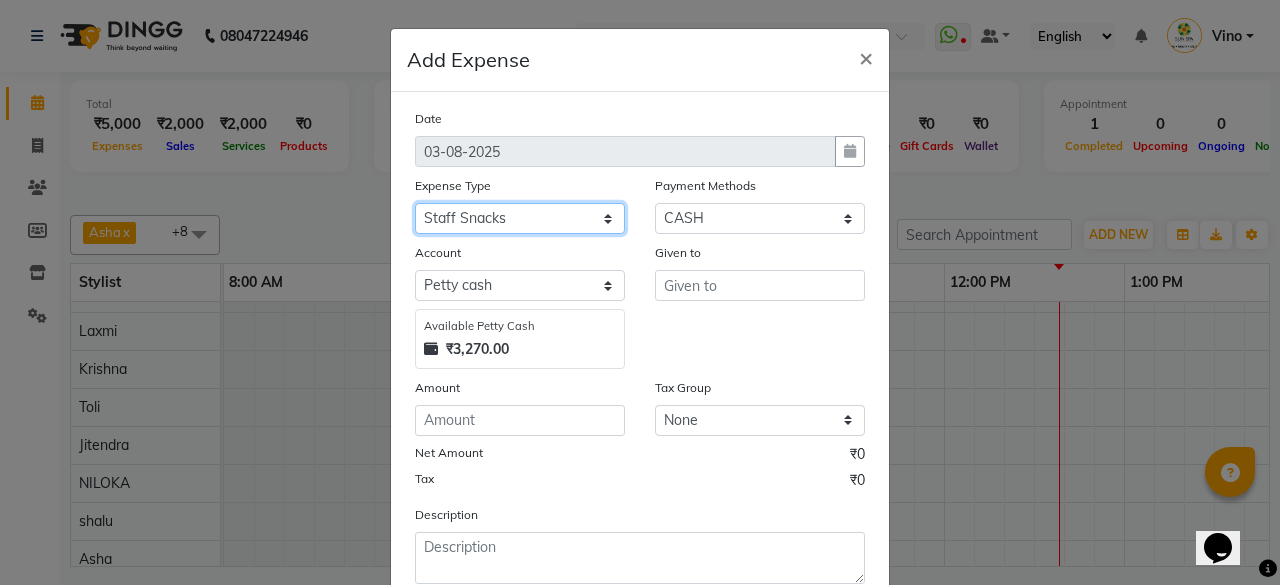 click on "Select Advance Salary Bank charges Car maintenance  Cash transfer to bank Cash transfer to hub Client Snacks Events Expance Fuel Incentive JUSTDAIL Loan Repayment Maintenance Marketing Miscellaneous [FIRST] [LAST] Other Pantry Product Room Rent staff Salary Shop Rent Staff Snacks Tax Tea & Refreshment Utilities" 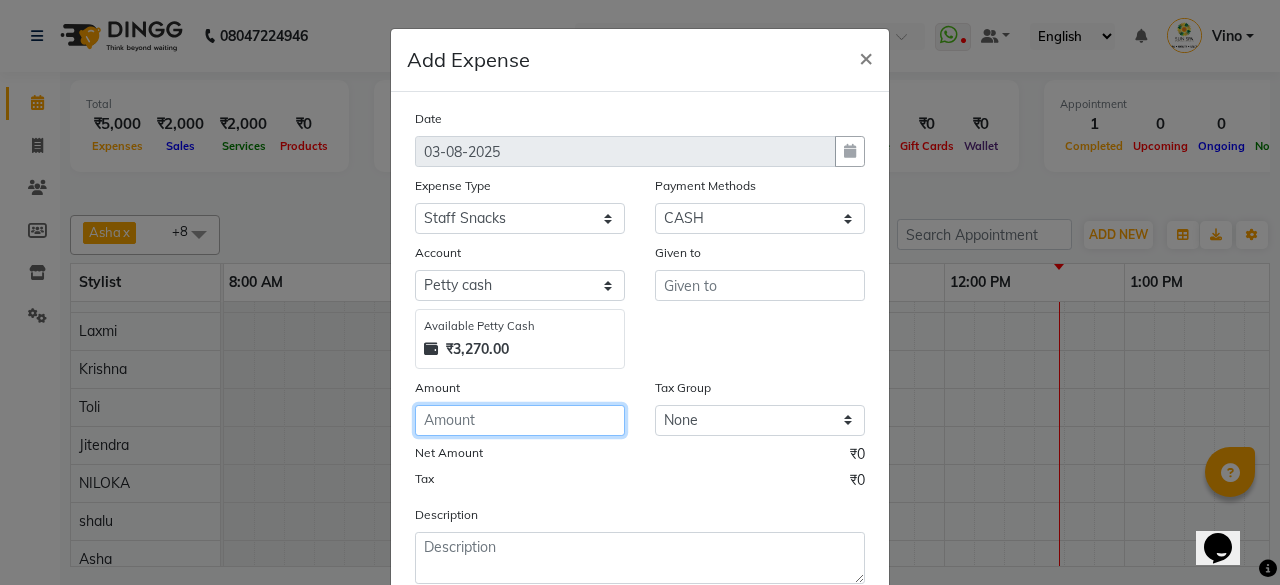 click 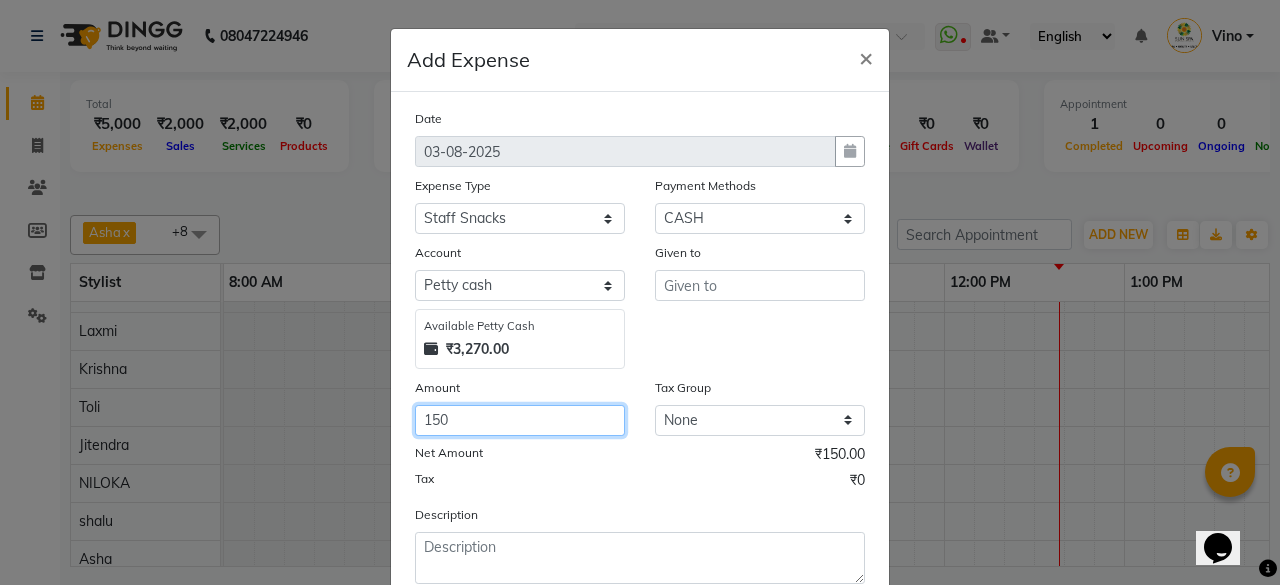 type on "150" 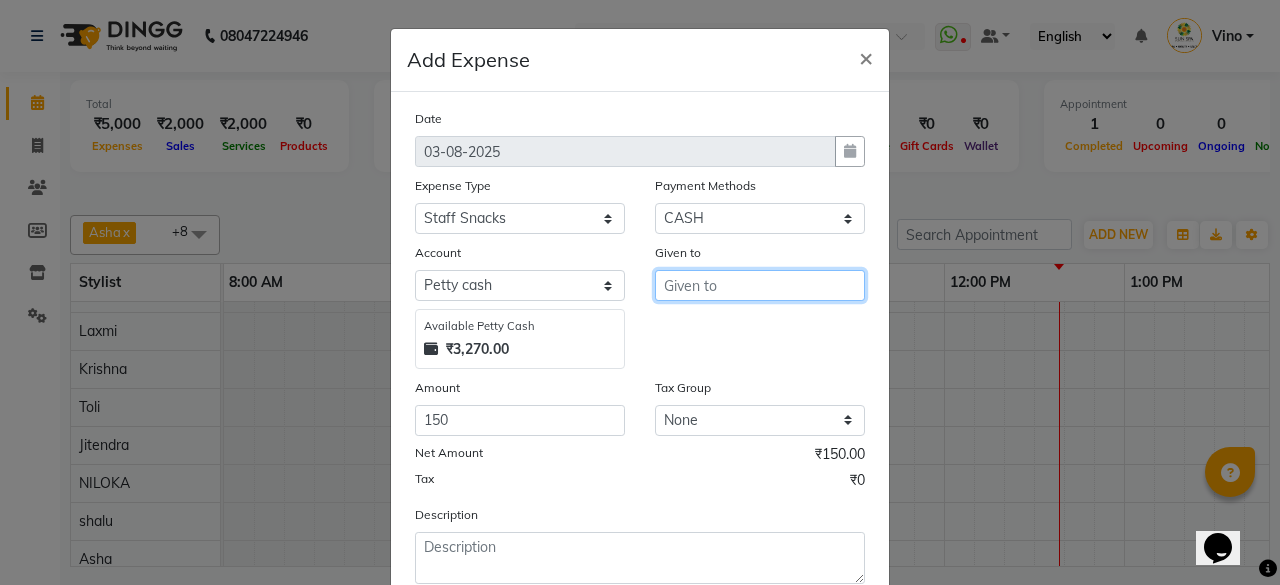 click at bounding box center (760, 285) 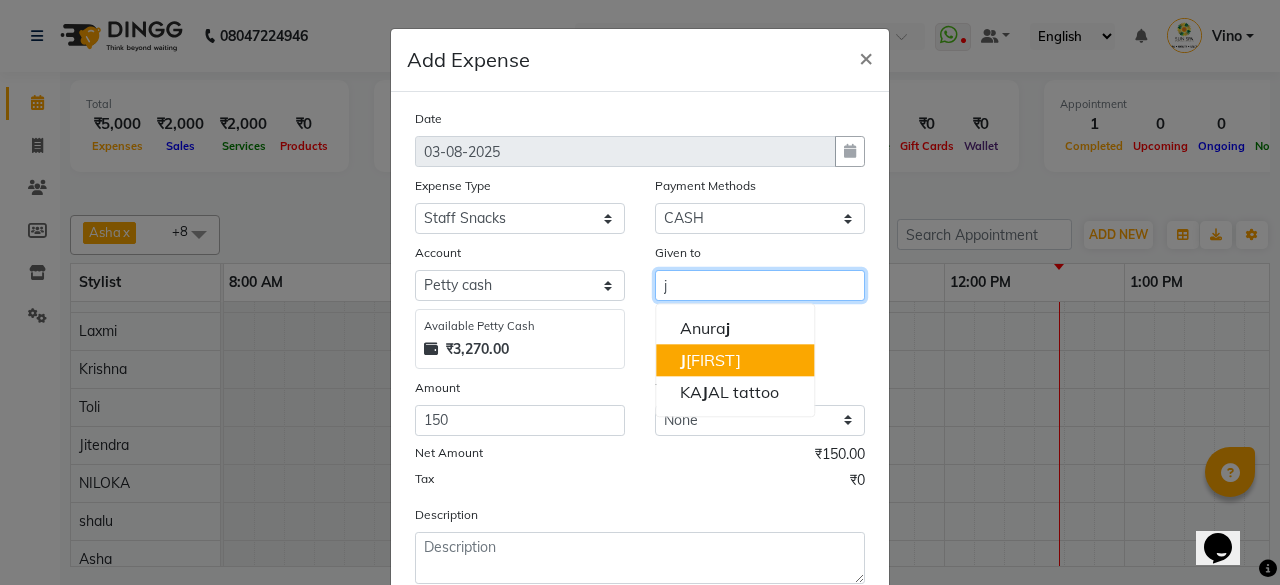 click on "[FIRST] [FIRST]" at bounding box center (735, 360) 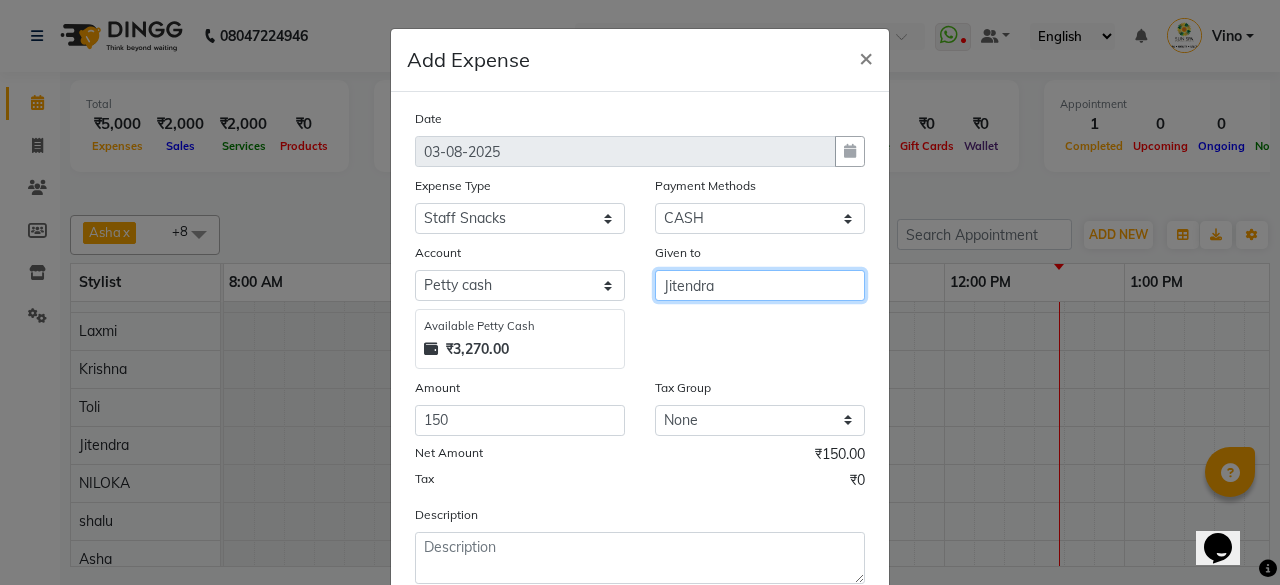 type on "Jitendra" 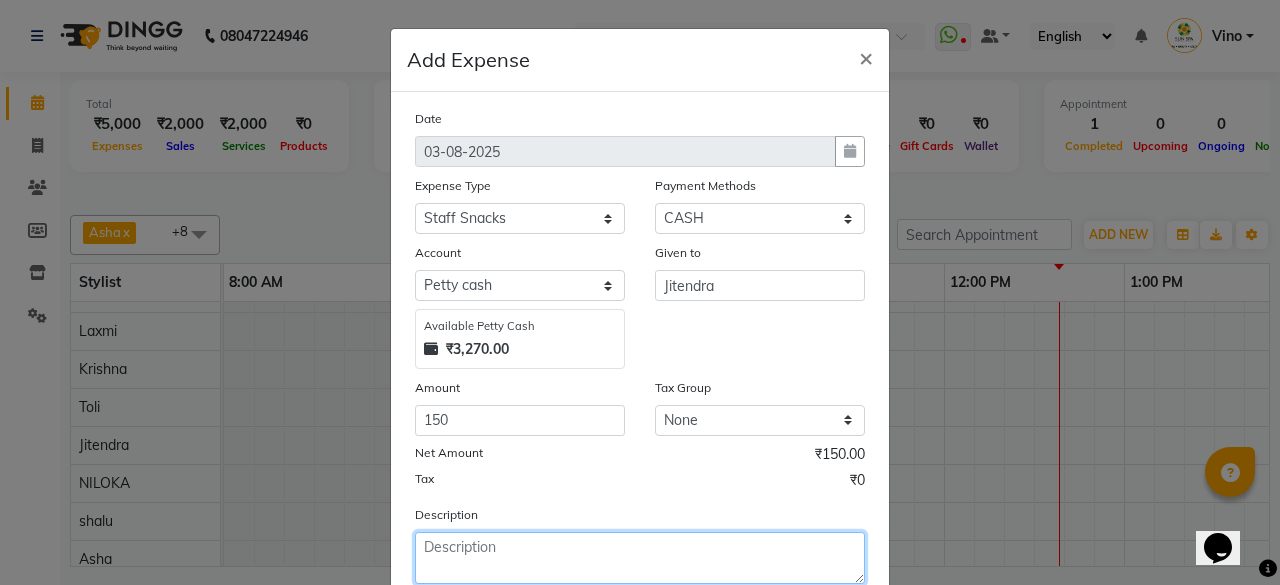 click 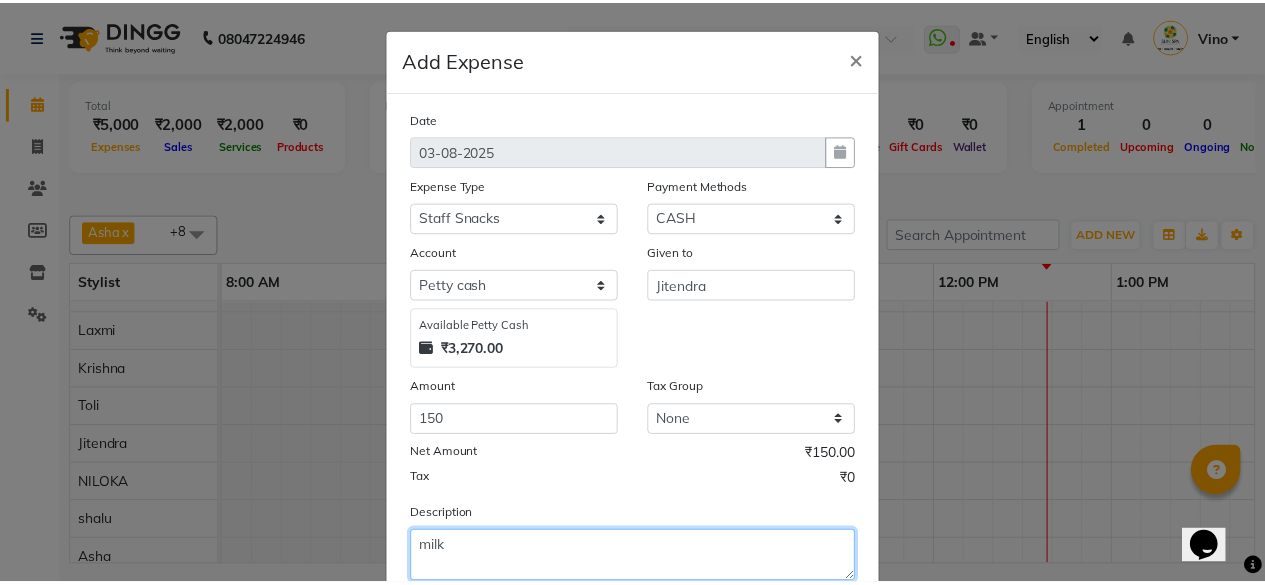 scroll, scrollTop: 127, scrollLeft: 0, axis: vertical 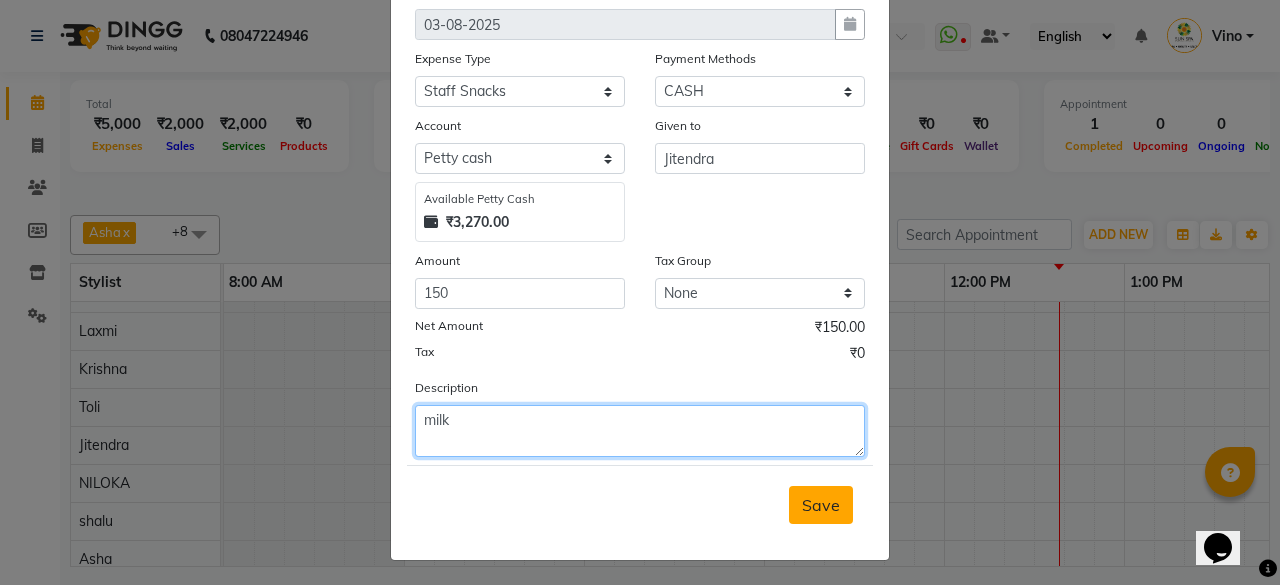 type on "milk" 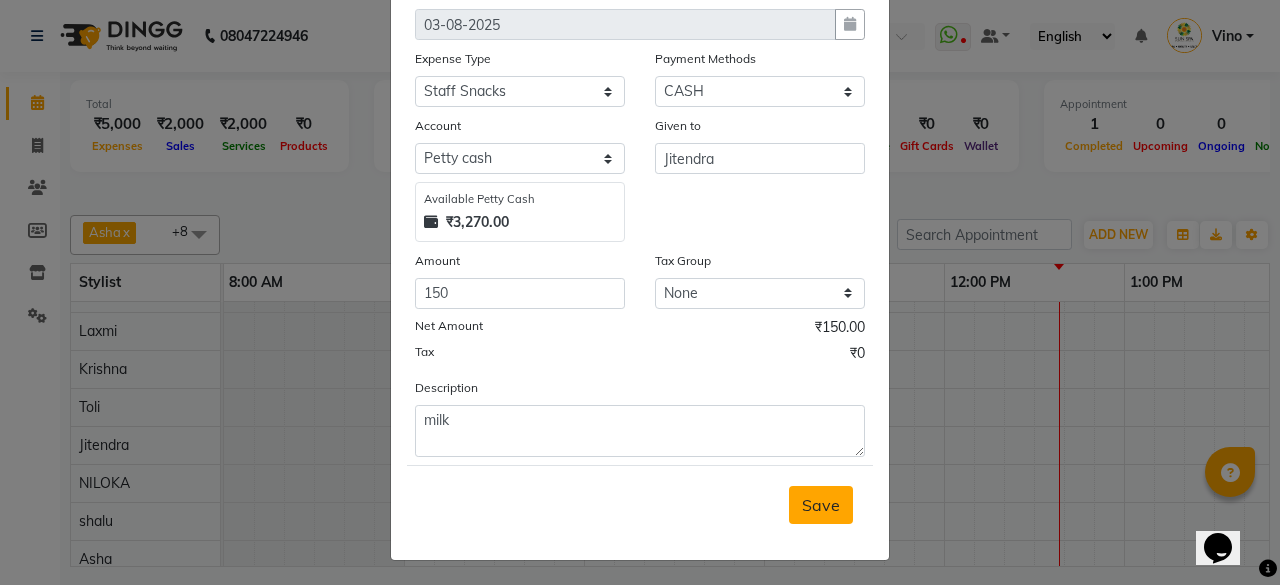 click on "Save" at bounding box center (821, 505) 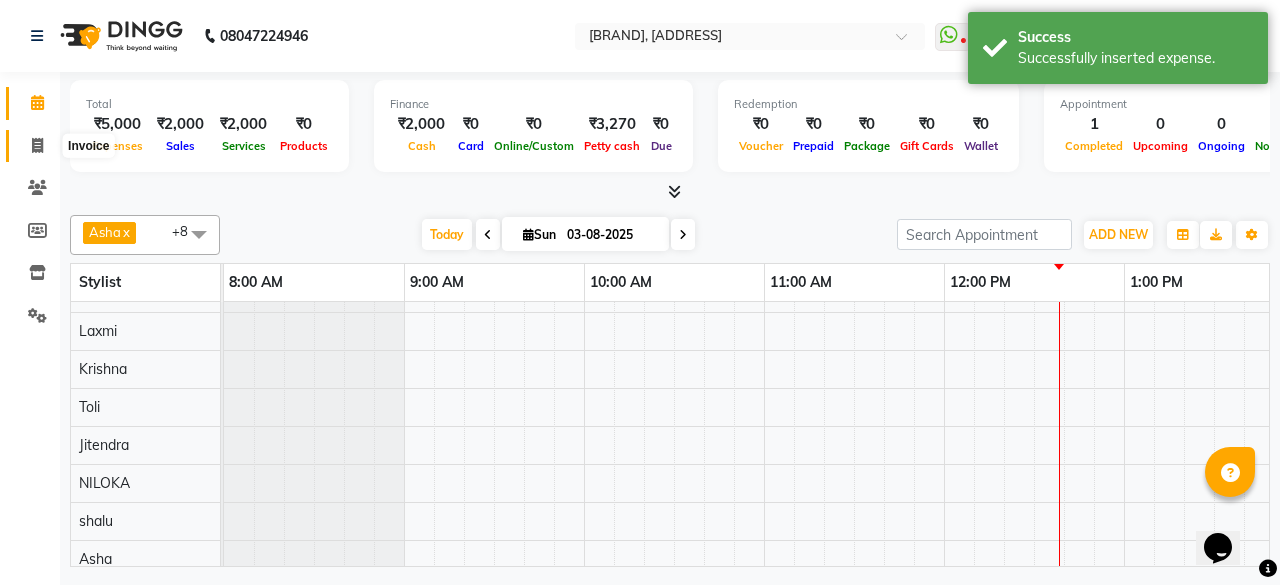click 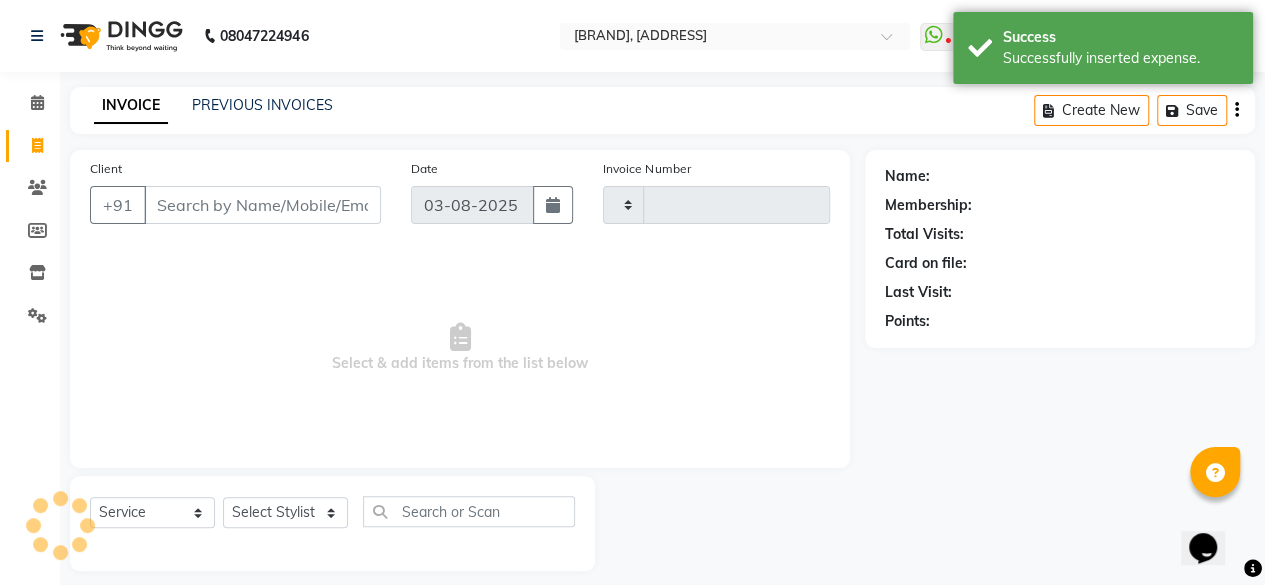 type on "0928" 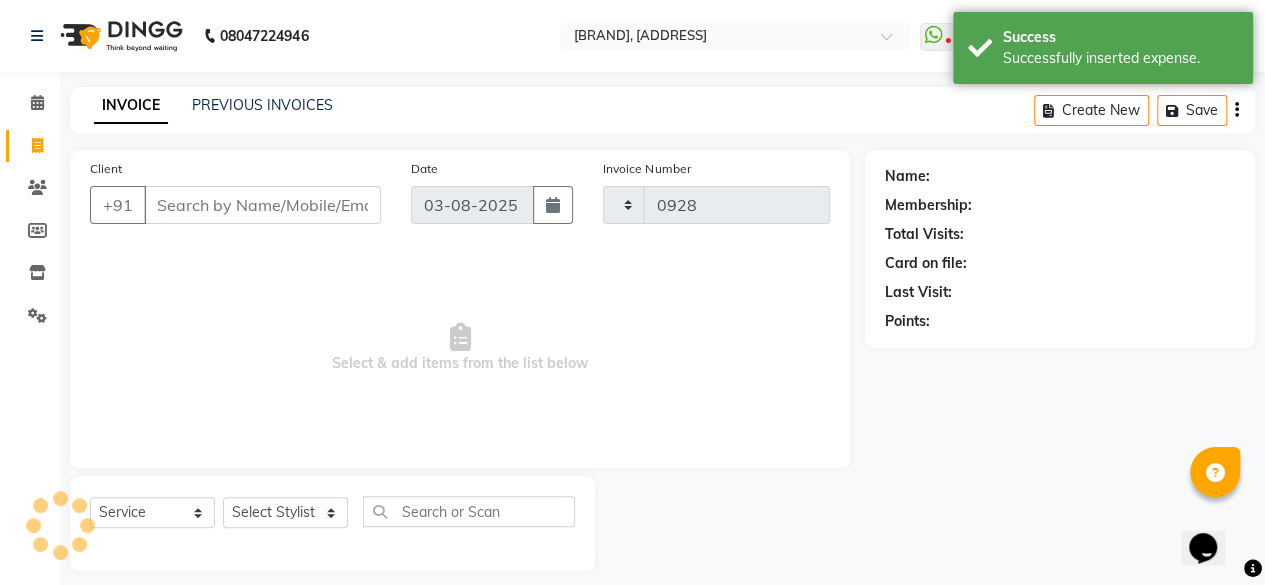 select on "5782" 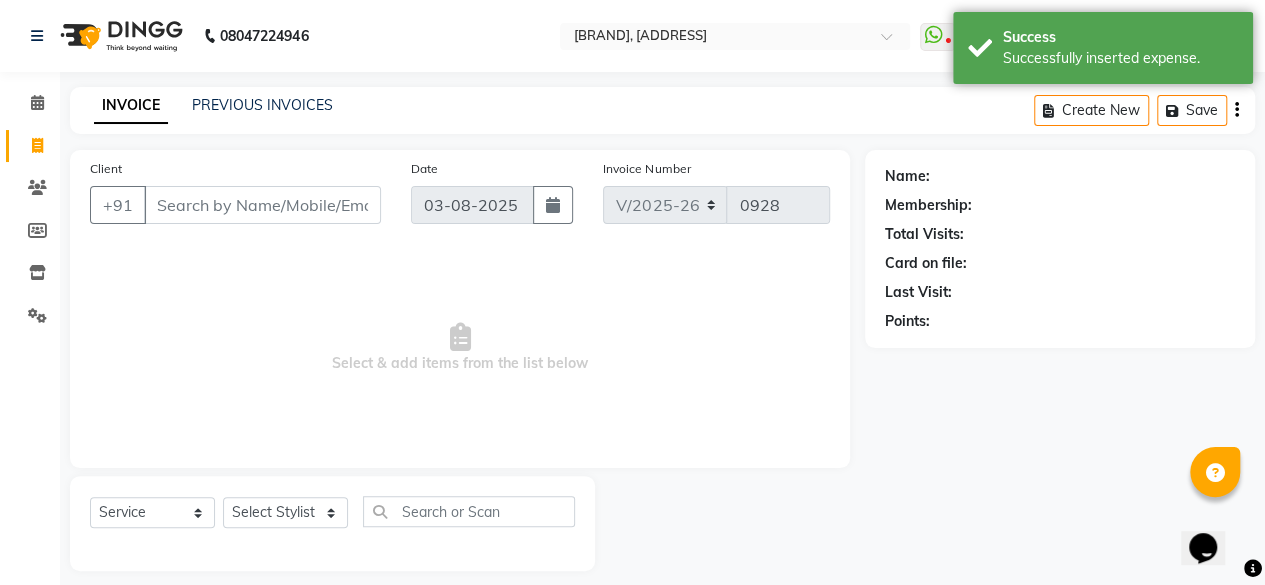 click on "Client" at bounding box center [262, 205] 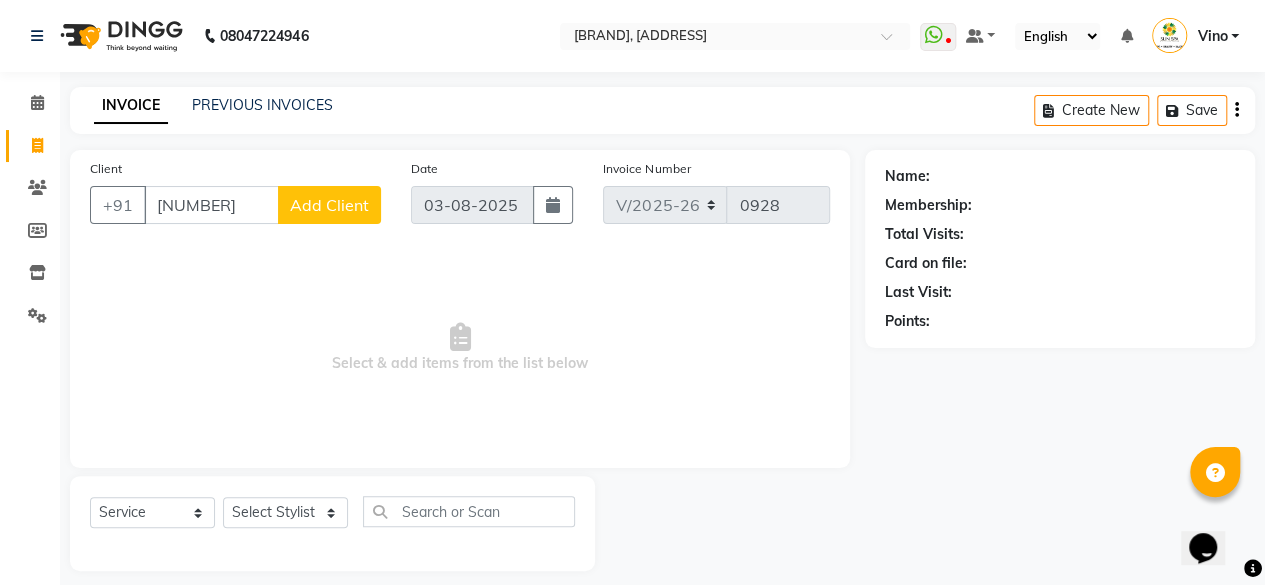 click on "[NUMBER]" at bounding box center [211, 205] 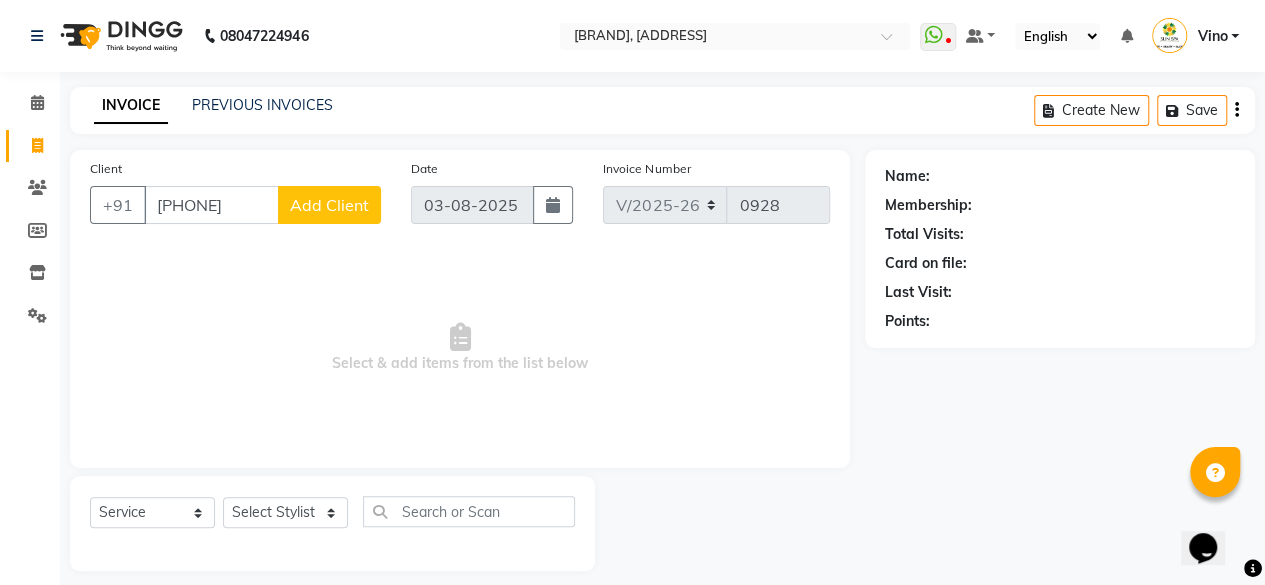 click on "[PHONE]" at bounding box center [211, 205] 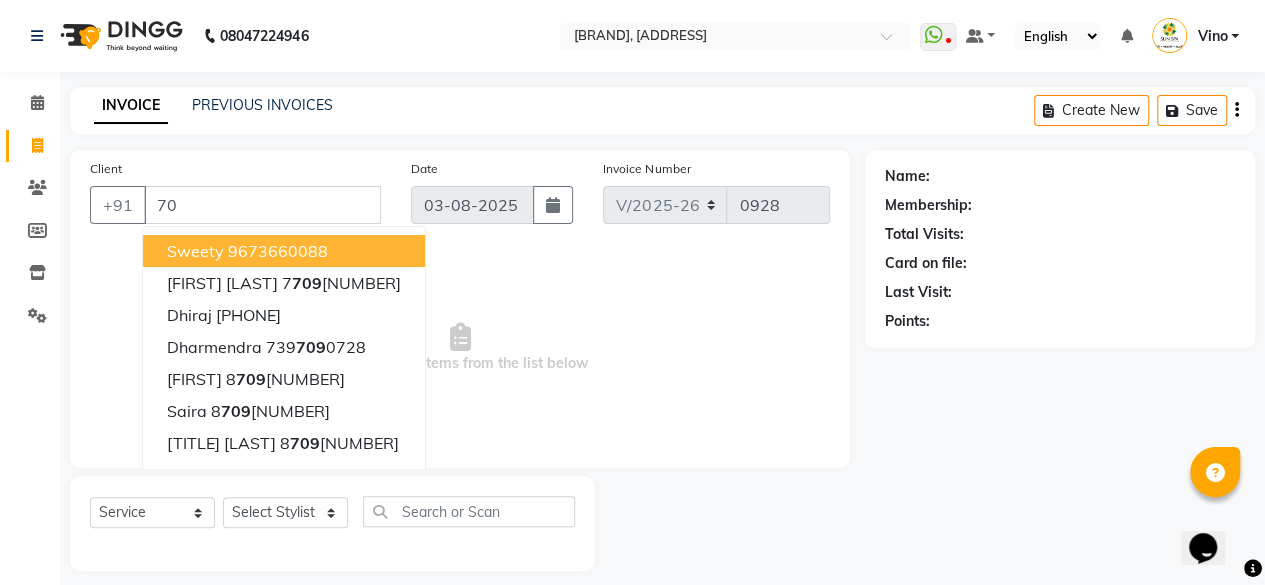 type on "7" 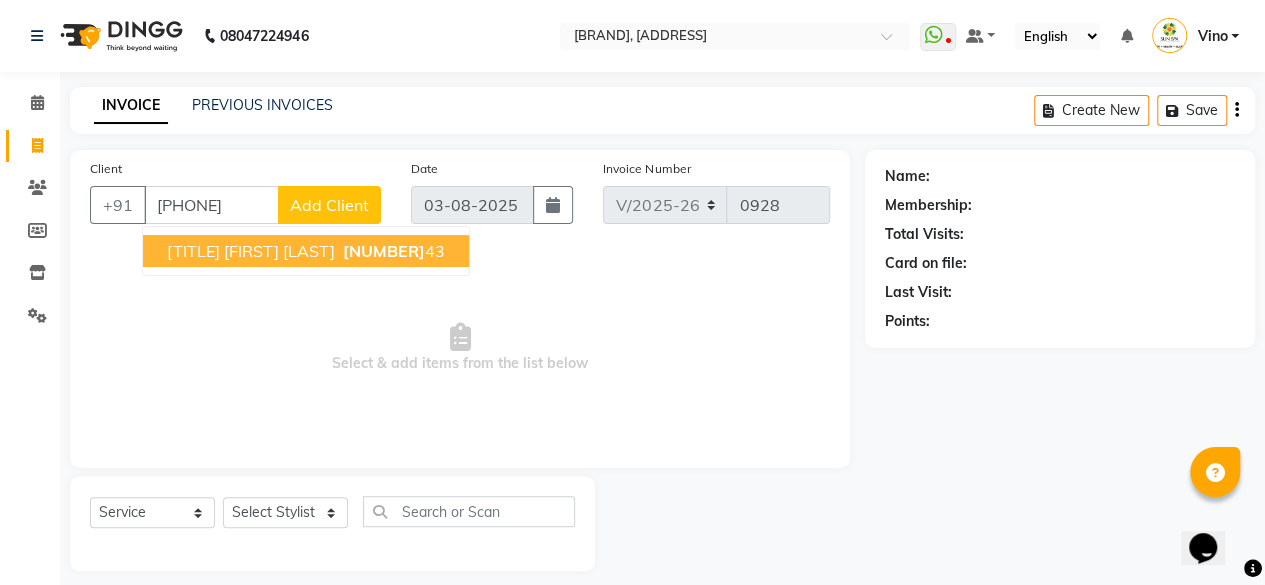 type on "[PHONE]" 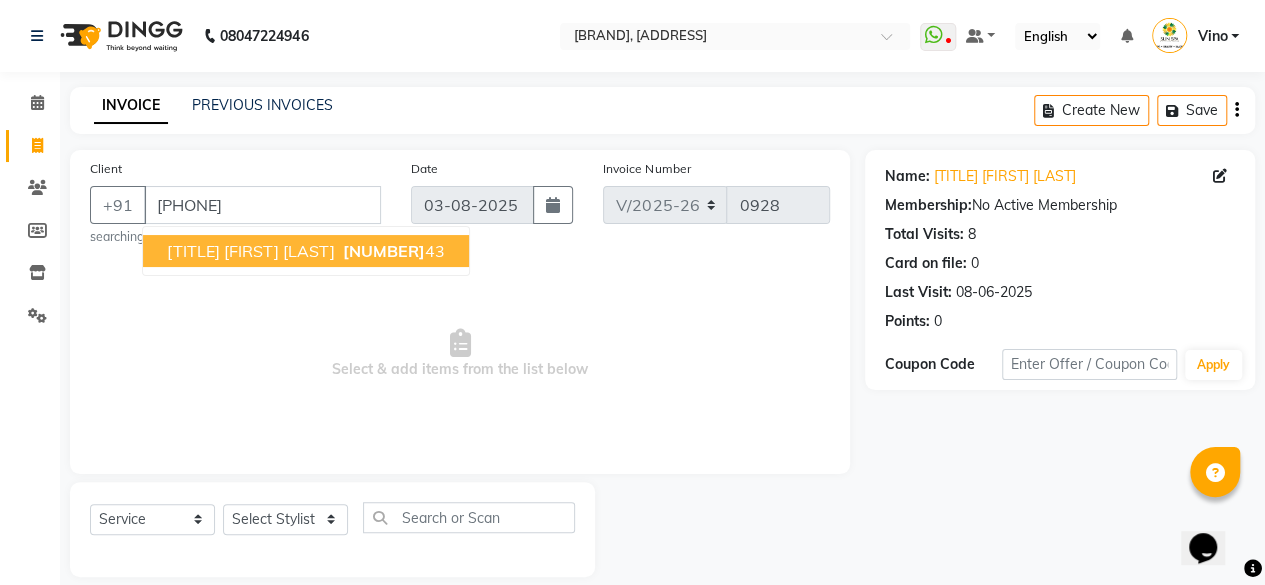 click on "[NUMBER]" at bounding box center (384, 251) 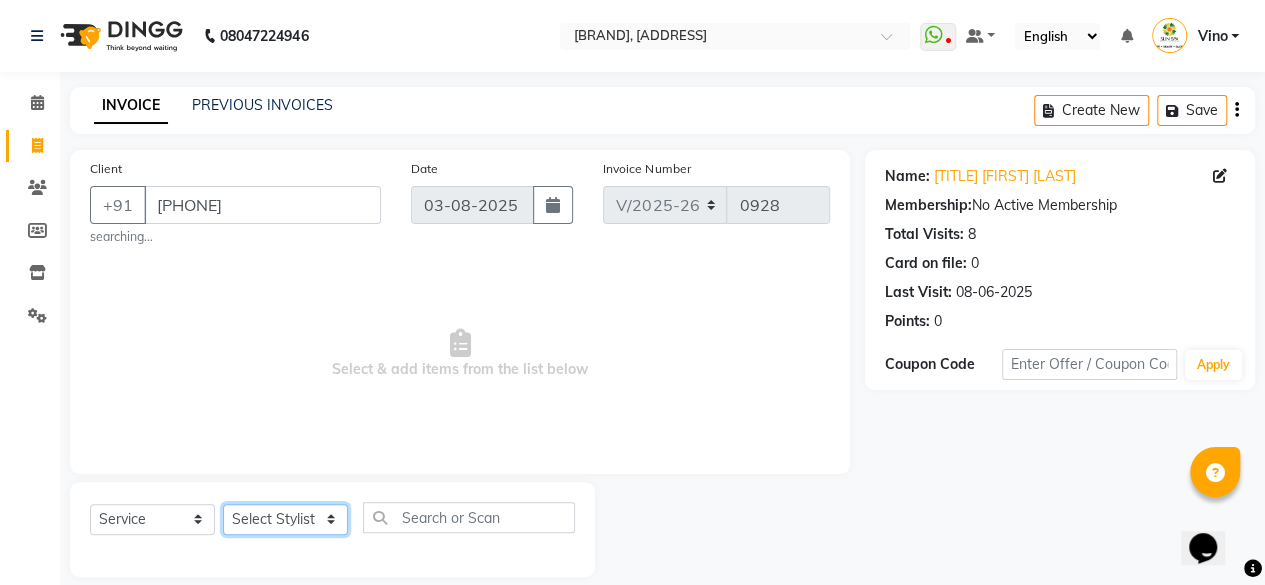 click on "Select Stylist [FIRST] [FIRST]  [FIRST]  [FIRST] [LAST] [FIRST] [FIRST] [FIRST] [FIRST] [FIRST] [FIRST] [FIRST] [FIRST] [FIRST] [FIRST]" 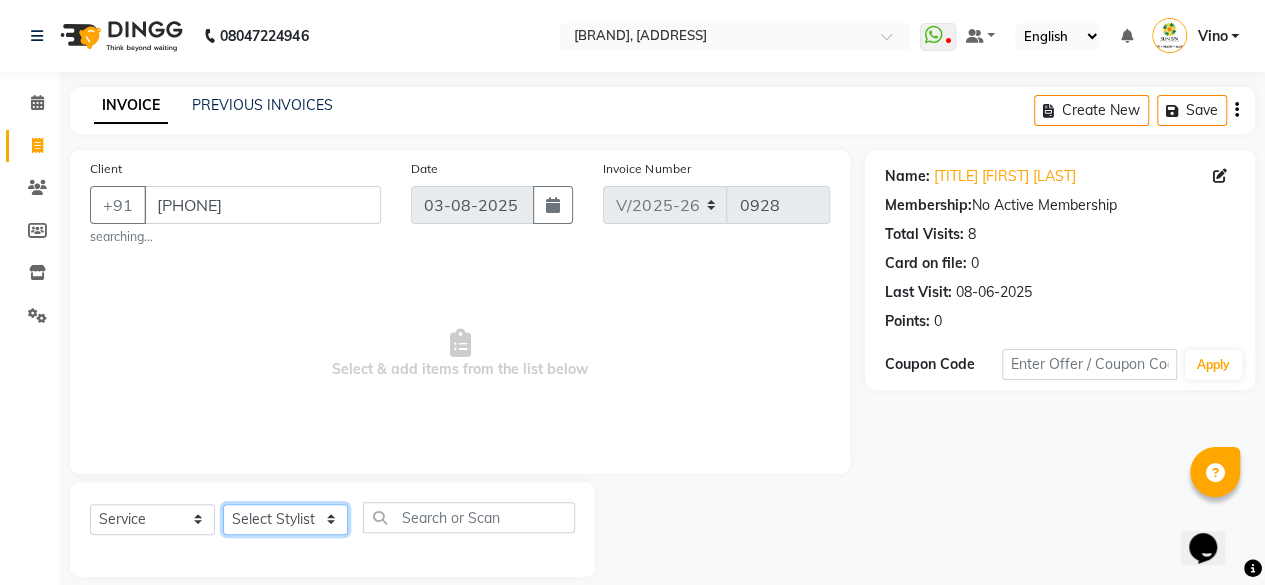 select on "[NUMBER]" 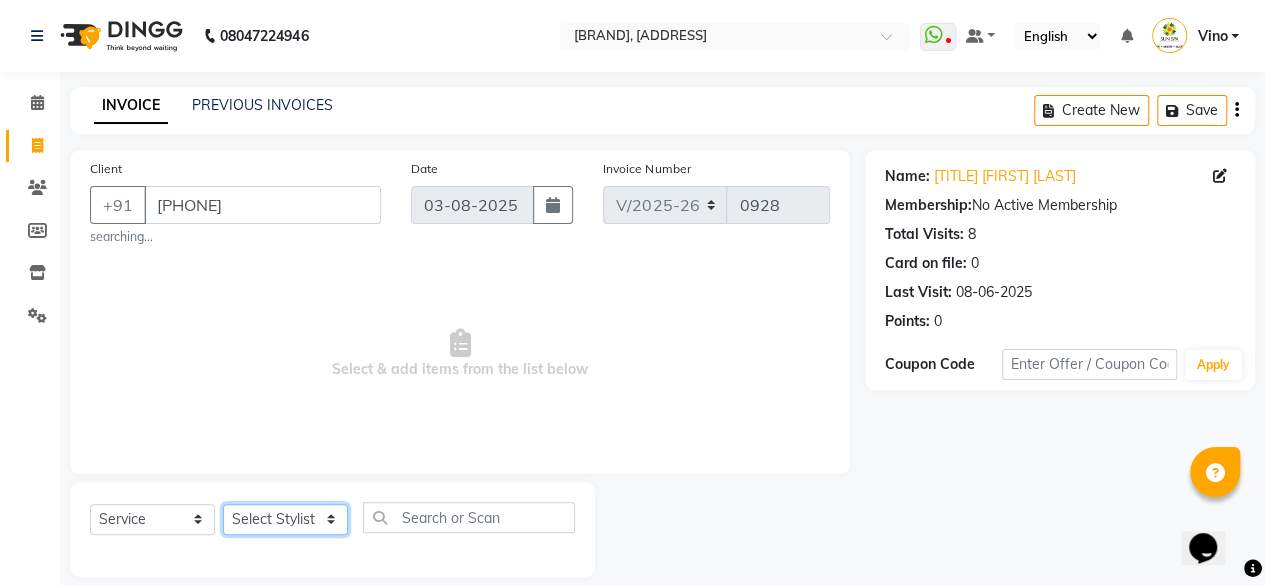 click on "Select Stylist [FIRST] [FIRST]  [FIRST]  [FIRST] [LAST] [FIRST] [FIRST] [FIRST] [FIRST] [FIRST] [FIRST] [FIRST] [FIRST] [FIRST] [FIRST]" 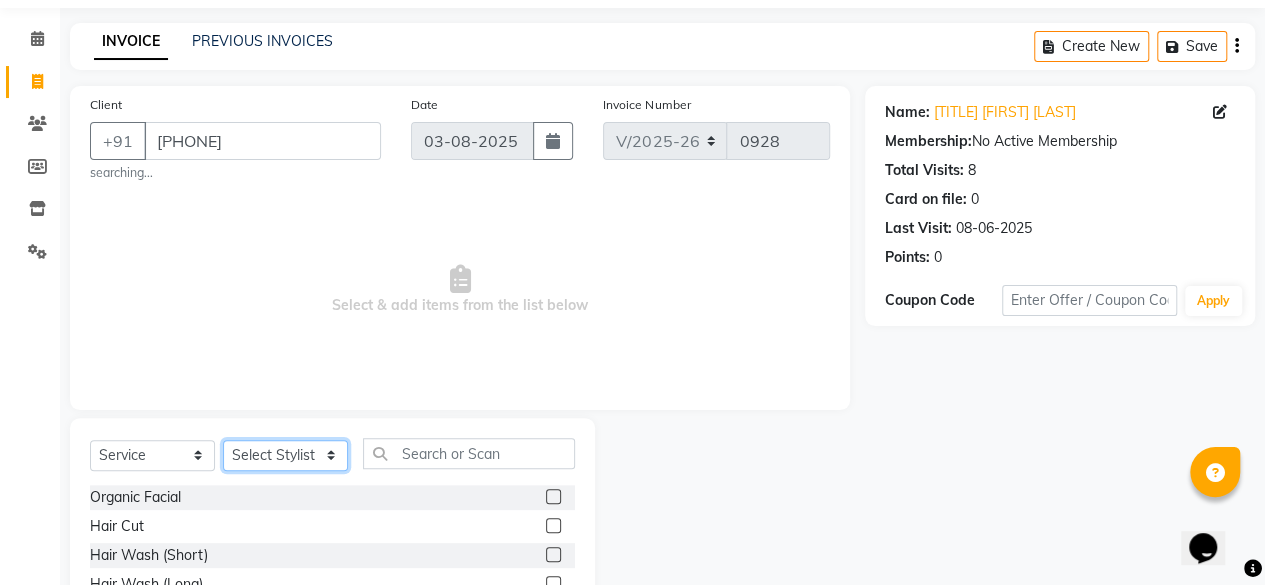 scroll, scrollTop: 71, scrollLeft: 0, axis: vertical 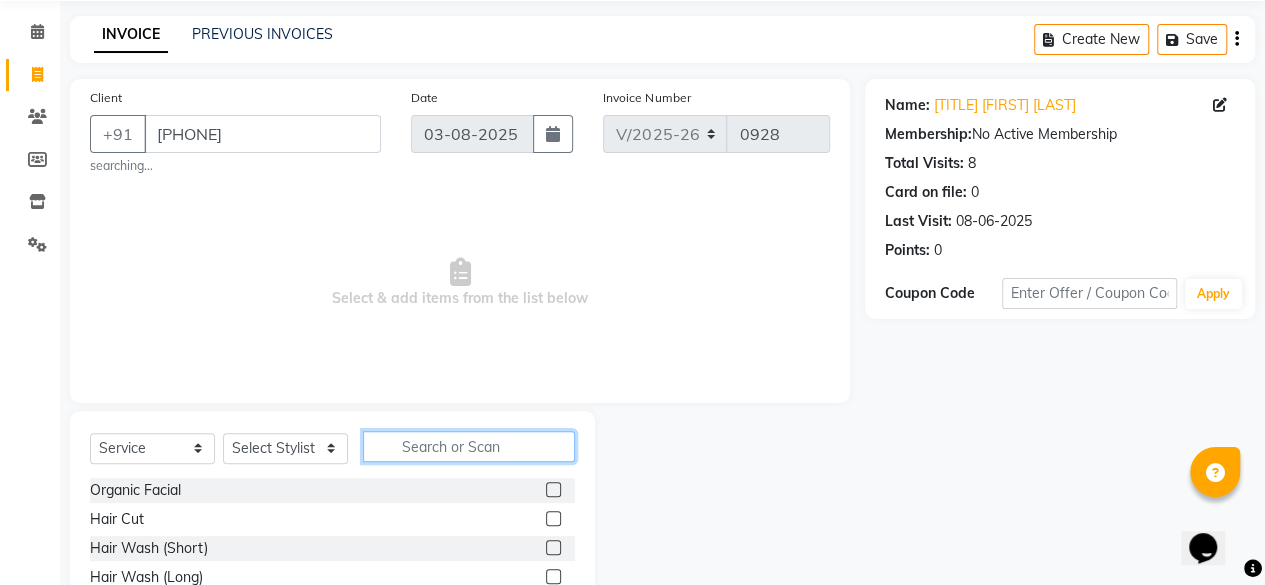 click 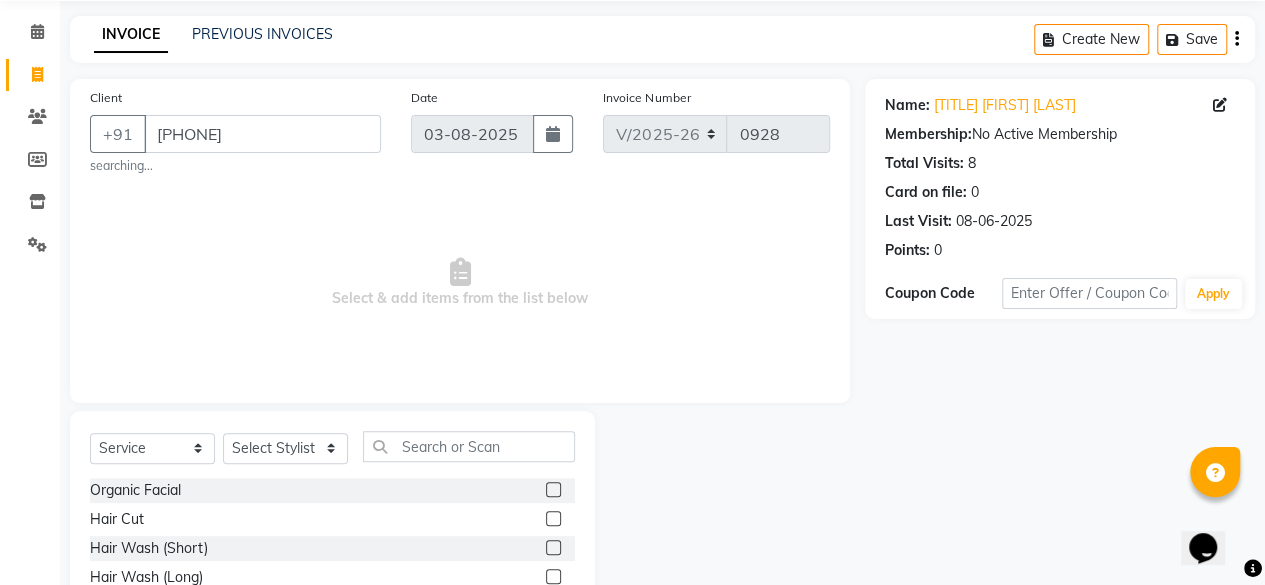 click 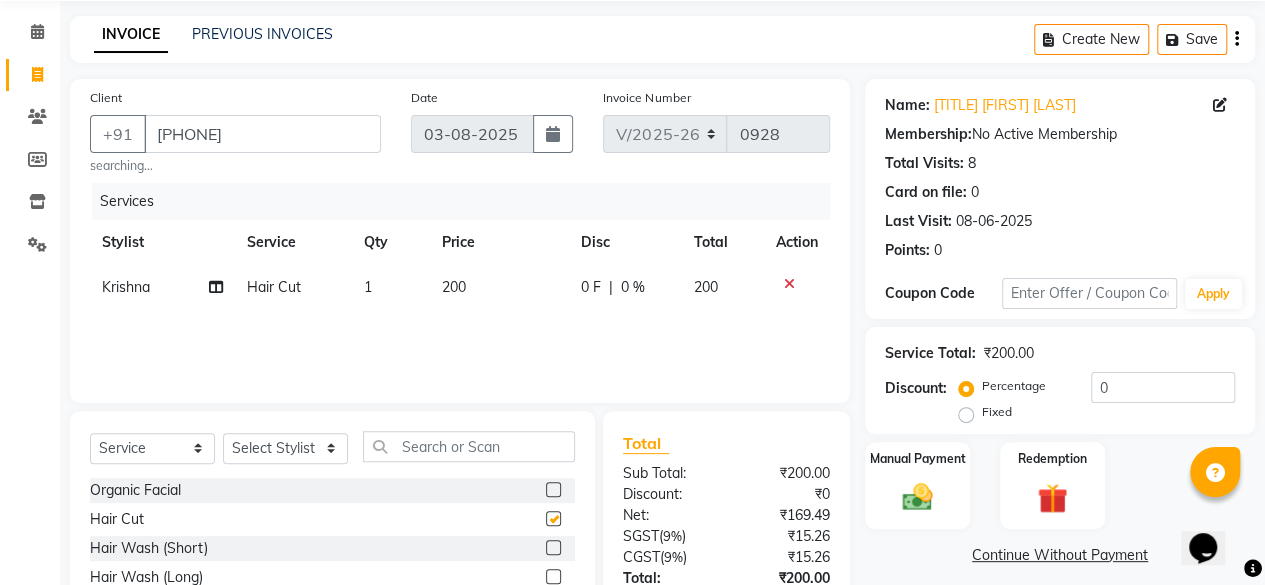 checkbox on "false" 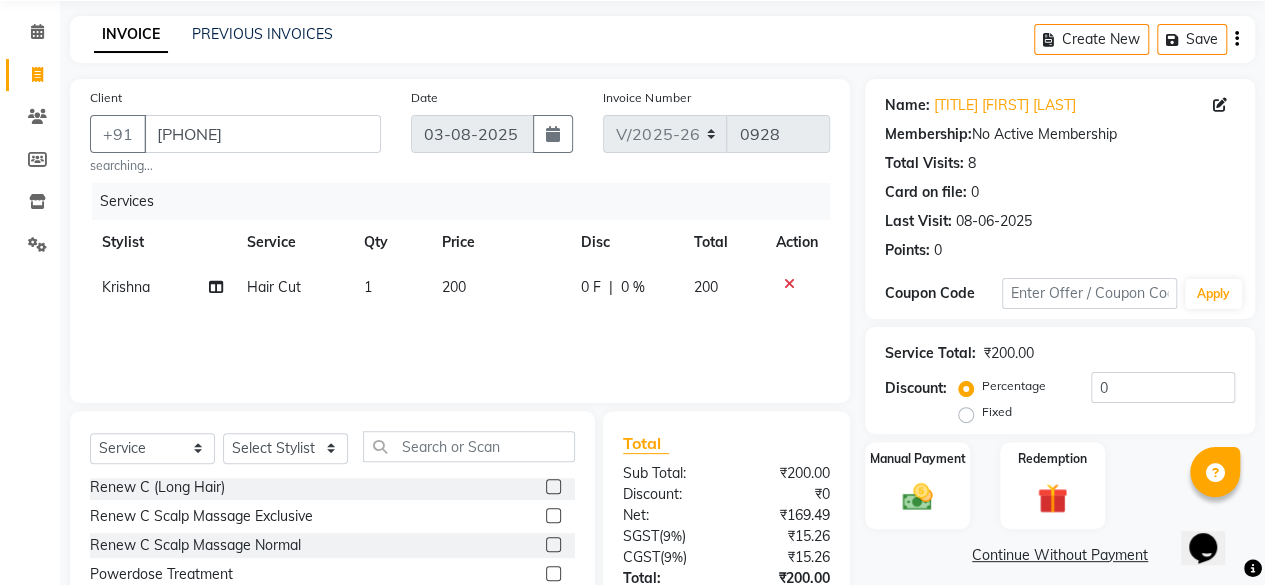scroll, scrollTop: 294, scrollLeft: 0, axis: vertical 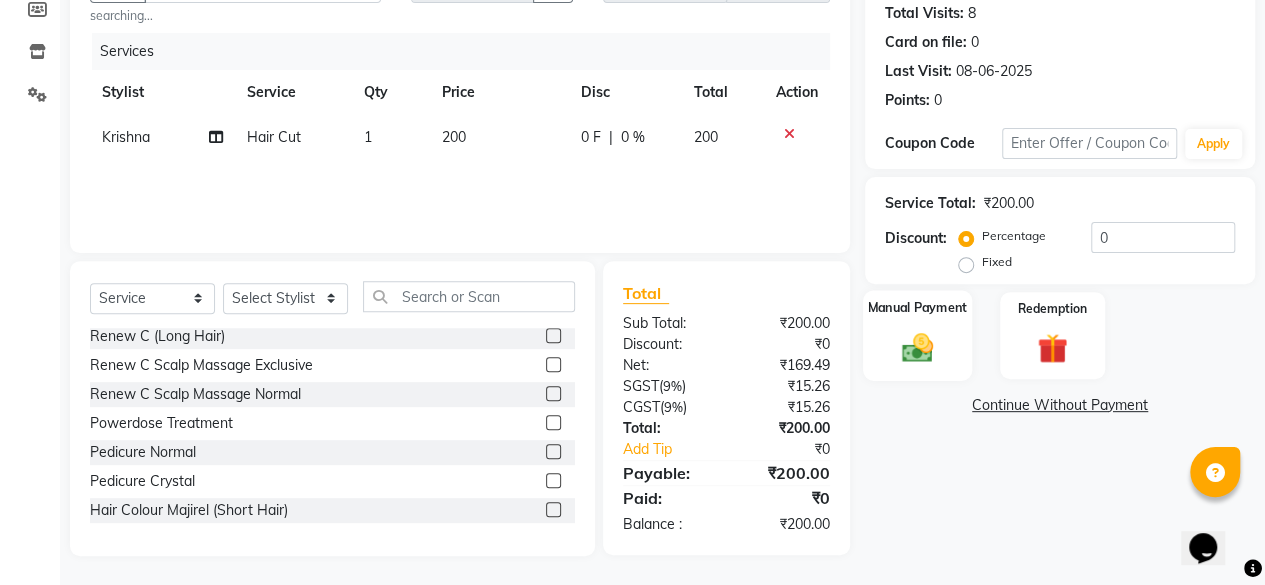click 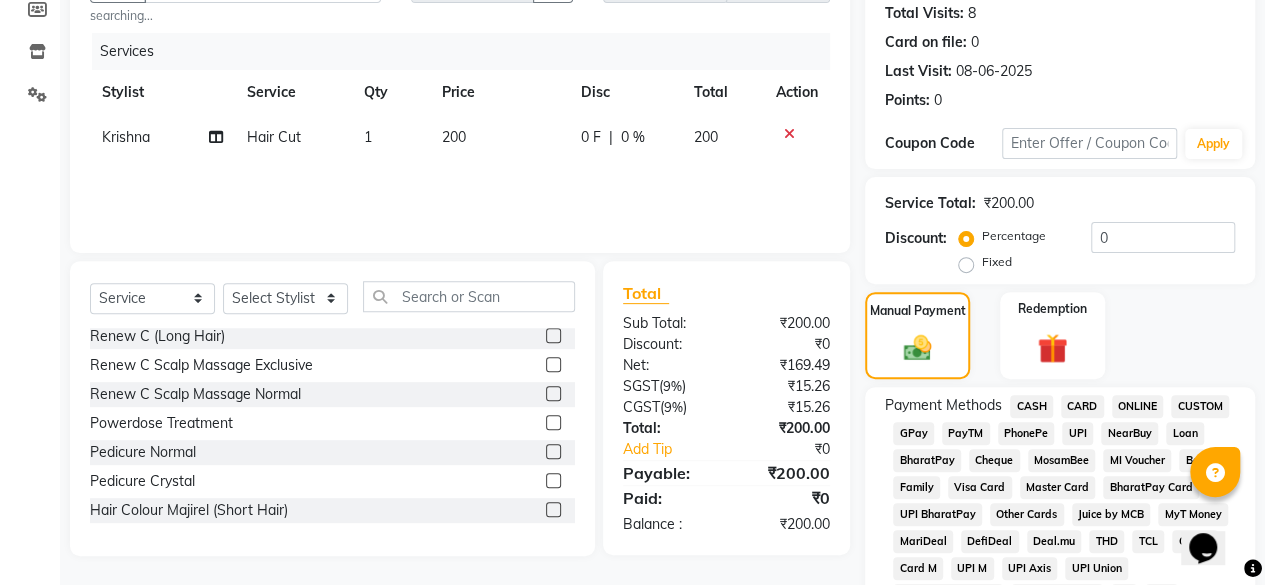 click on "GPay" 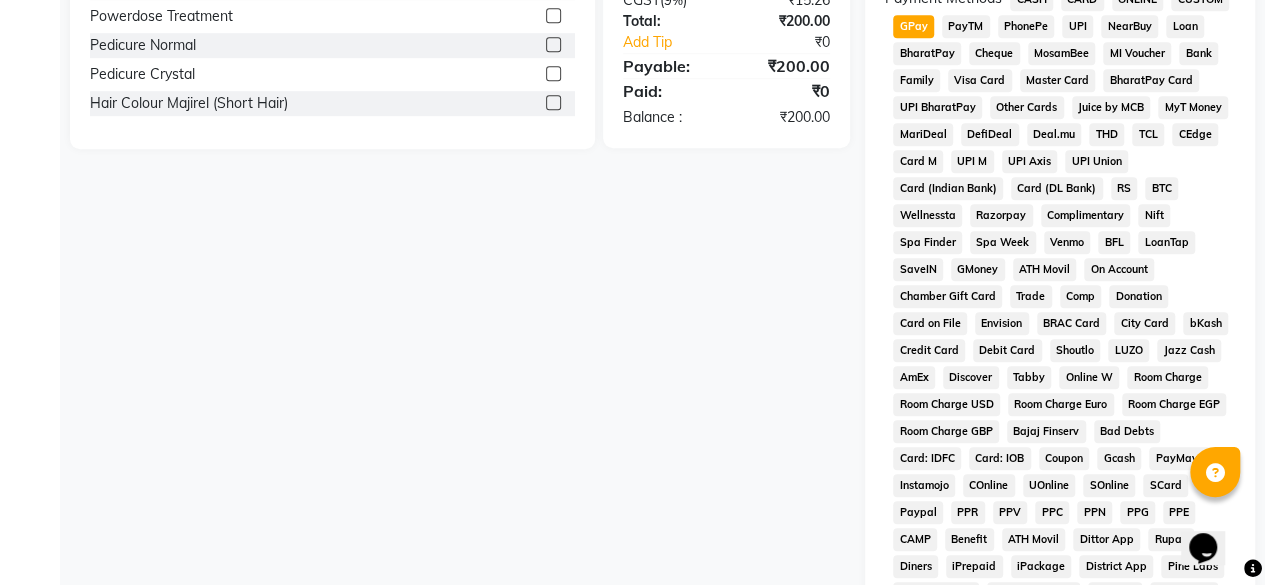 scroll, scrollTop: 923, scrollLeft: 0, axis: vertical 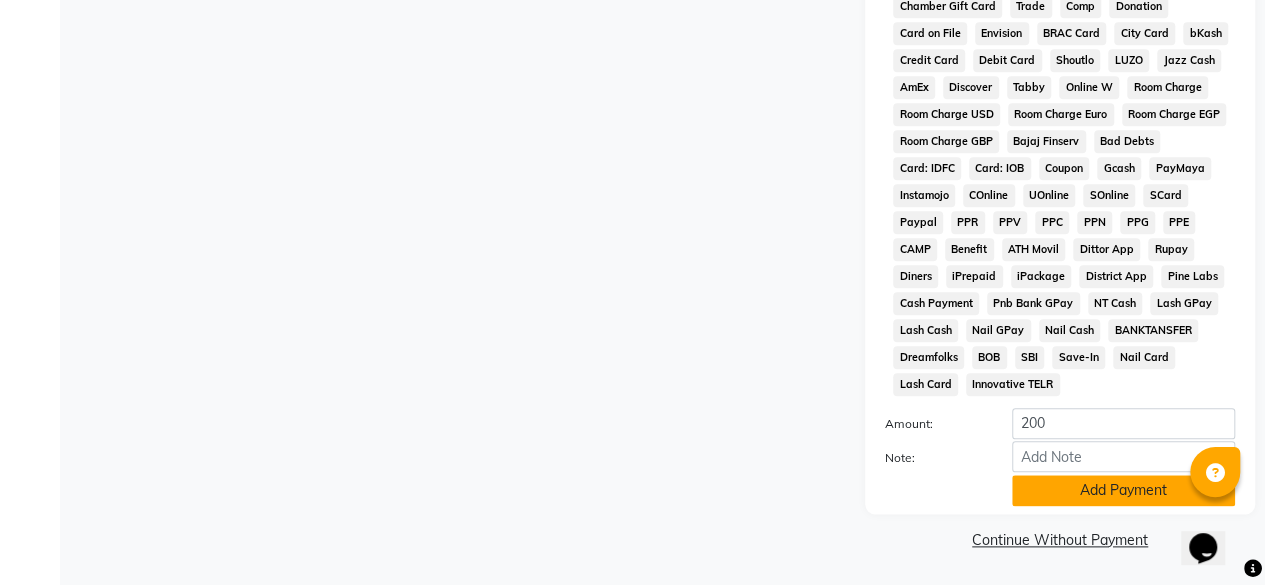 click on "Add Payment" 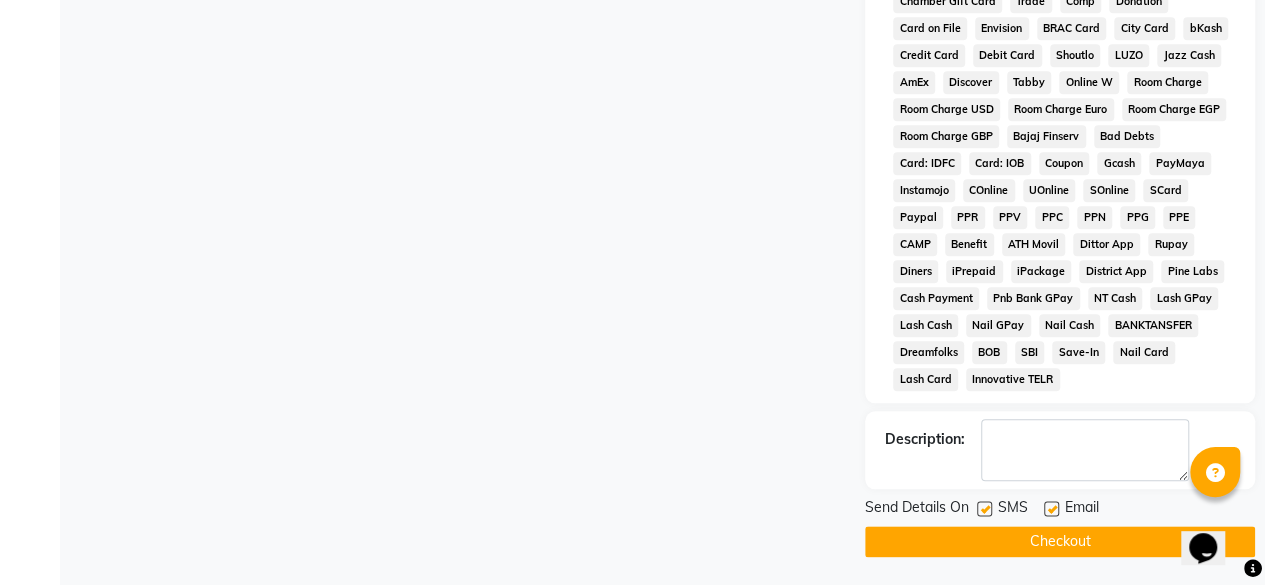 click on "Checkout" 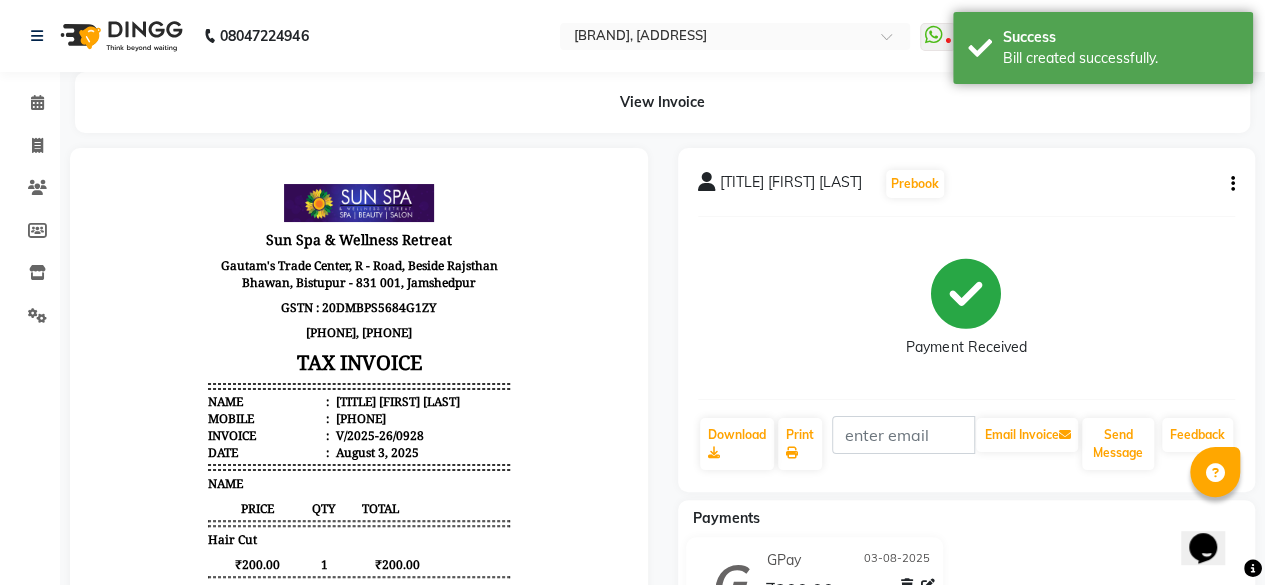 scroll, scrollTop: 0, scrollLeft: 0, axis: both 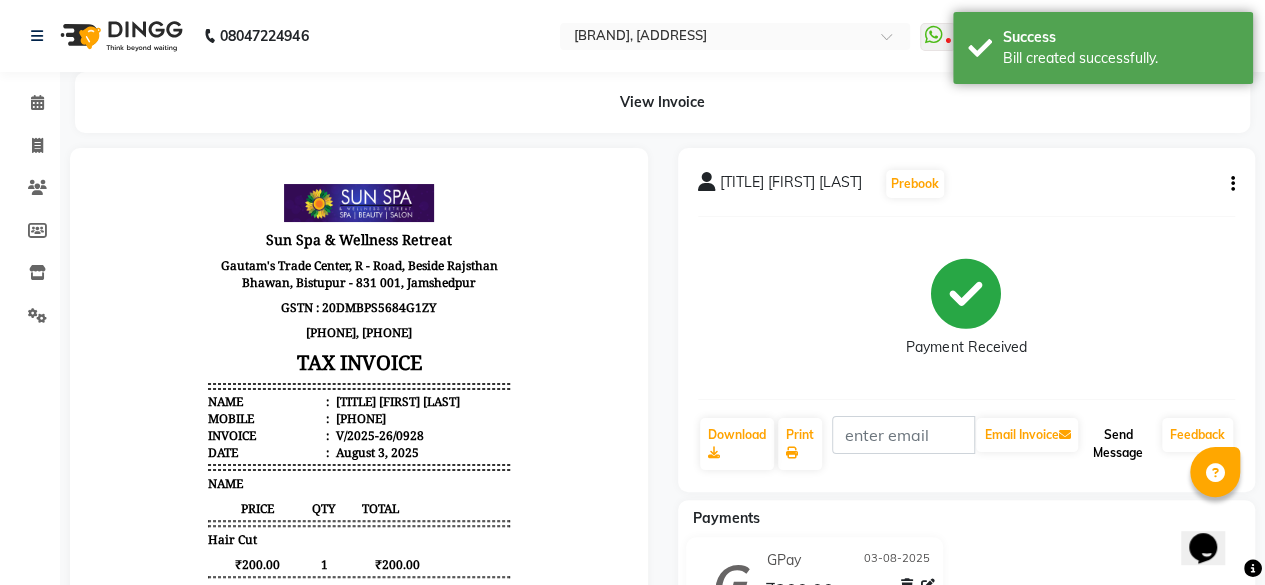 click on "Send Message" 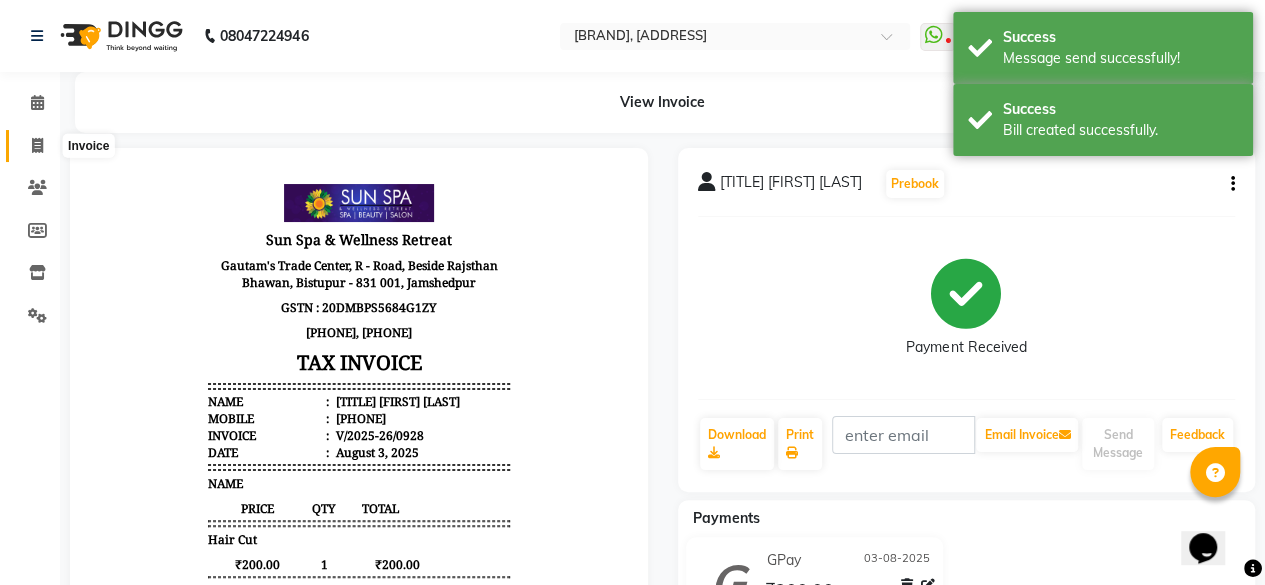 click 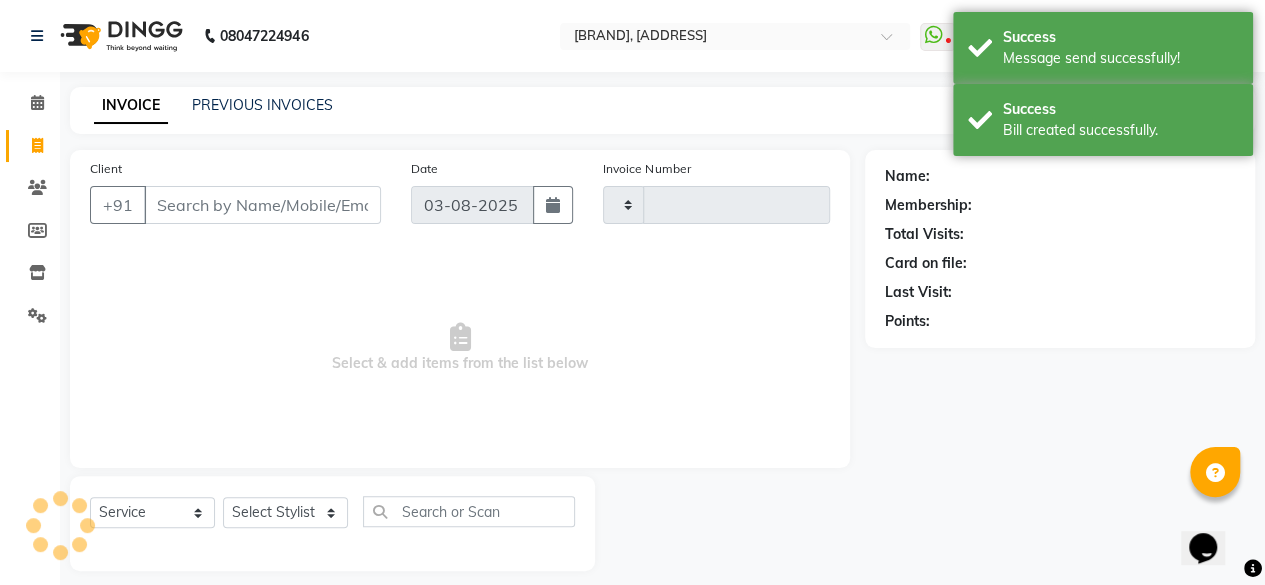 scroll, scrollTop: 15, scrollLeft: 0, axis: vertical 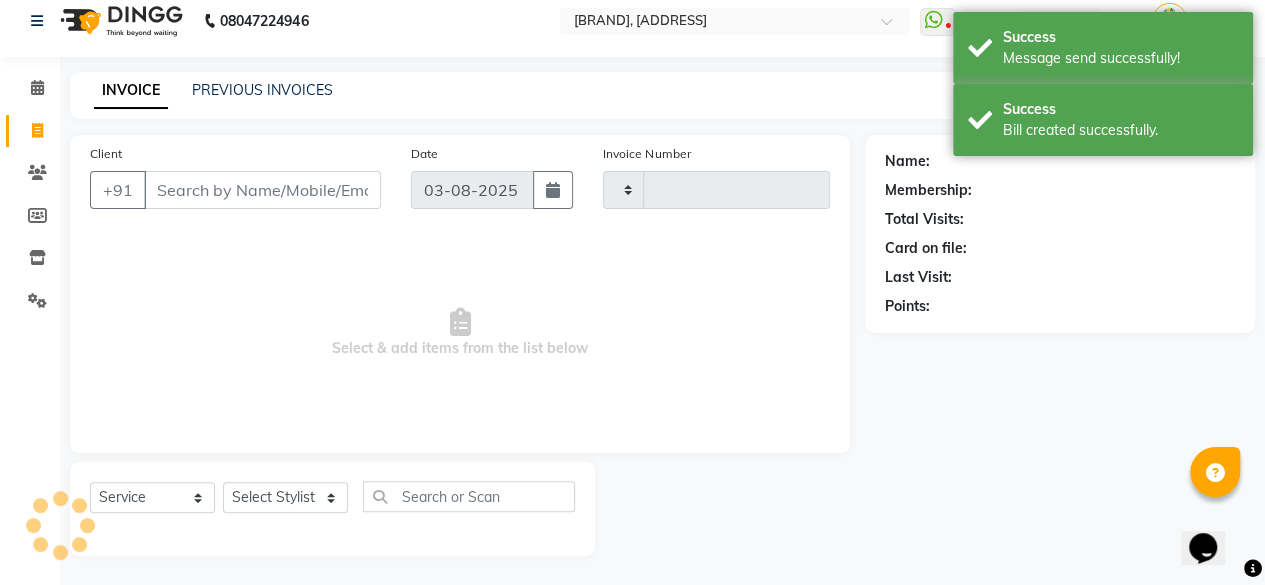 type on "0929" 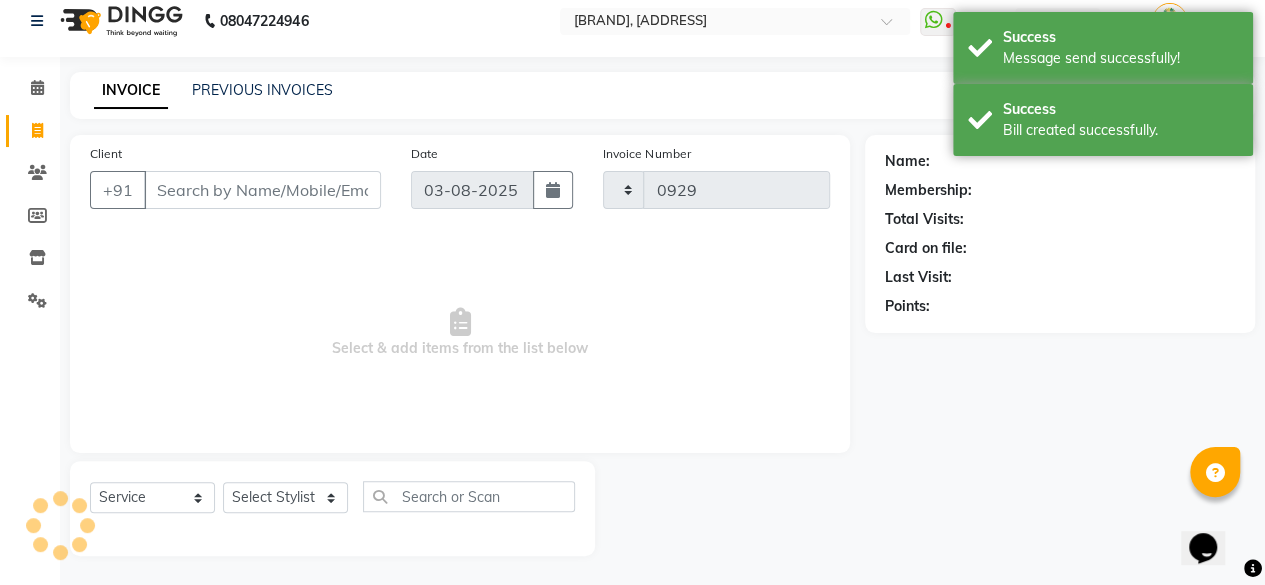 select on "5782" 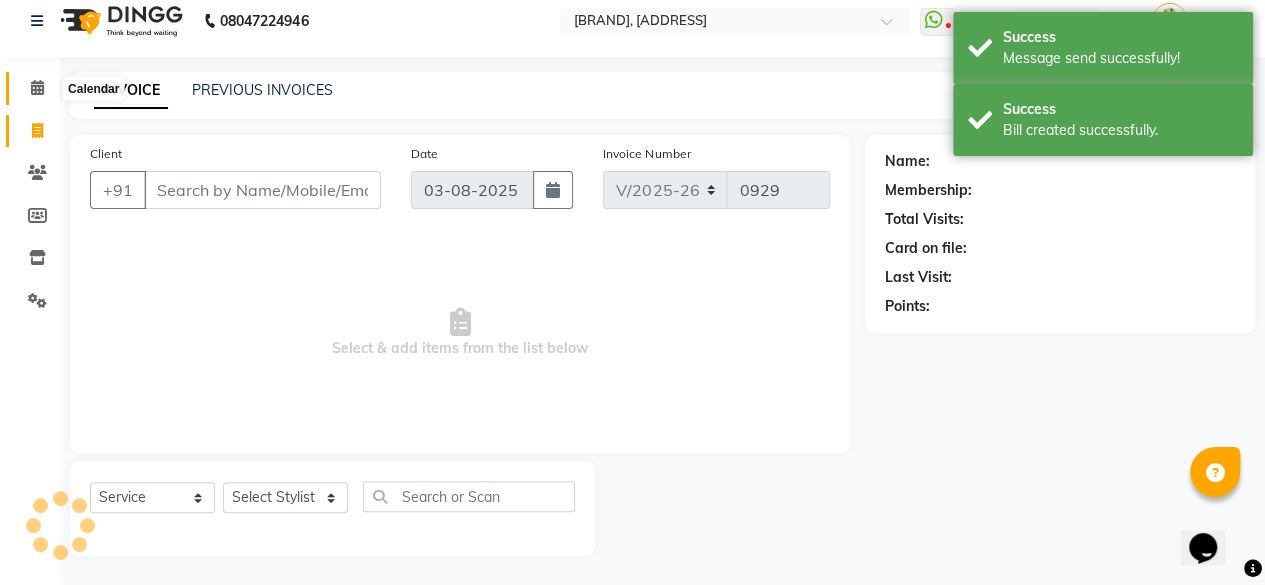 click 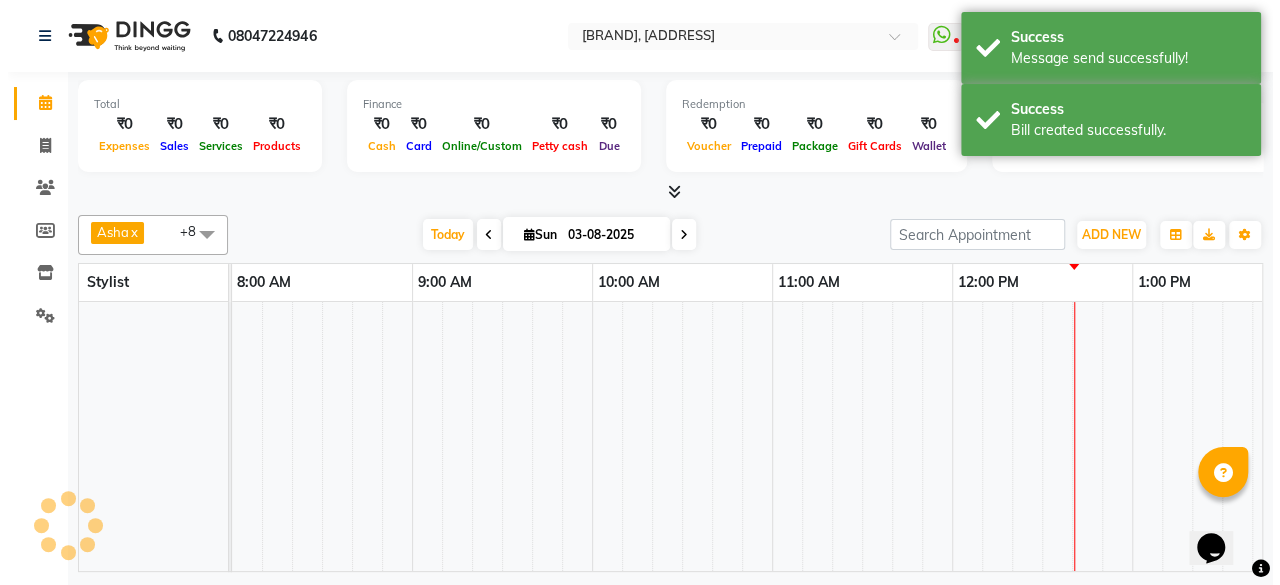 scroll, scrollTop: 0, scrollLeft: 0, axis: both 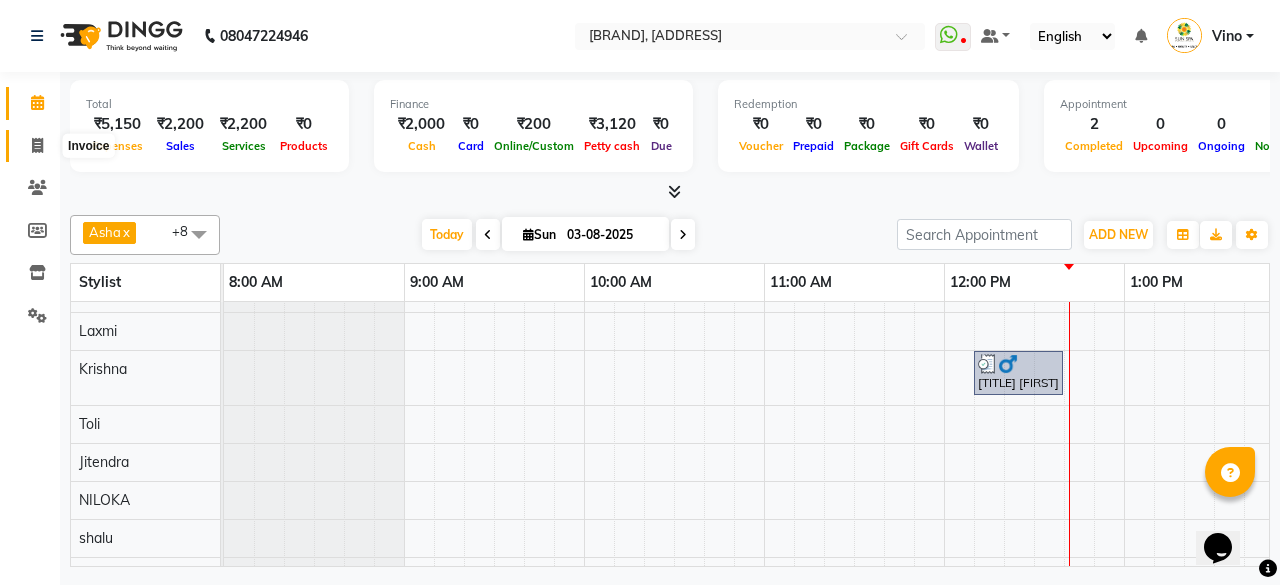 click 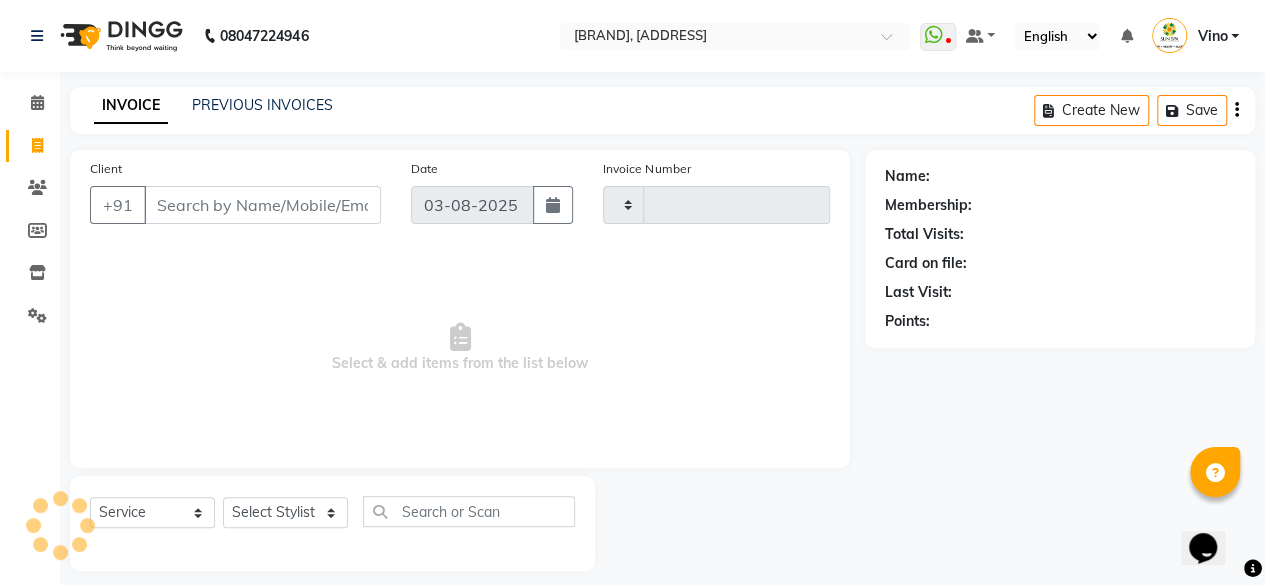 type on "0929" 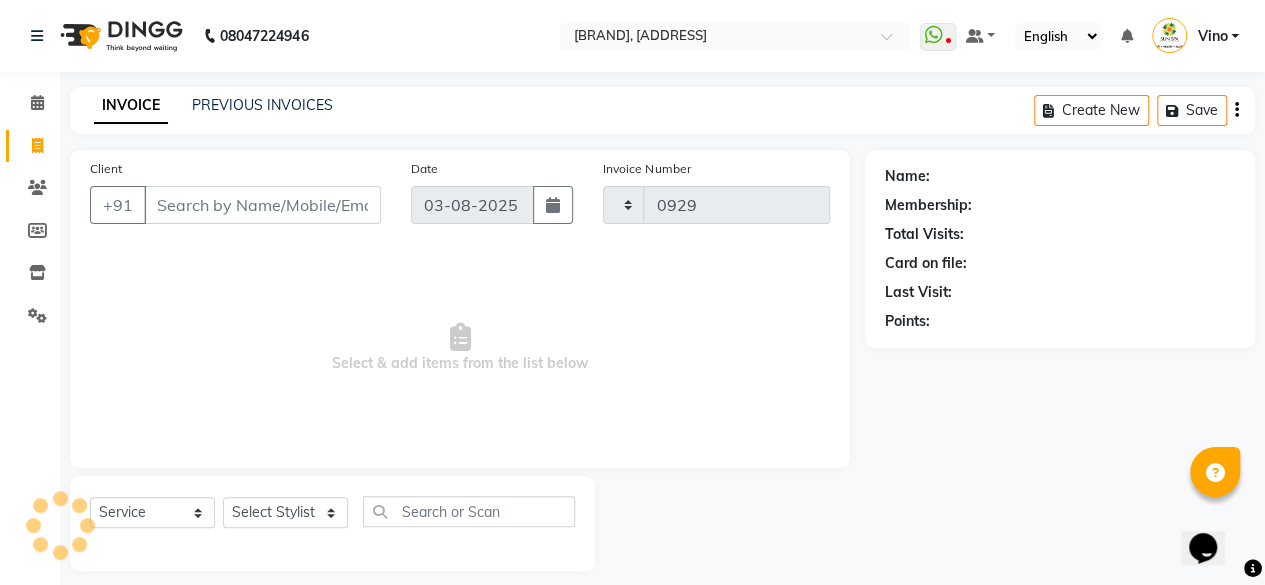 select on "5782" 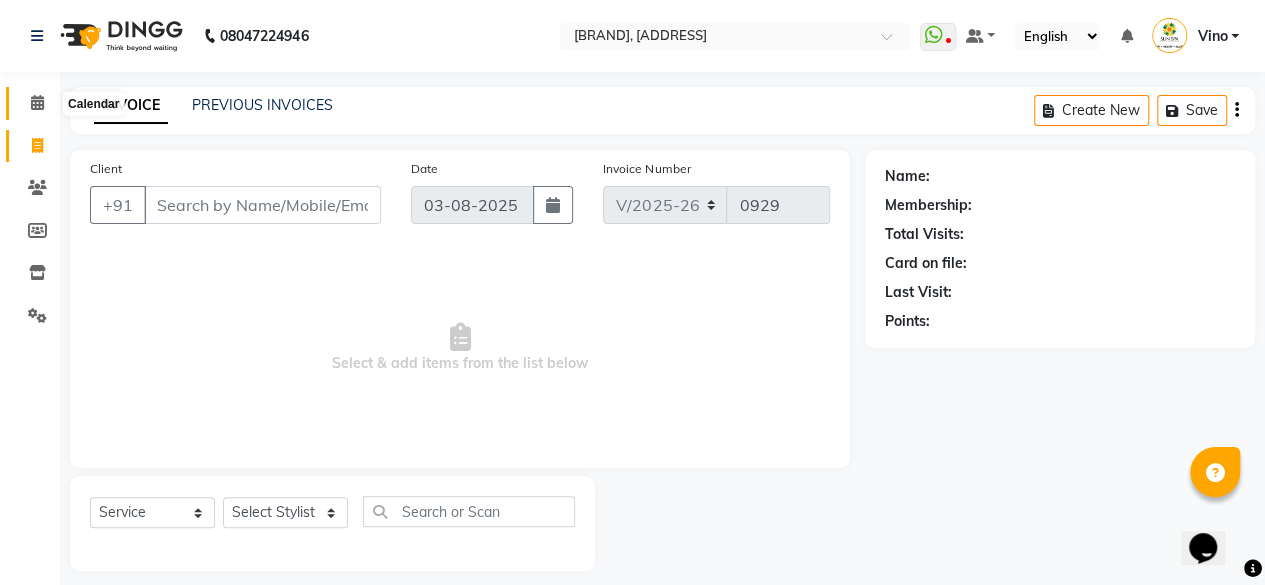 click 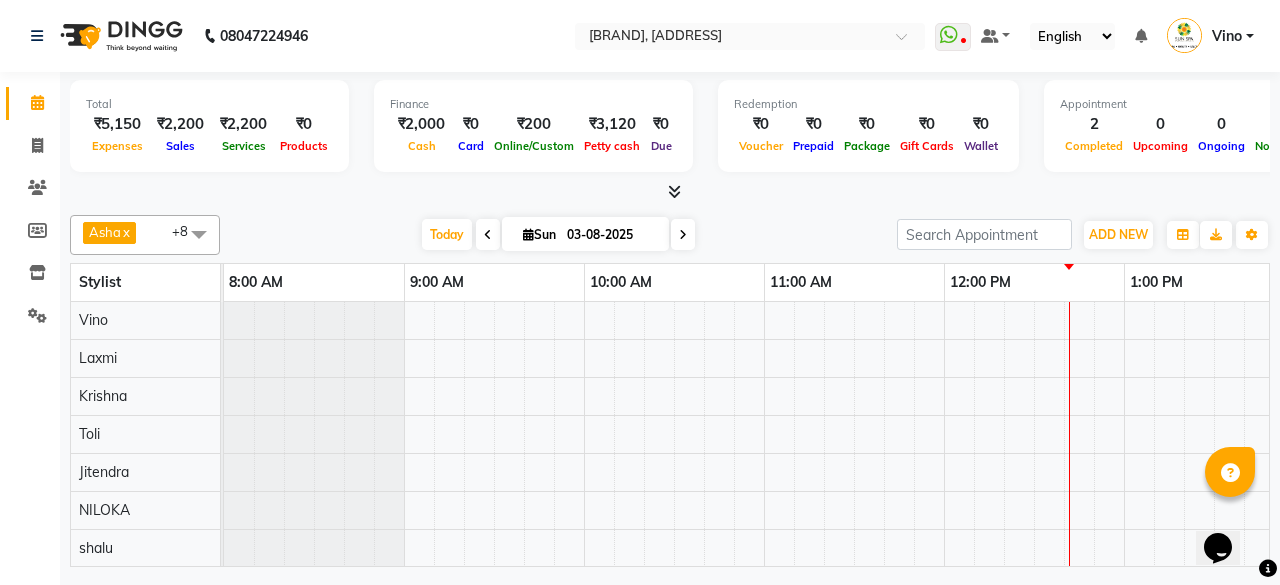 scroll, scrollTop: 27, scrollLeft: 0, axis: vertical 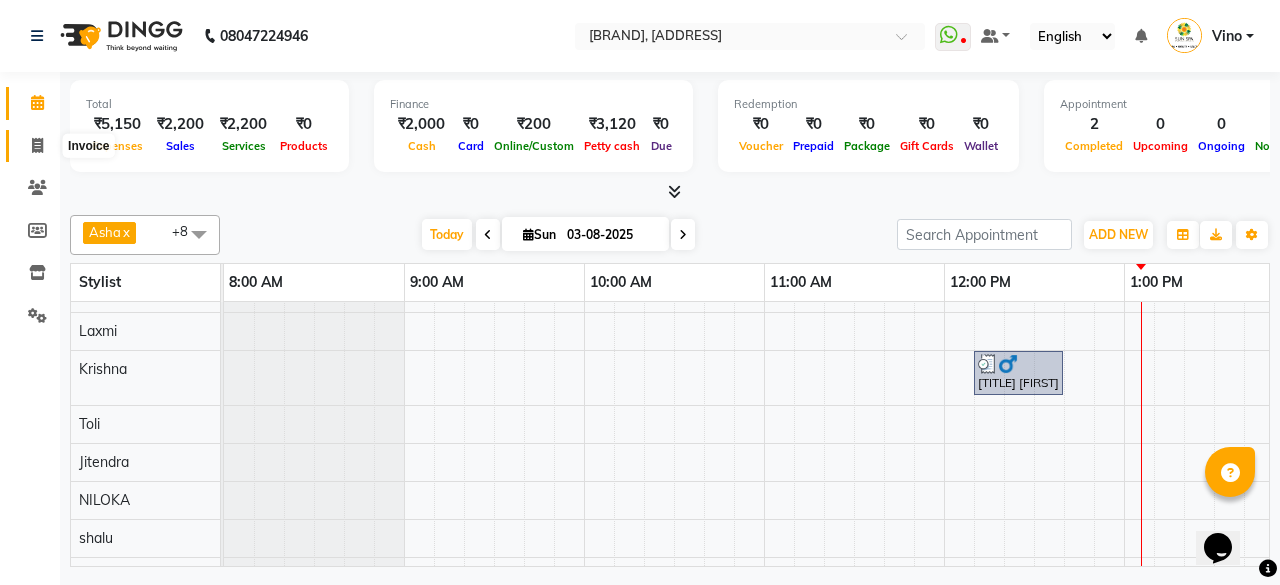 click 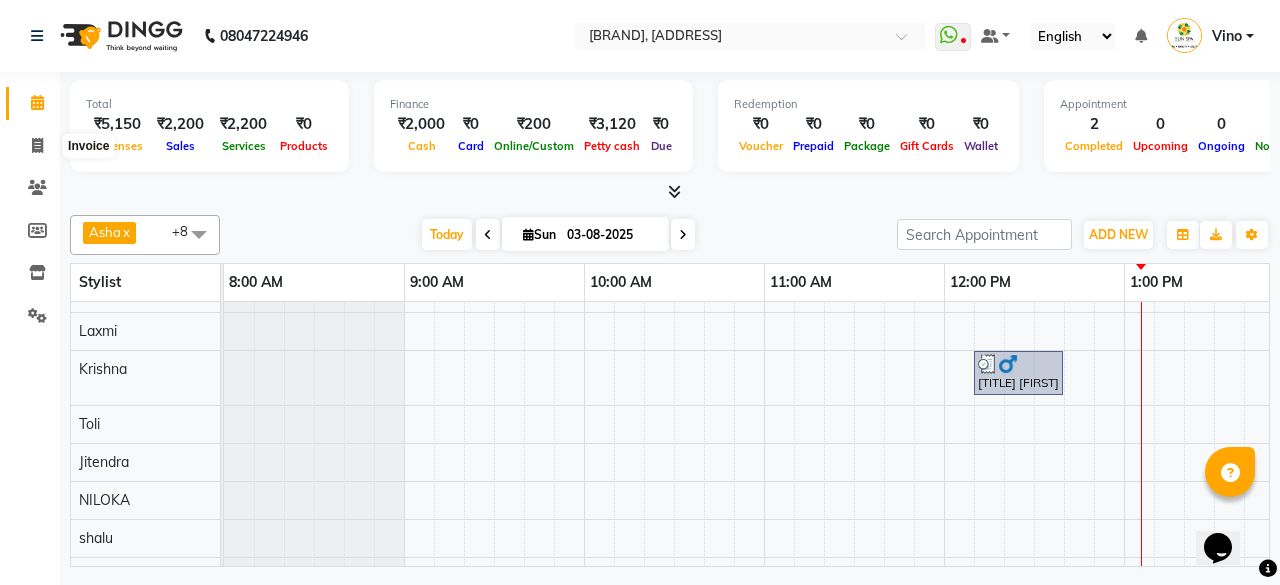 select on "service" 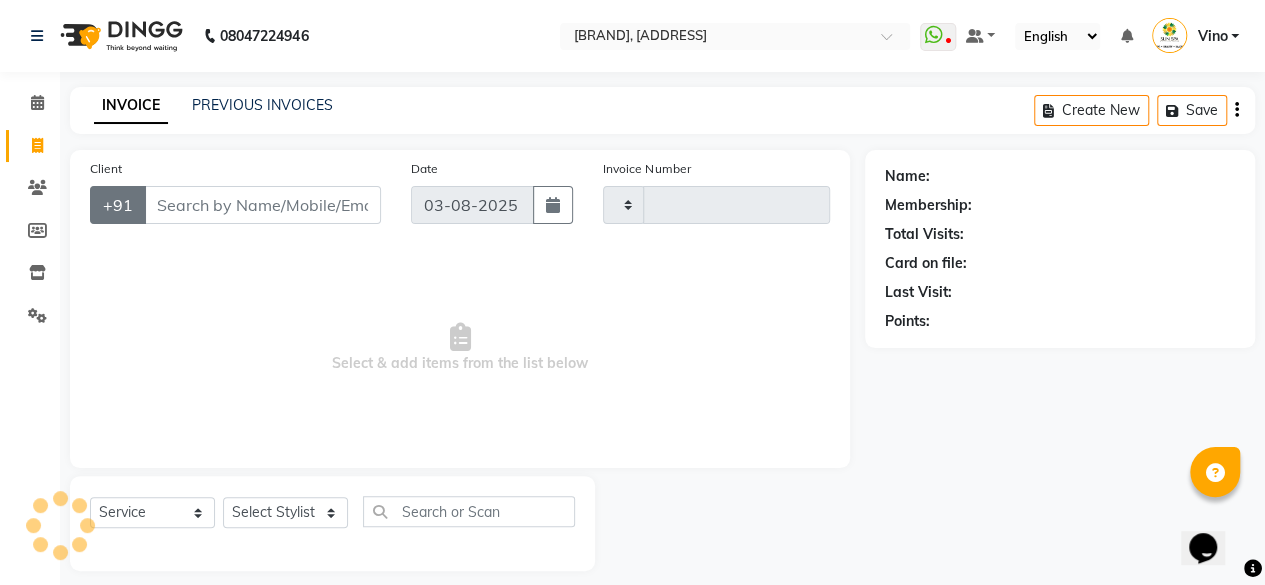 type on "0929" 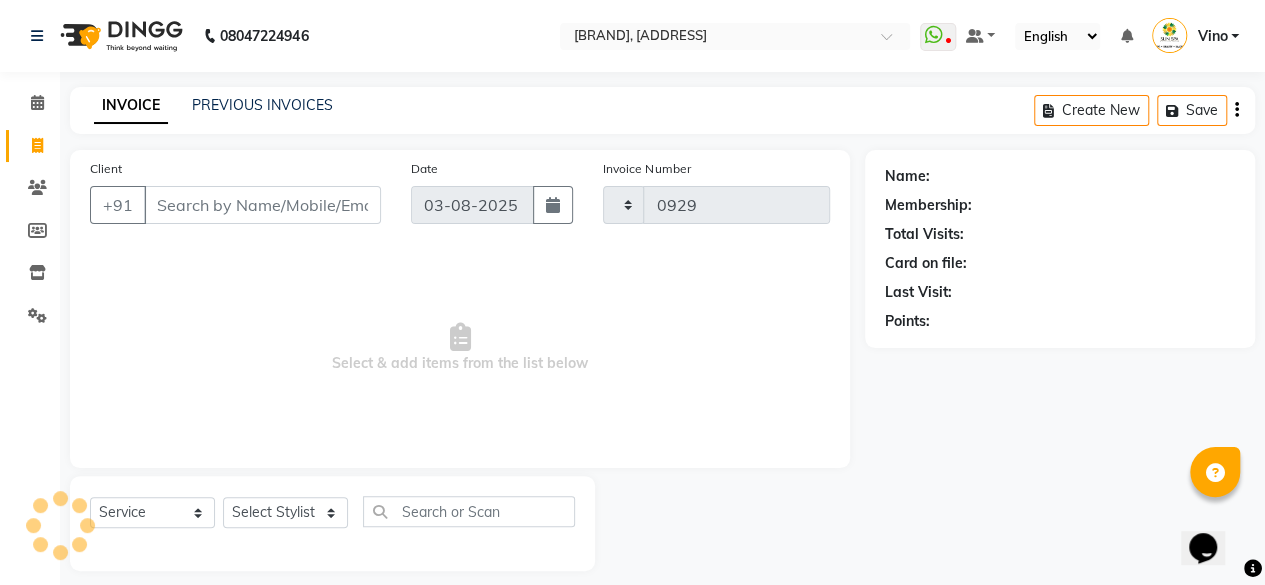 select on "5782" 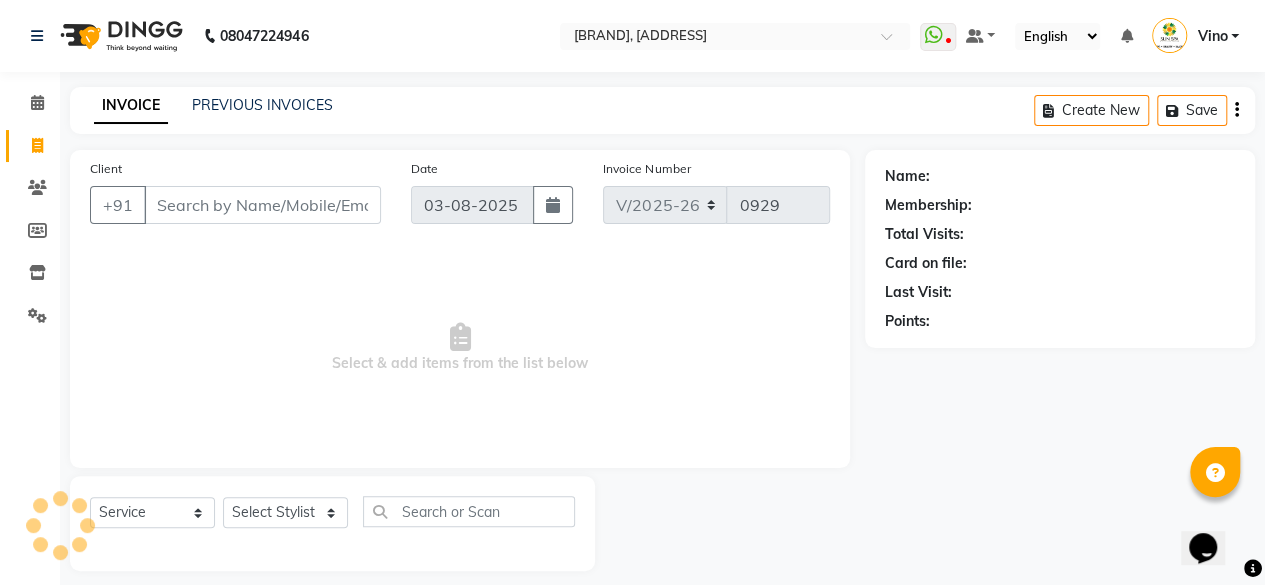 click on "Client" at bounding box center [262, 205] 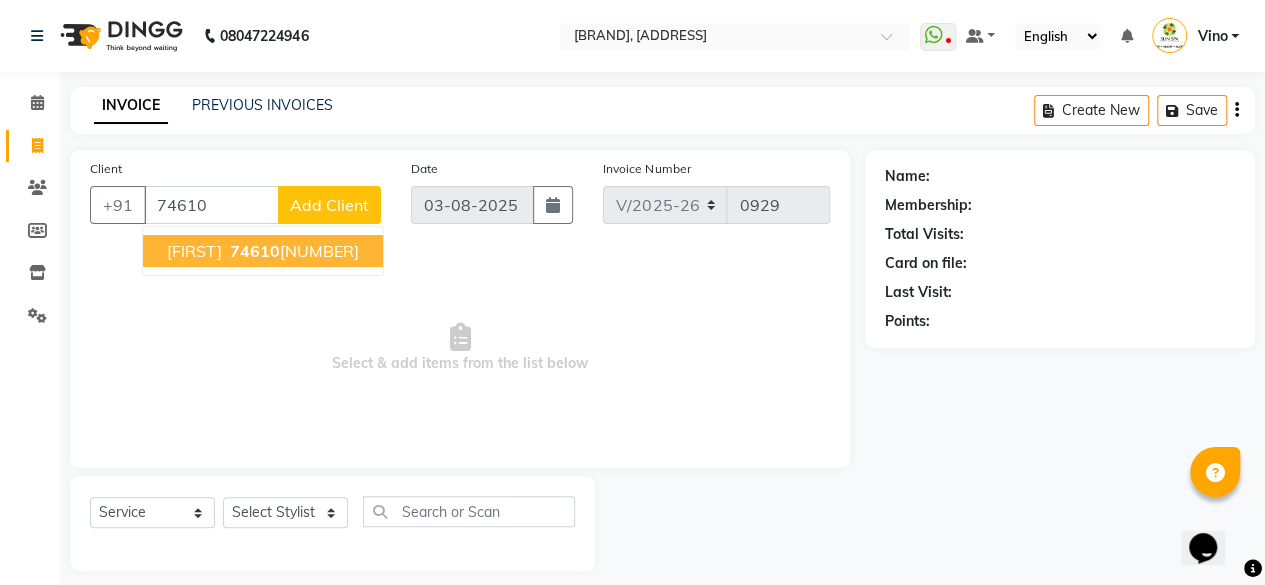 click on "[FIRST]" at bounding box center (194, 251) 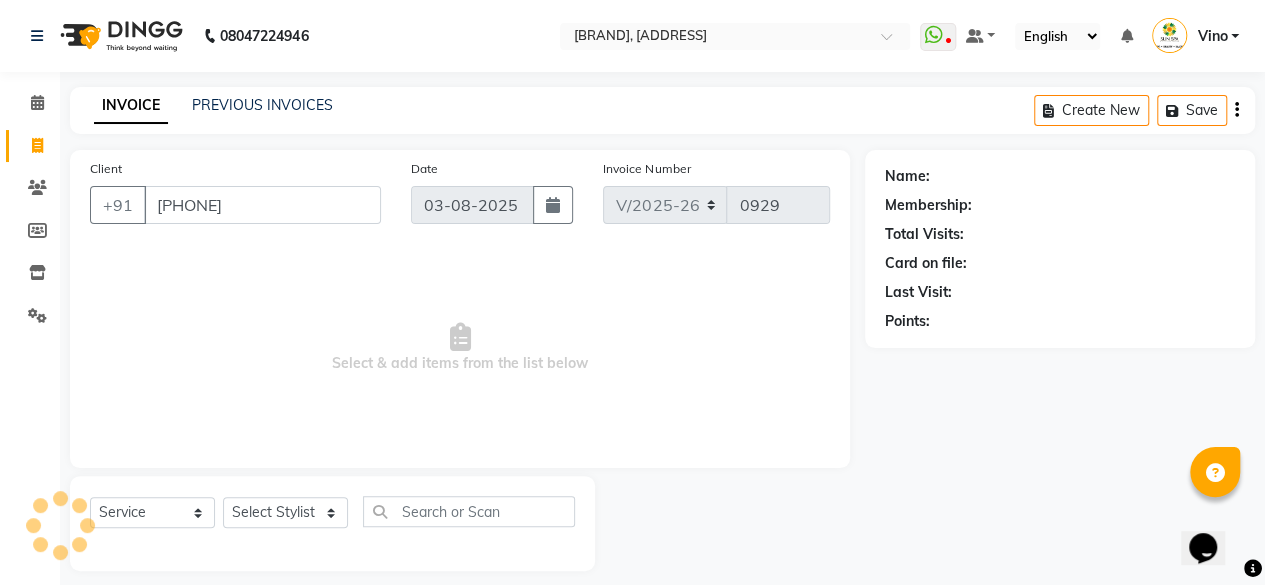 type on "[PHONE]" 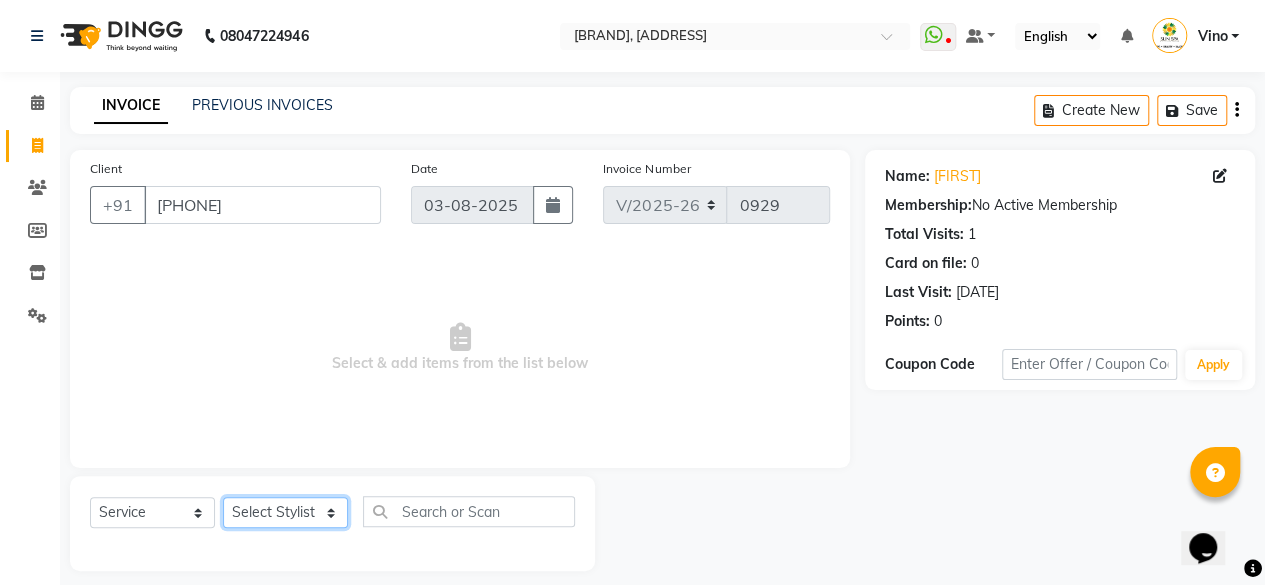 click on "Select Stylist [FIRST] [FIRST]  [FIRST]  [FIRST] [LAST] [FIRST] [FIRST] [FIRST] [FIRST] [FIRST] [FIRST] [FIRST] [FIRST] [FIRST] [FIRST]" 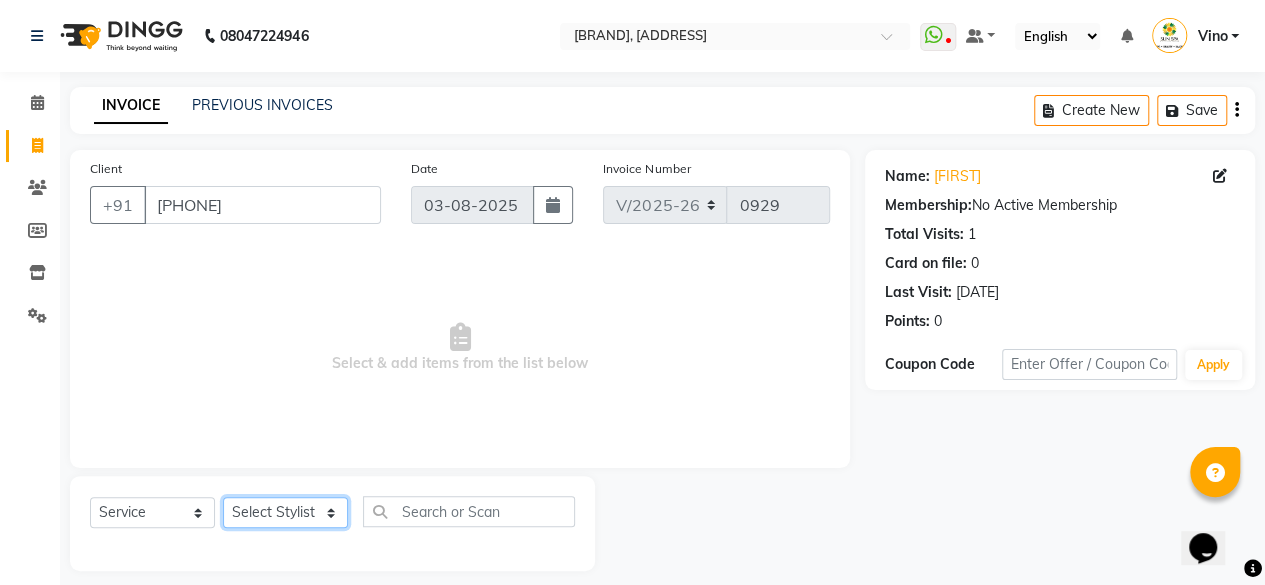 select on "40021" 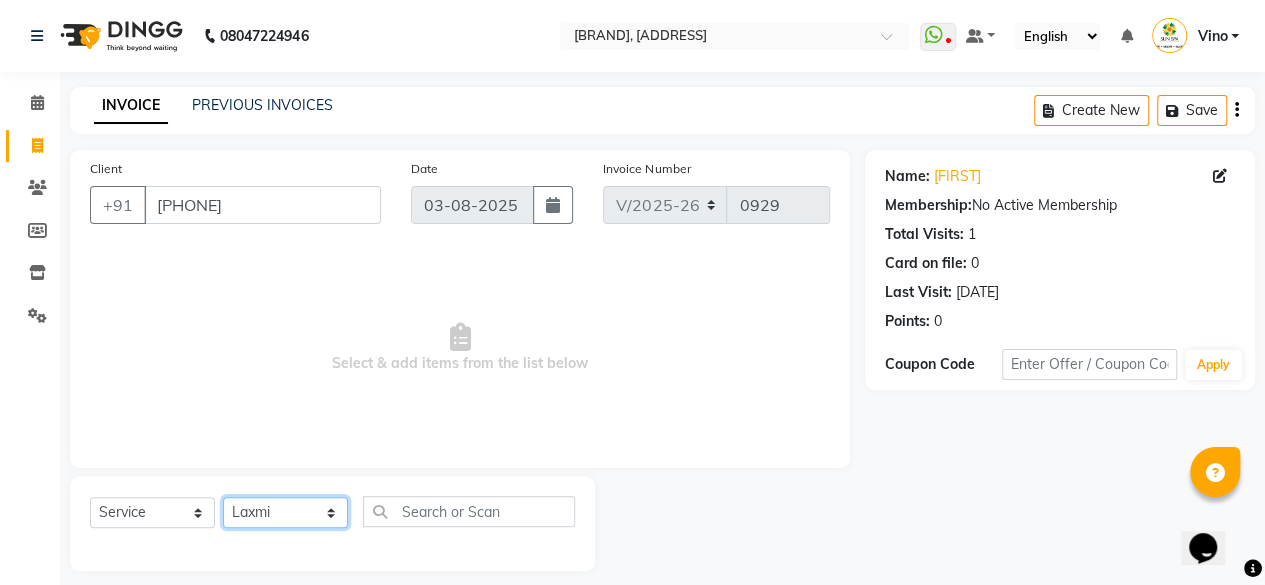 click on "Select Stylist [FIRST] [FIRST]  [FIRST]  [FIRST] [LAST] [FIRST] [FIRST] [FIRST] [FIRST] [FIRST] [FIRST] [FIRST] [FIRST] [FIRST] [FIRST]" 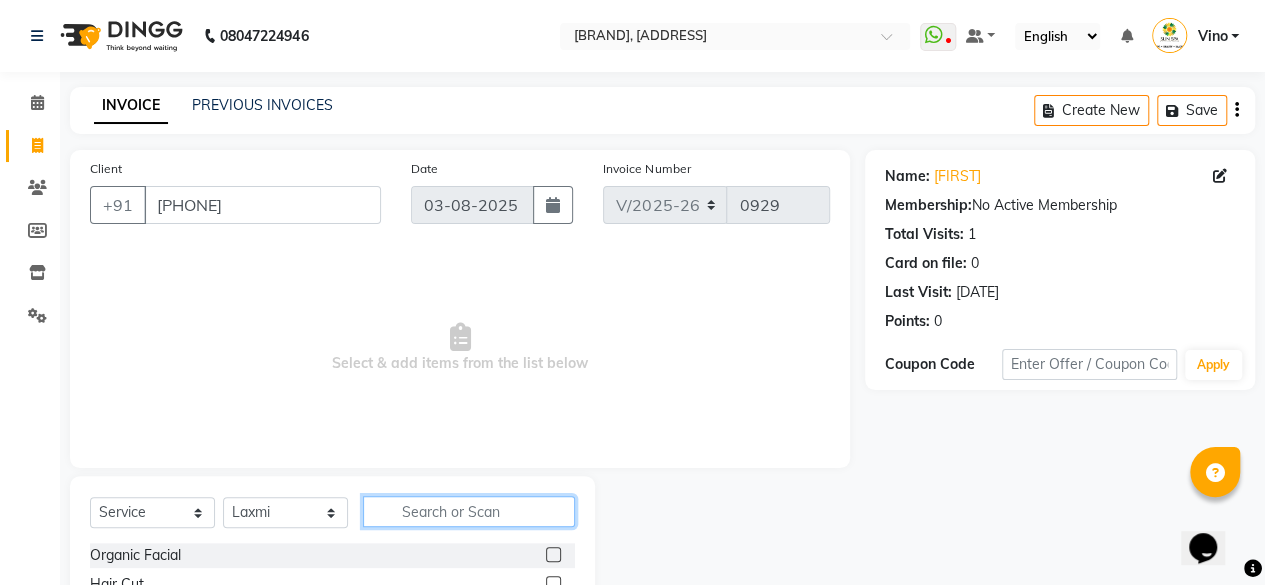 click 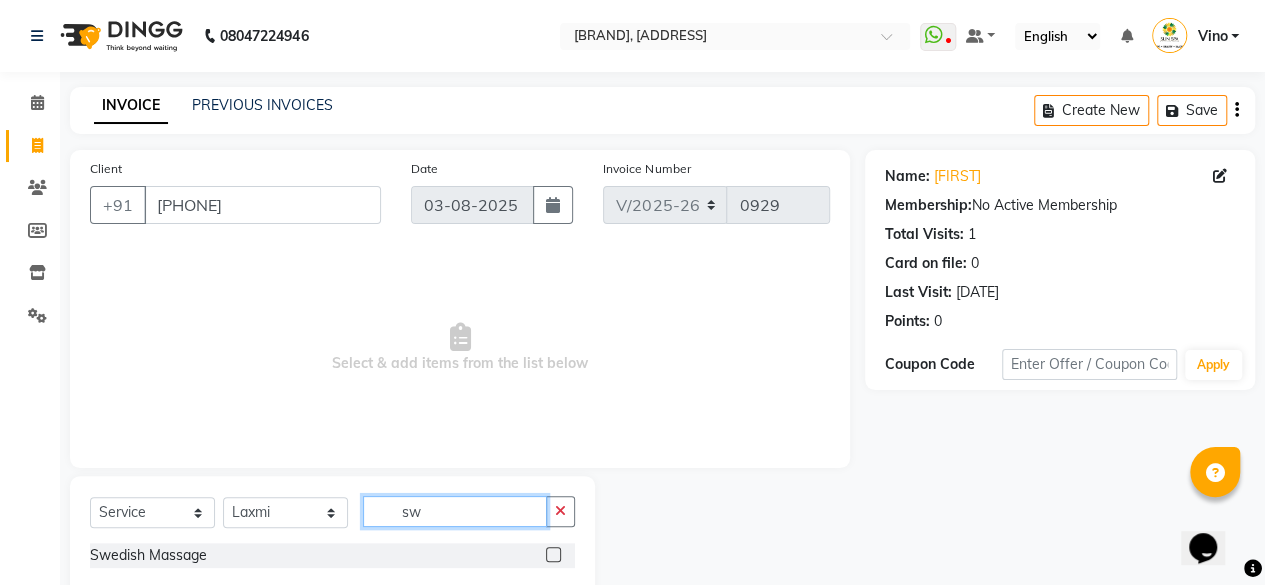 type on "sw" 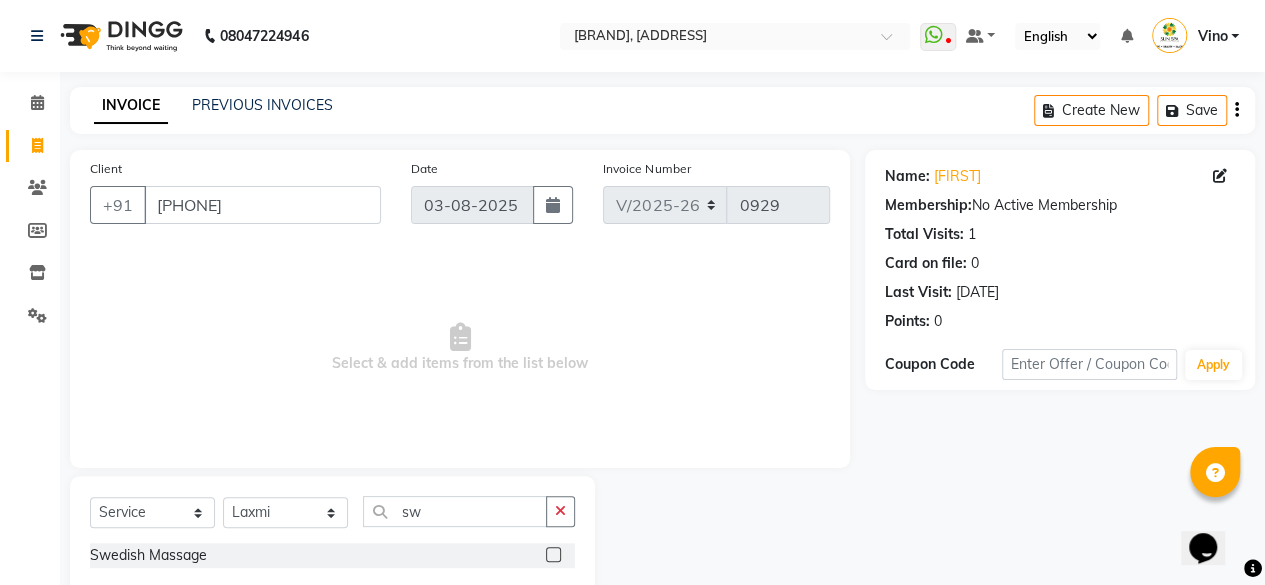 click 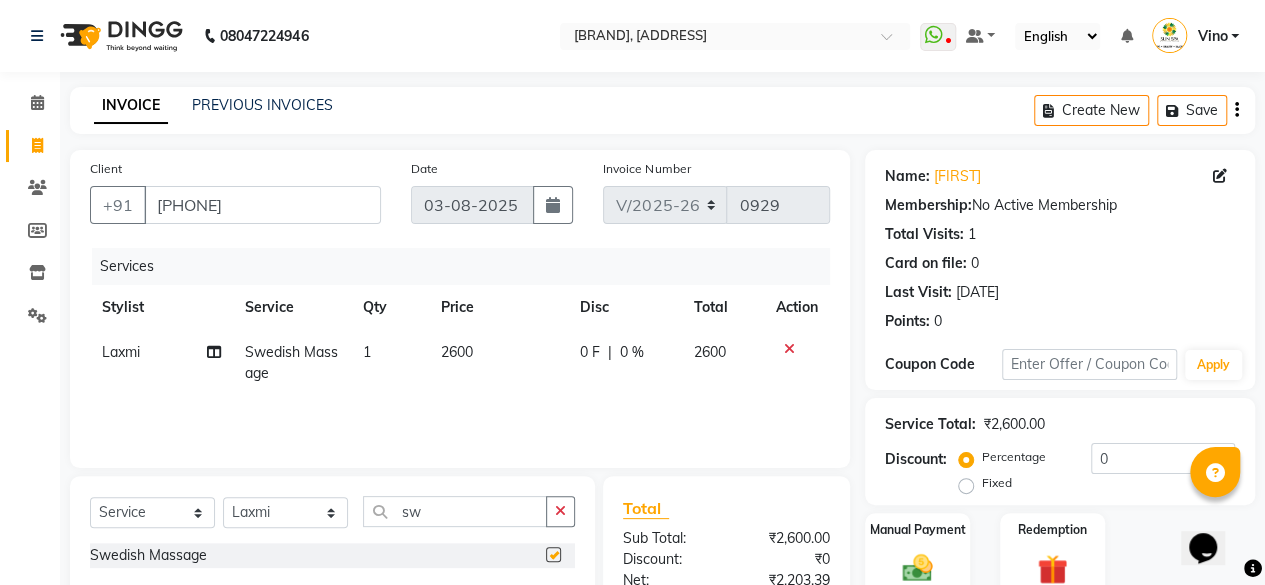 checkbox on "false" 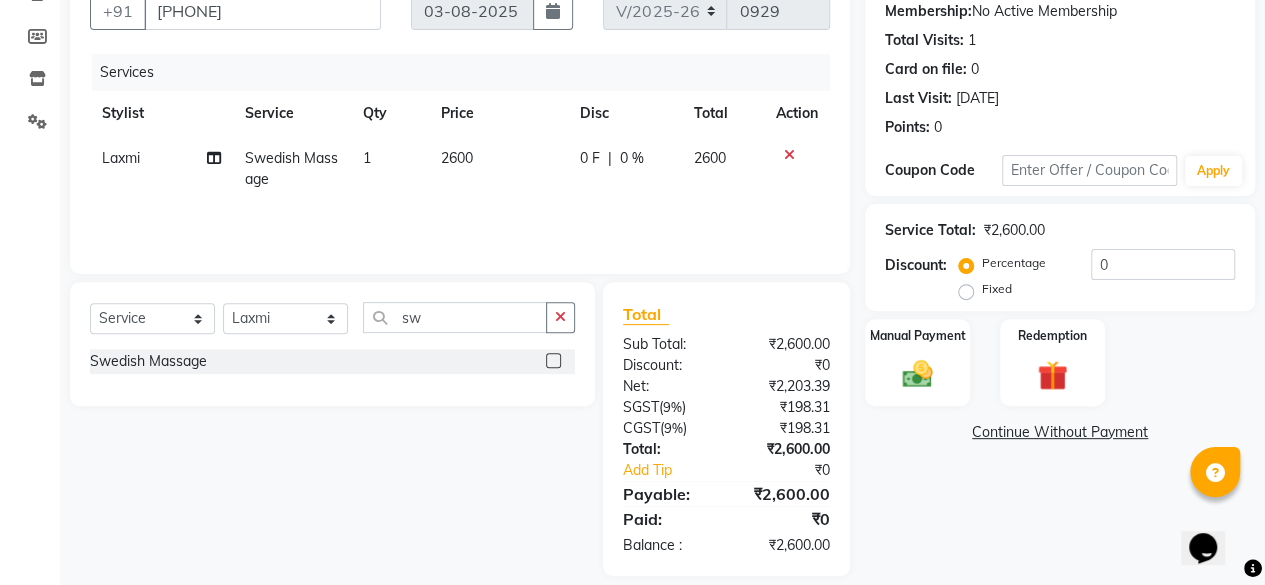 scroll, scrollTop: 200, scrollLeft: 0, axis: vertical 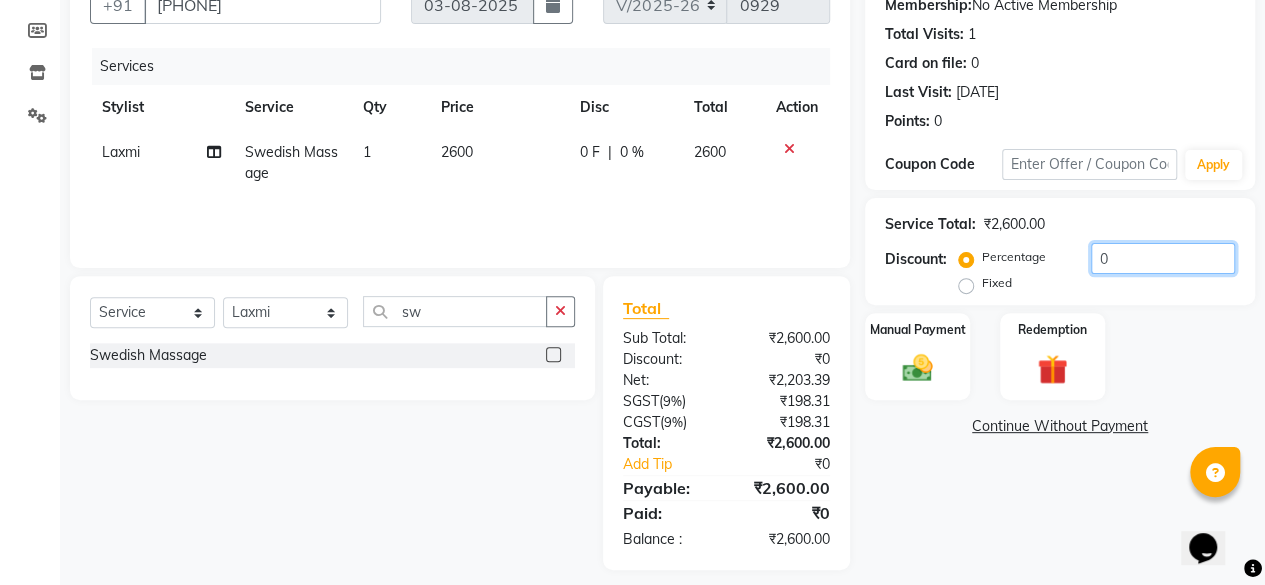 click on "0" 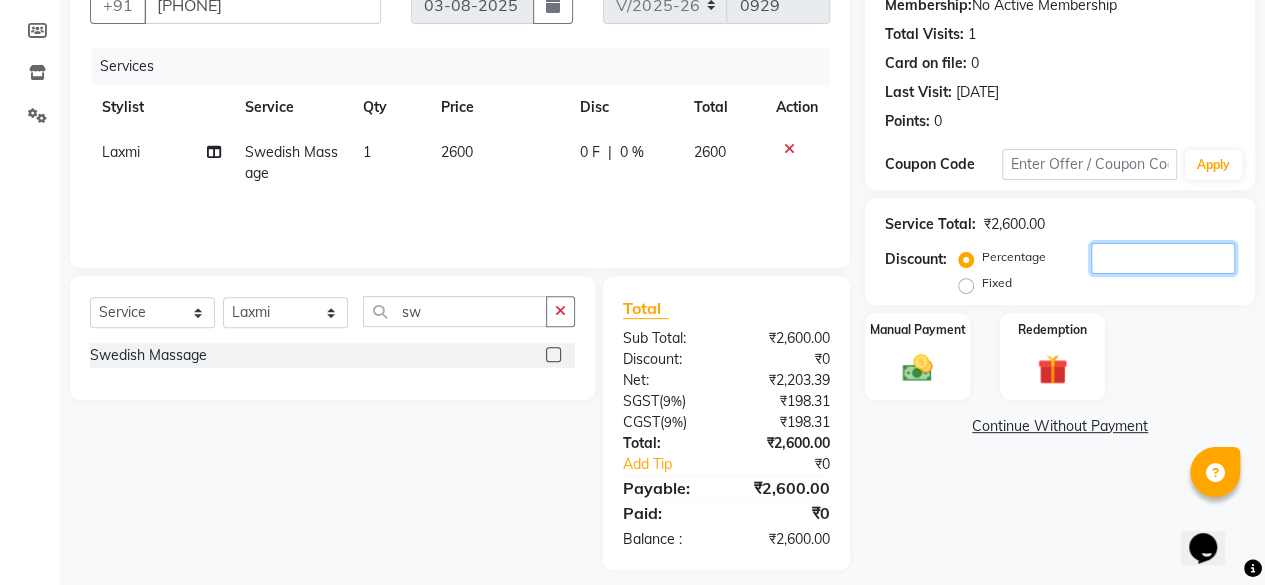 type 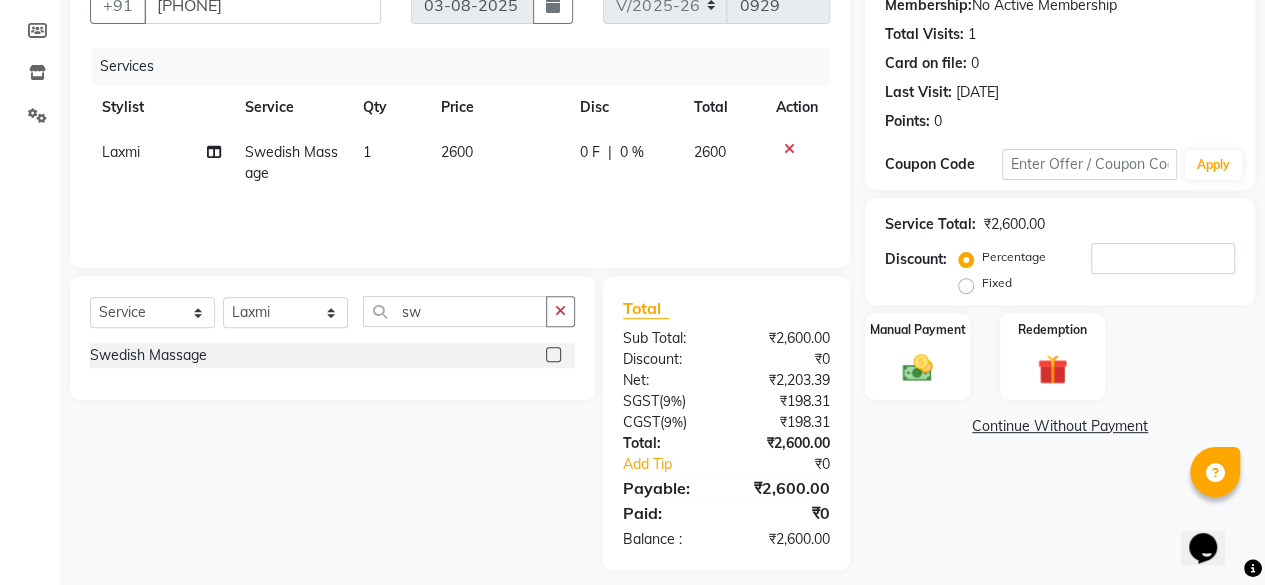 click on "Fixed" 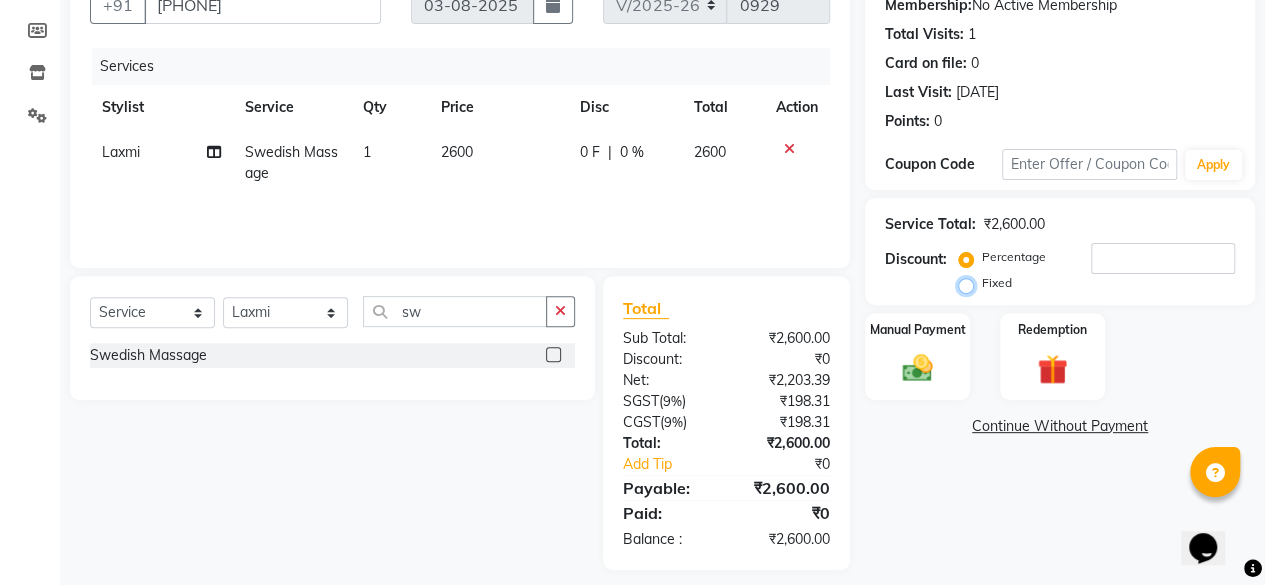 click on "Fixed" at bounding box center [970, 283] 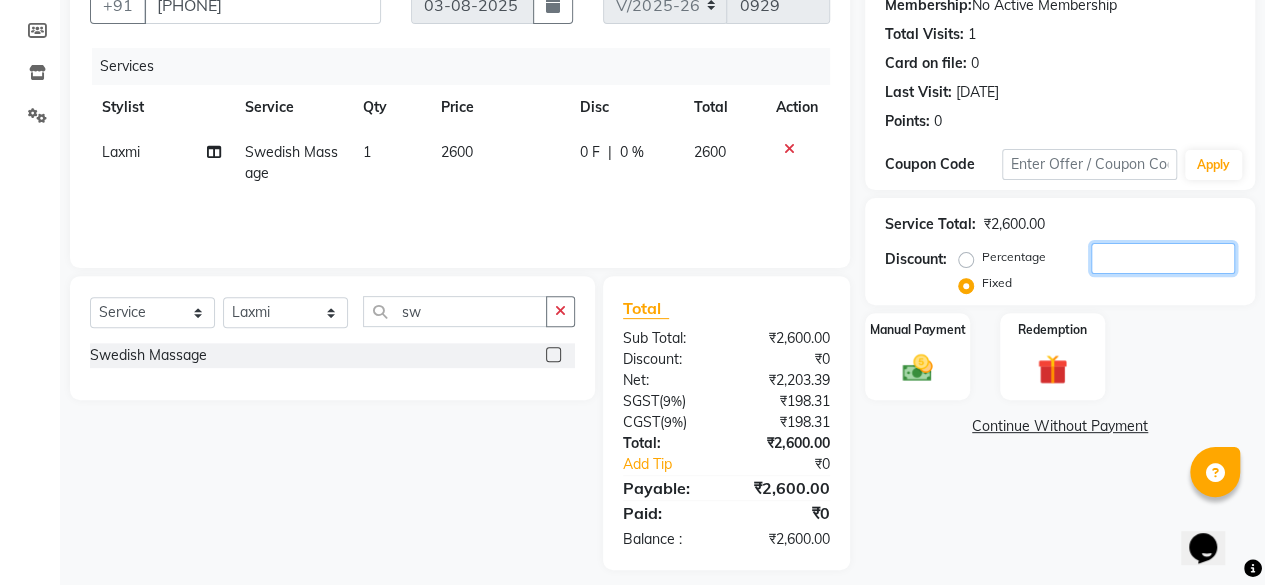 click 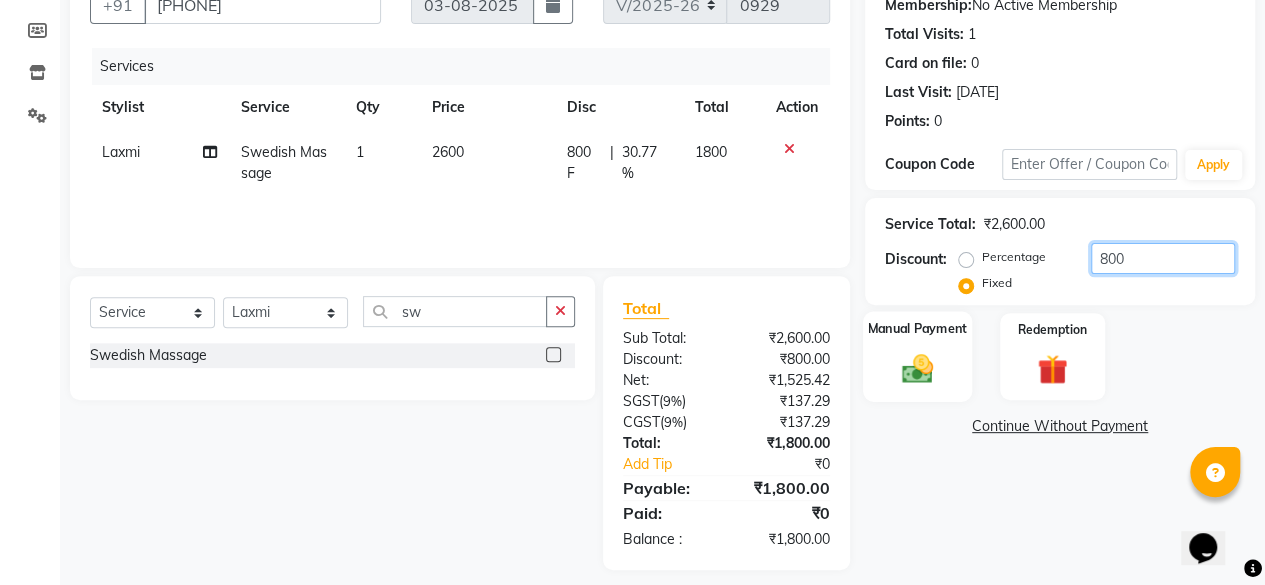type on "800" 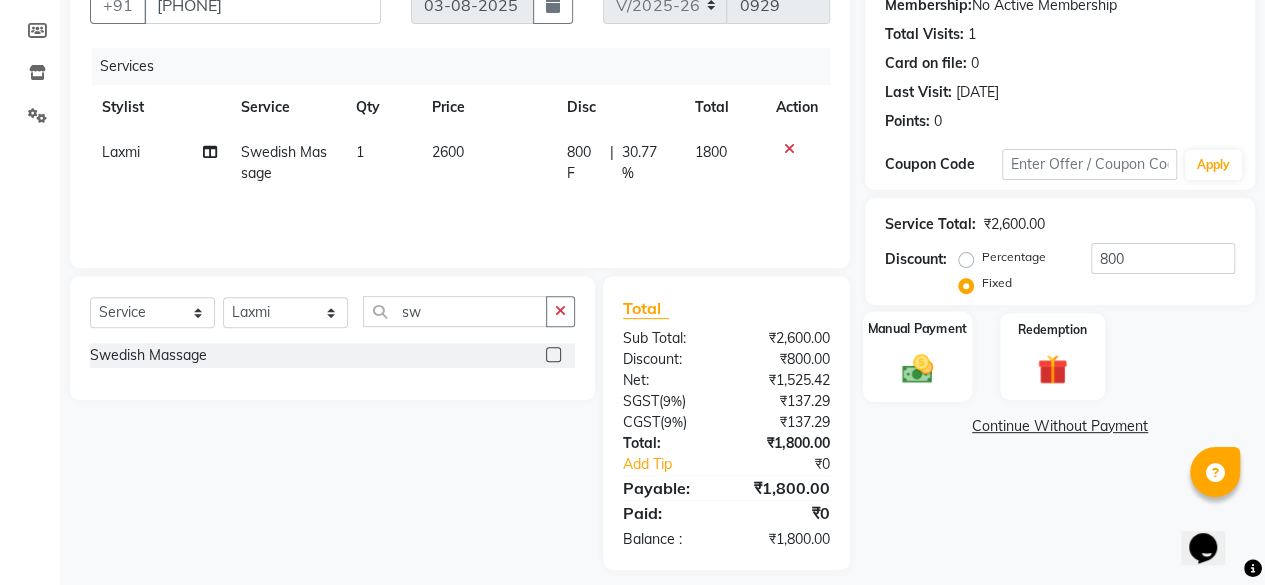 click 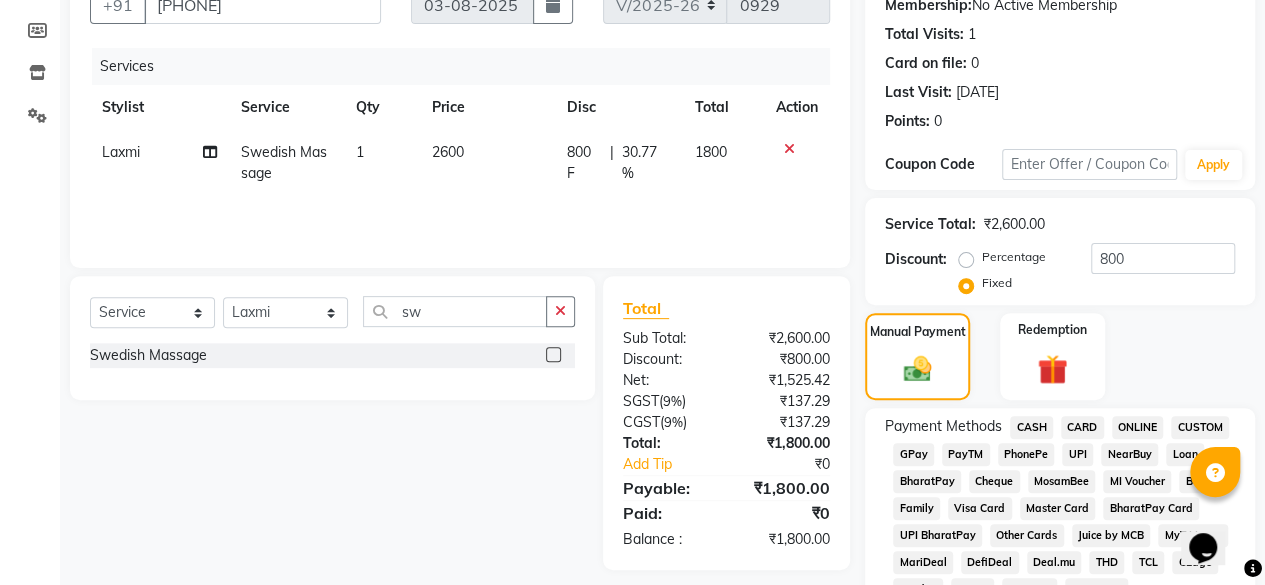 click on "GPay" 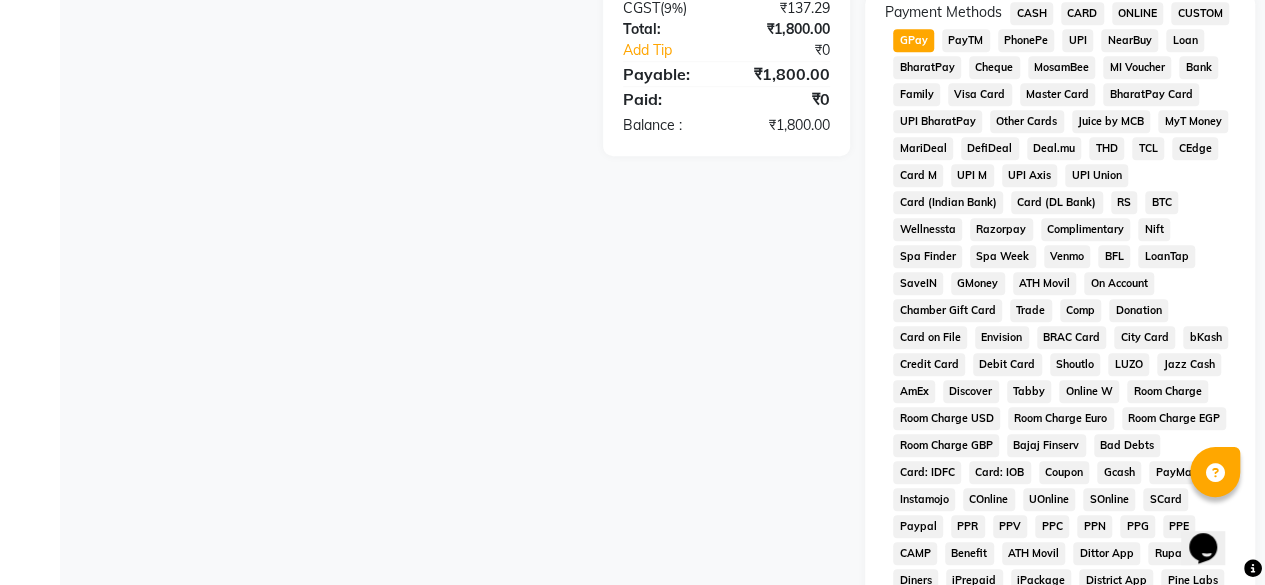 drag, startPoint x: 1066, startPoint y: 516, endPoint x: 1062, endPoint y: 484, distance: 32.24903 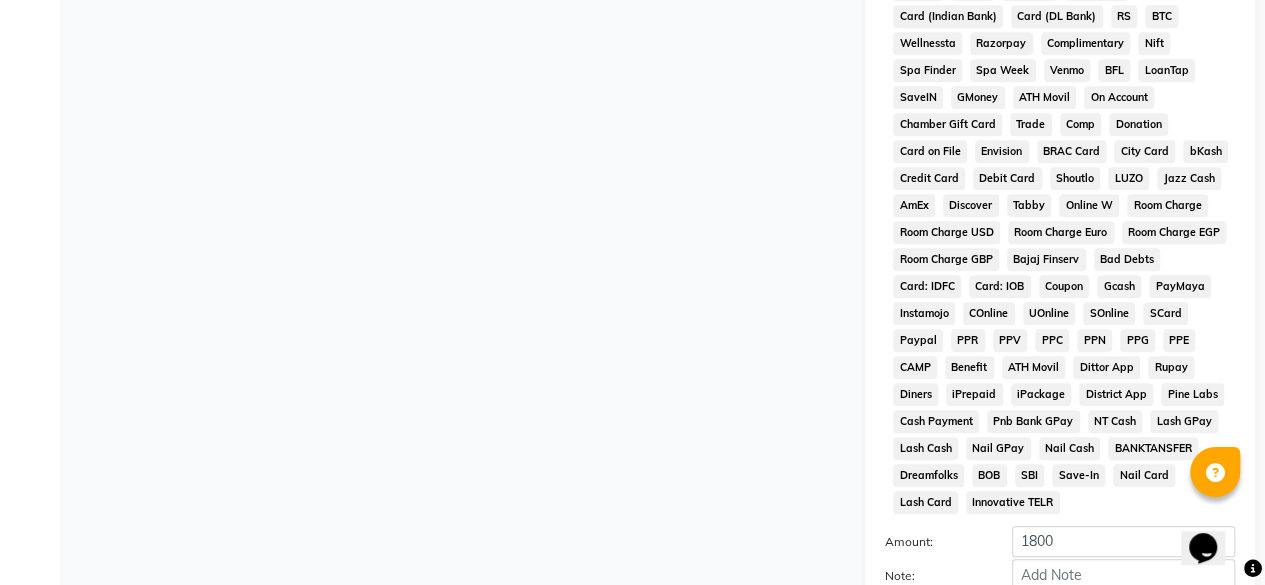 scroll, scrollTop: 923, scrollLeft: 0, axis: vertical 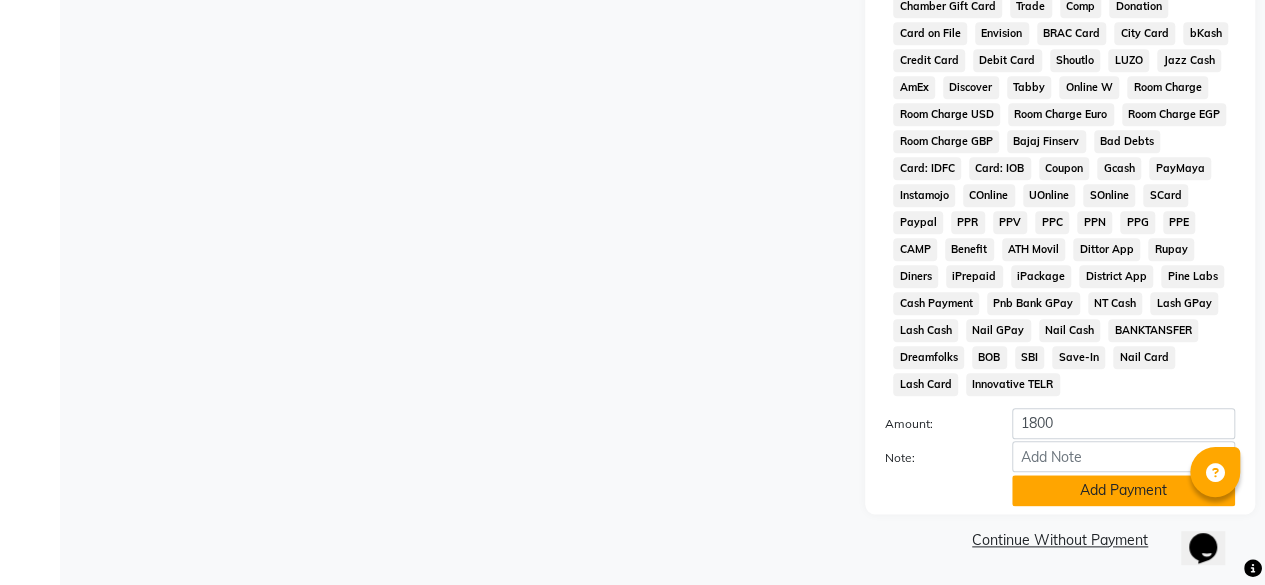click on "Add Payment" 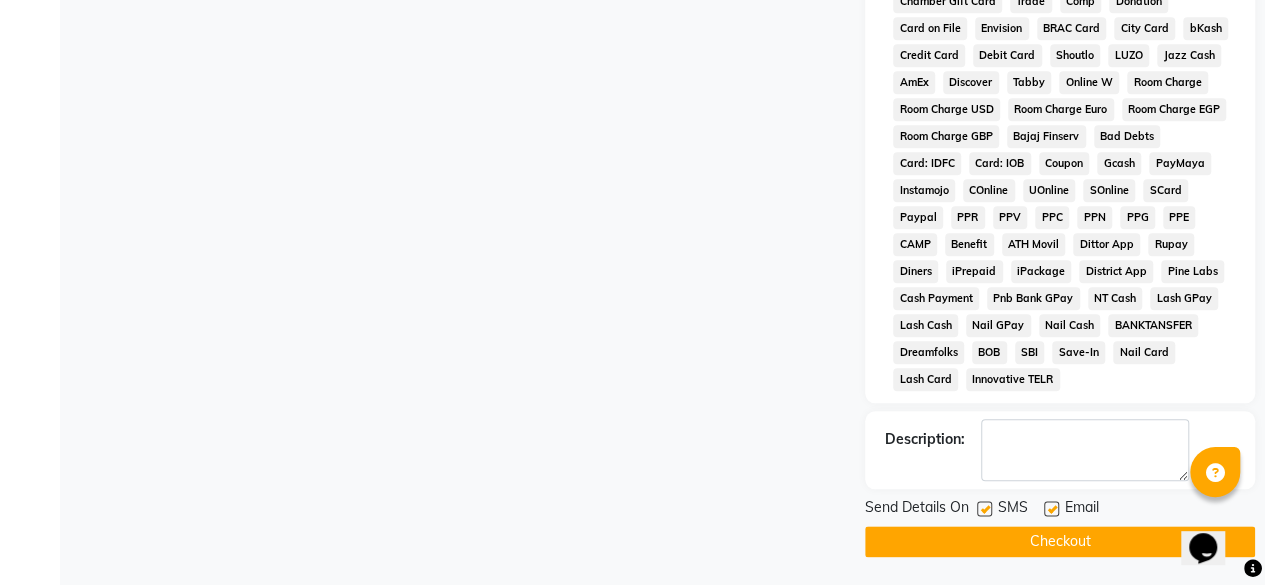 click on "Checkout" 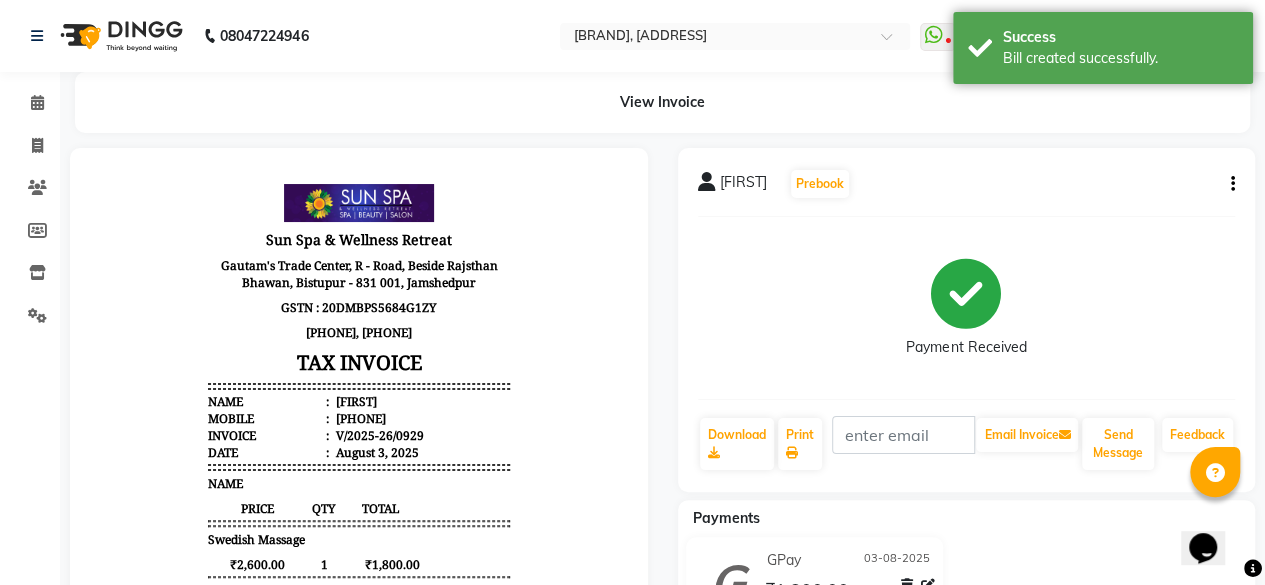 scroll, scrollTop: 0, scrollLeft: 0, axis: both 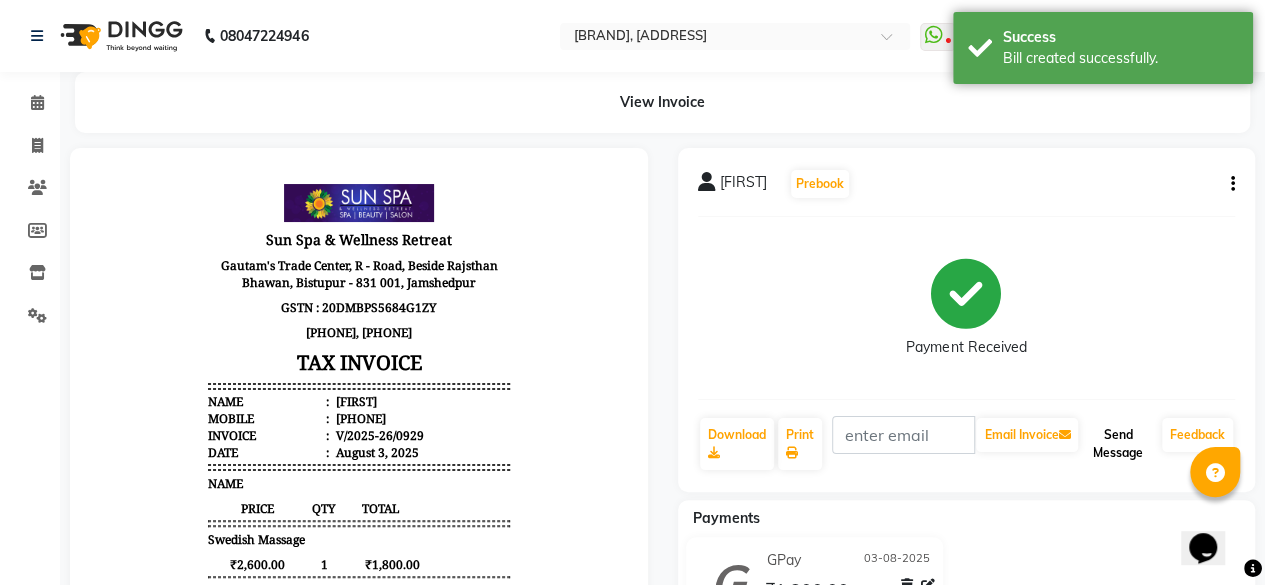 click on "Send Message" 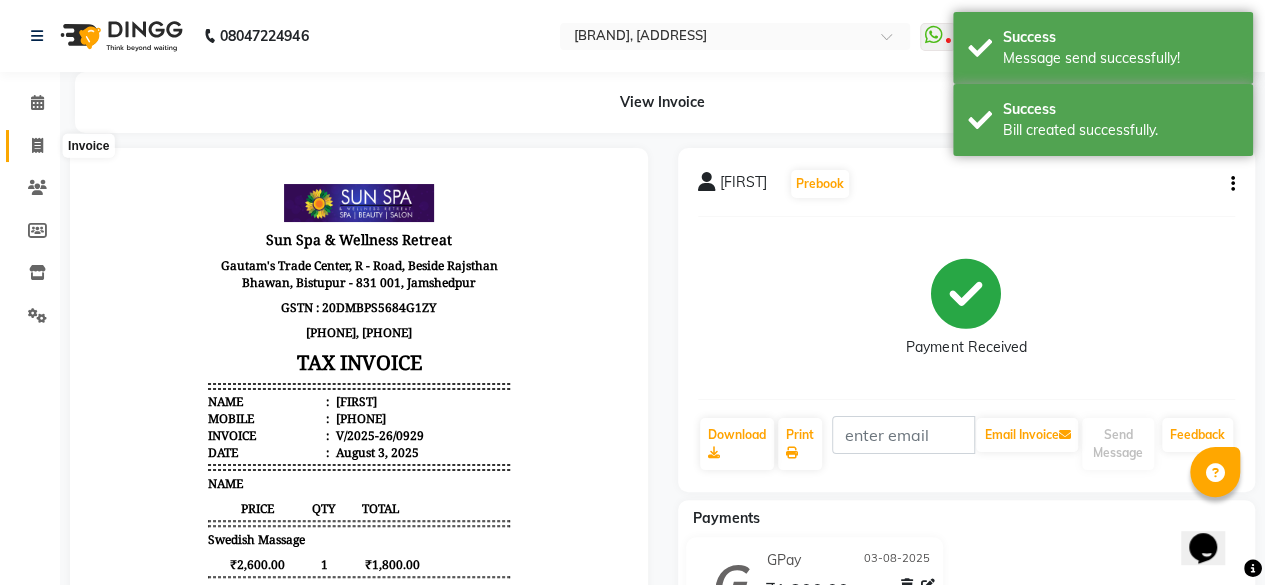 click 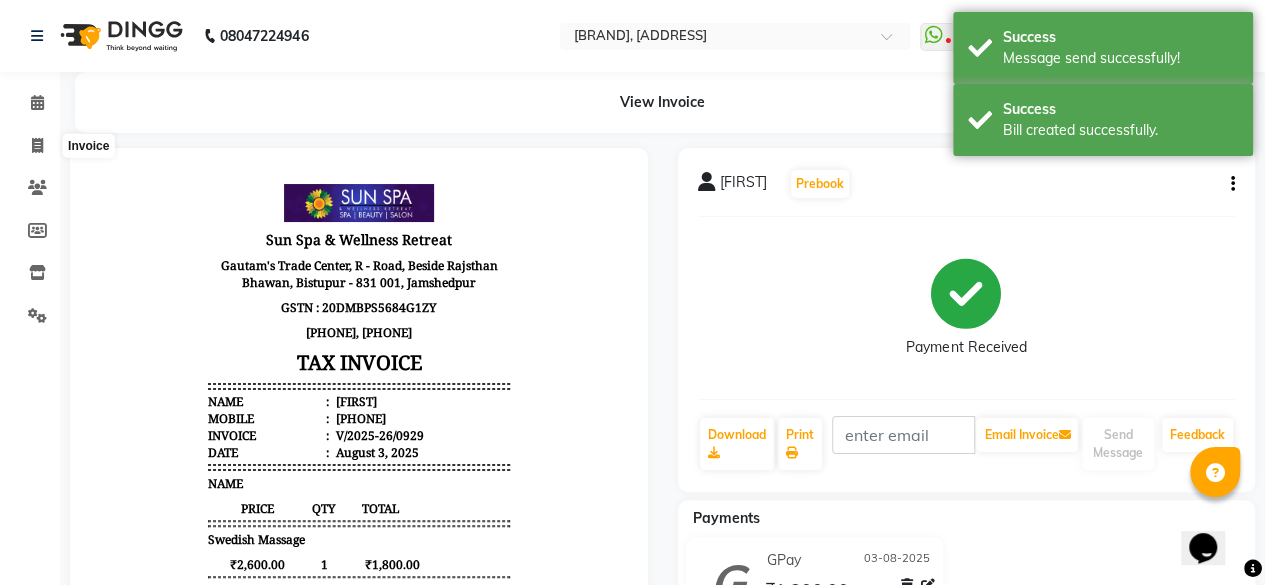 select on "service" 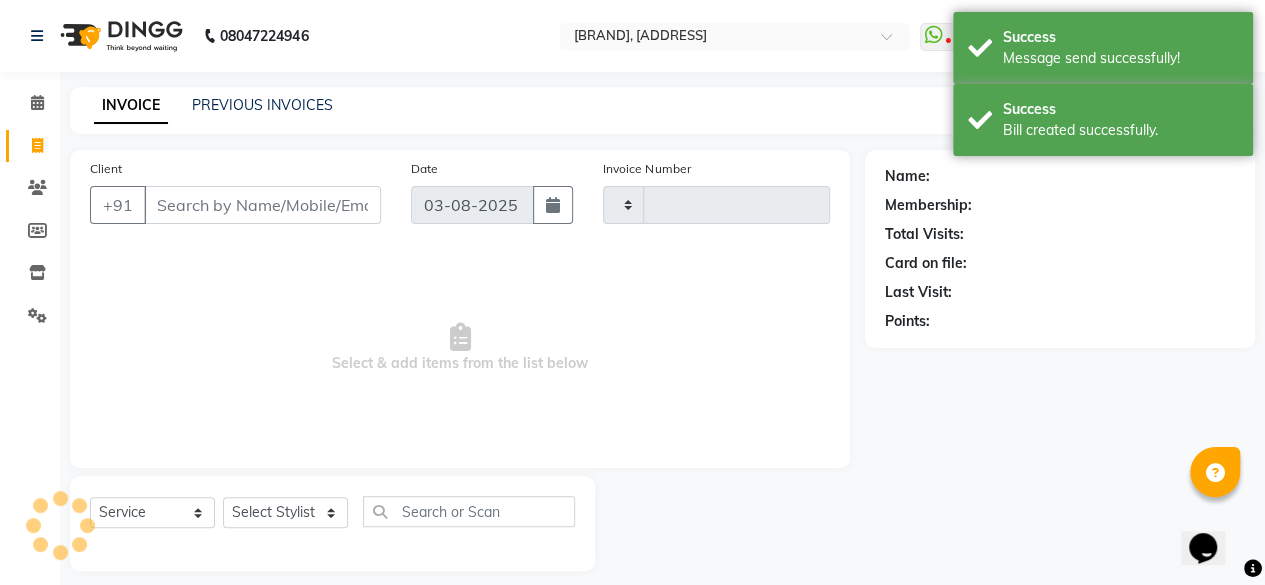 type on "0930" 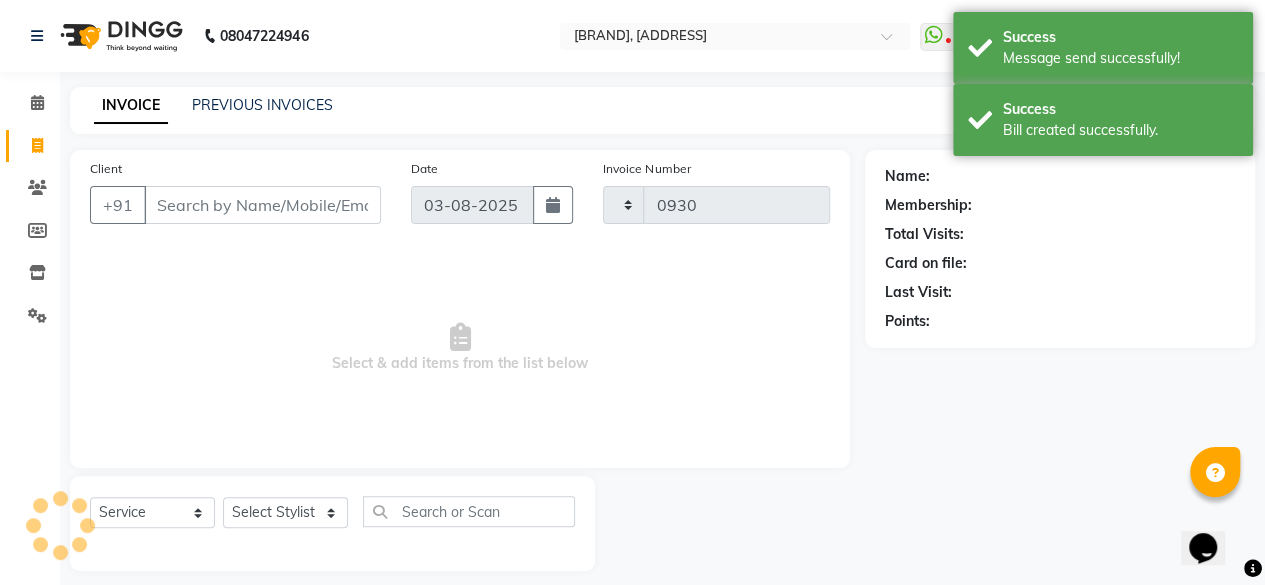 scroll, scrollTop: 15, scrollLeft: 0, axis: vertical 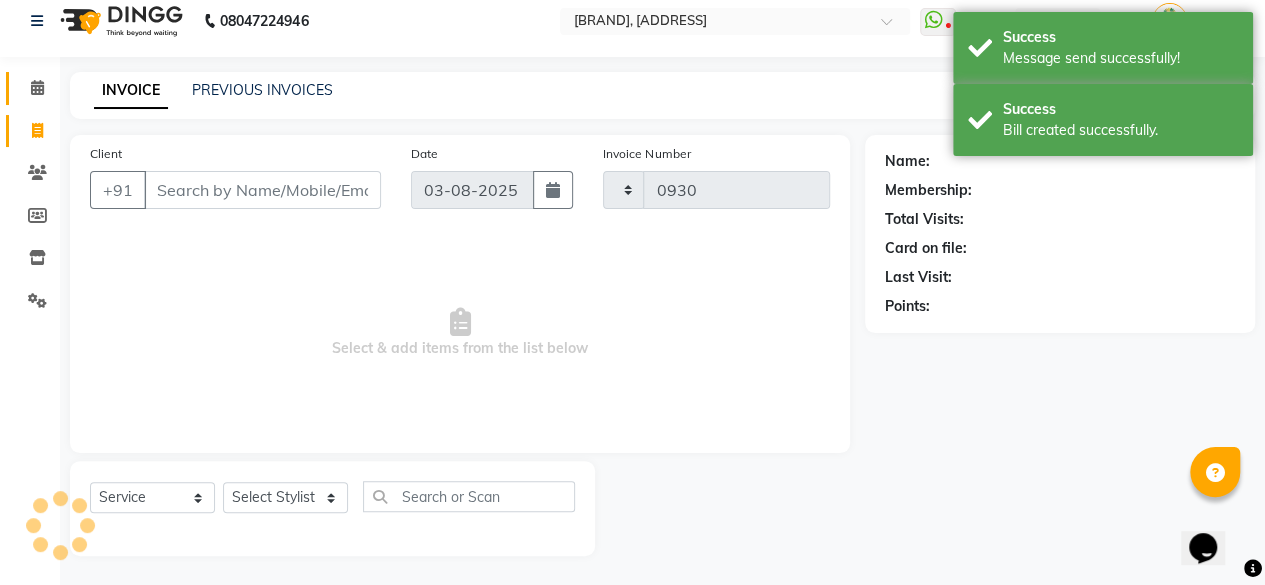 select on "5782" 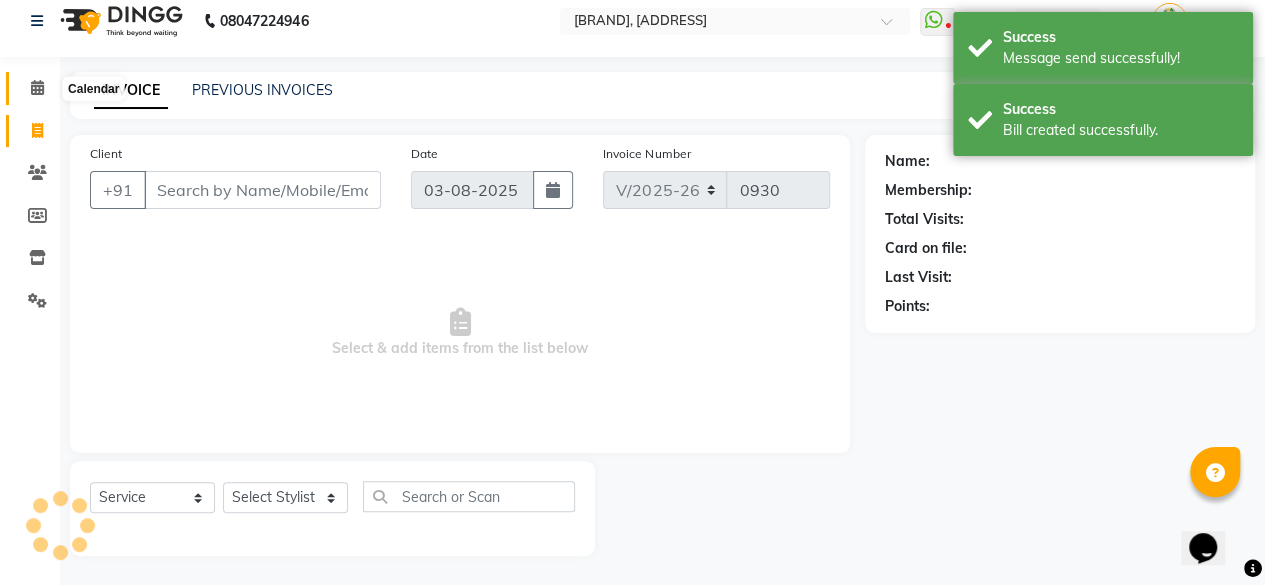click 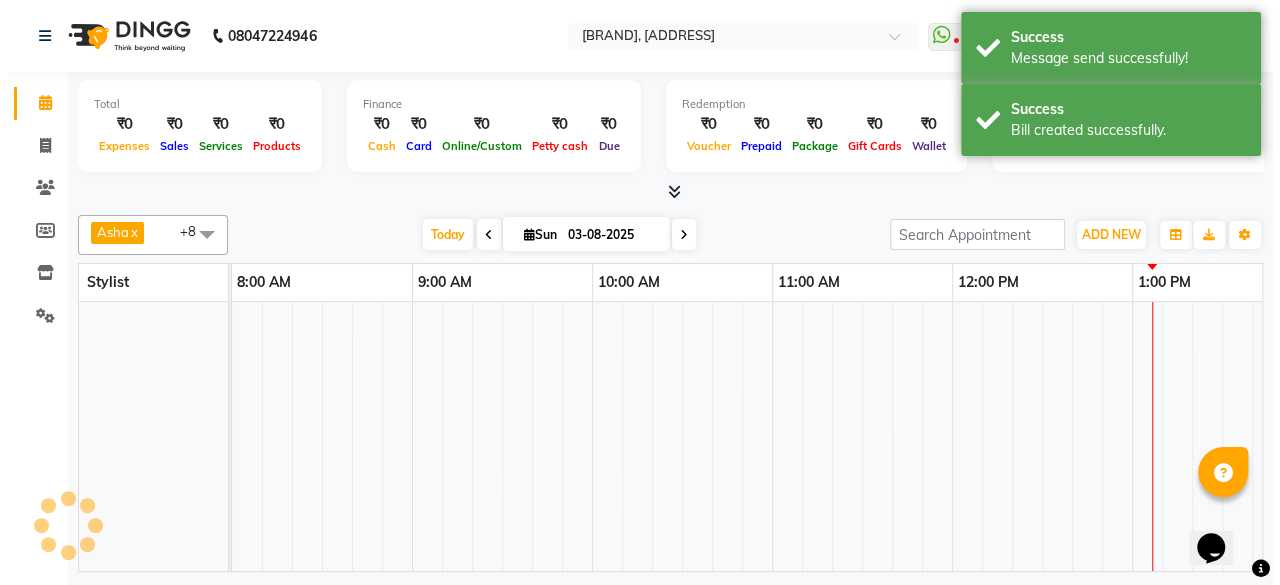 scroll, scrollTop: 0, scrollLeft: 0, axis: both 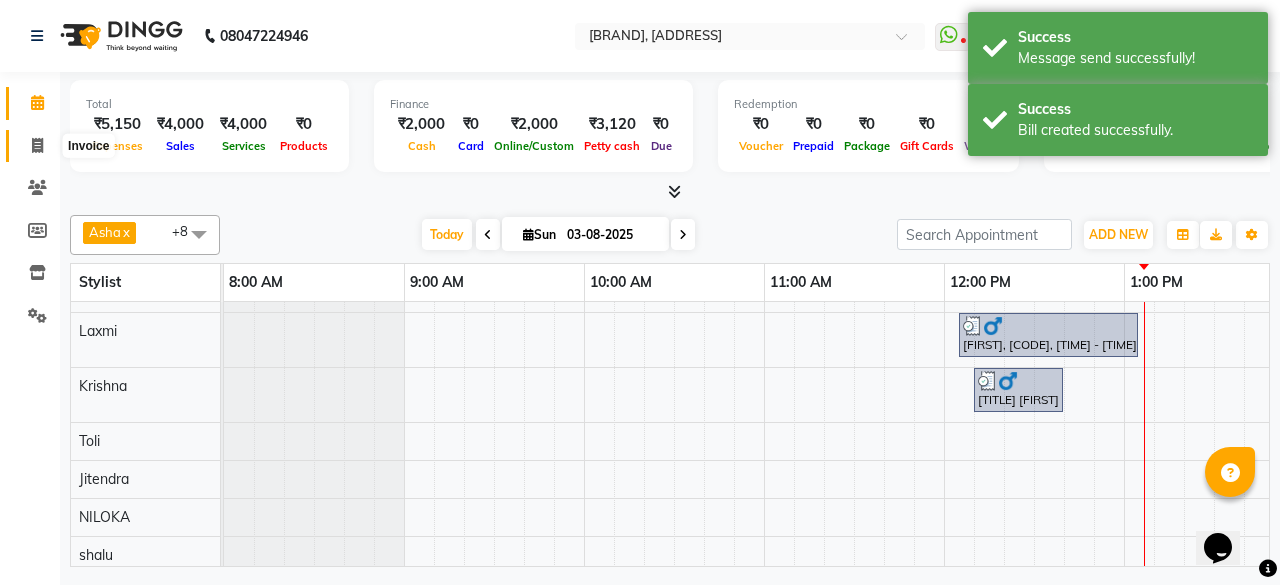 click 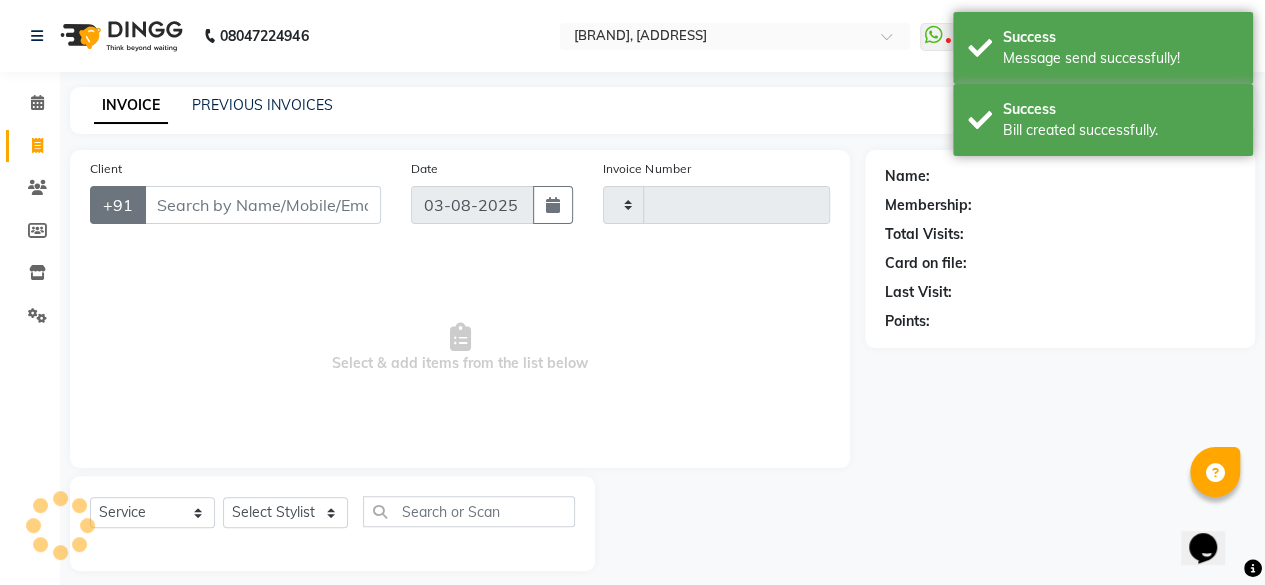 type on "0930" 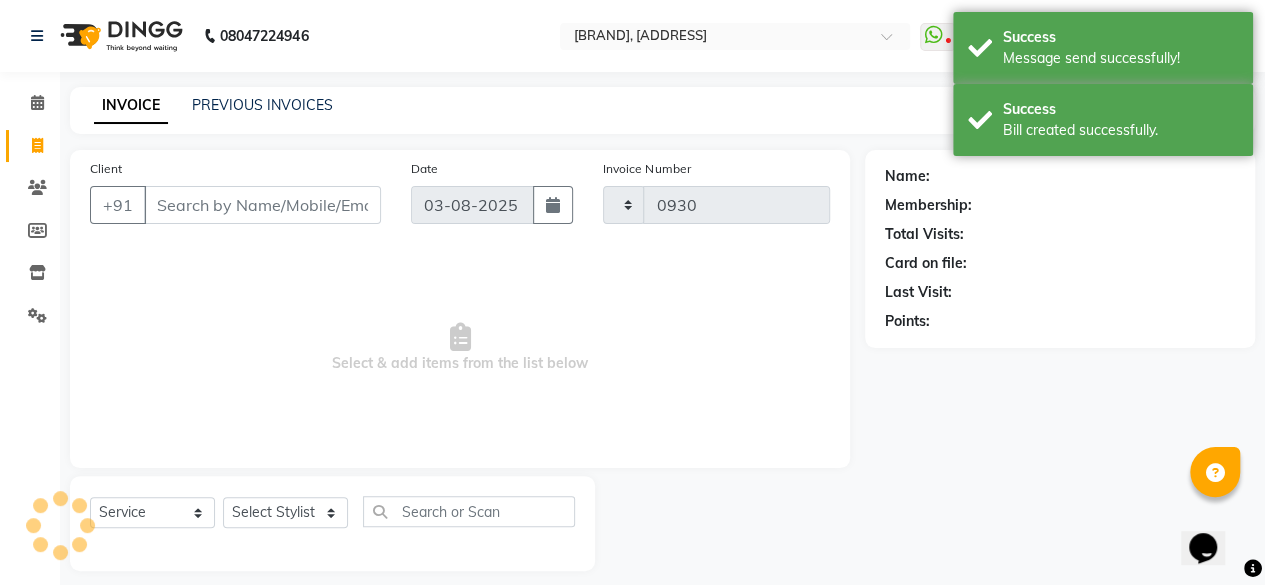 select on "5782" 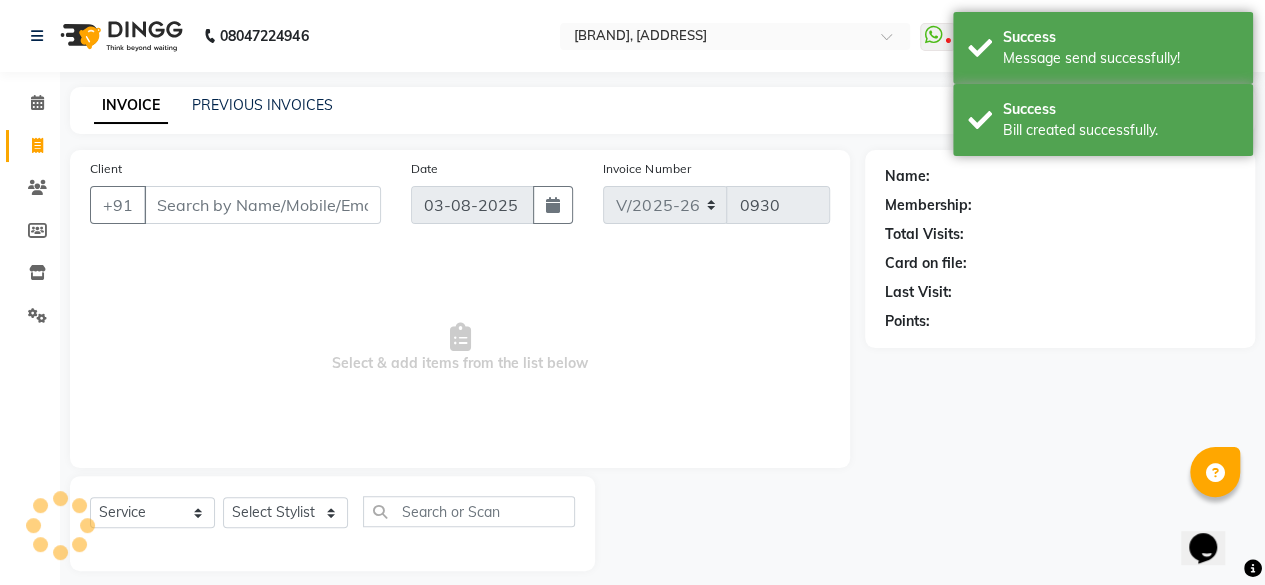 click on "Client" at bounding box center (262, 205) 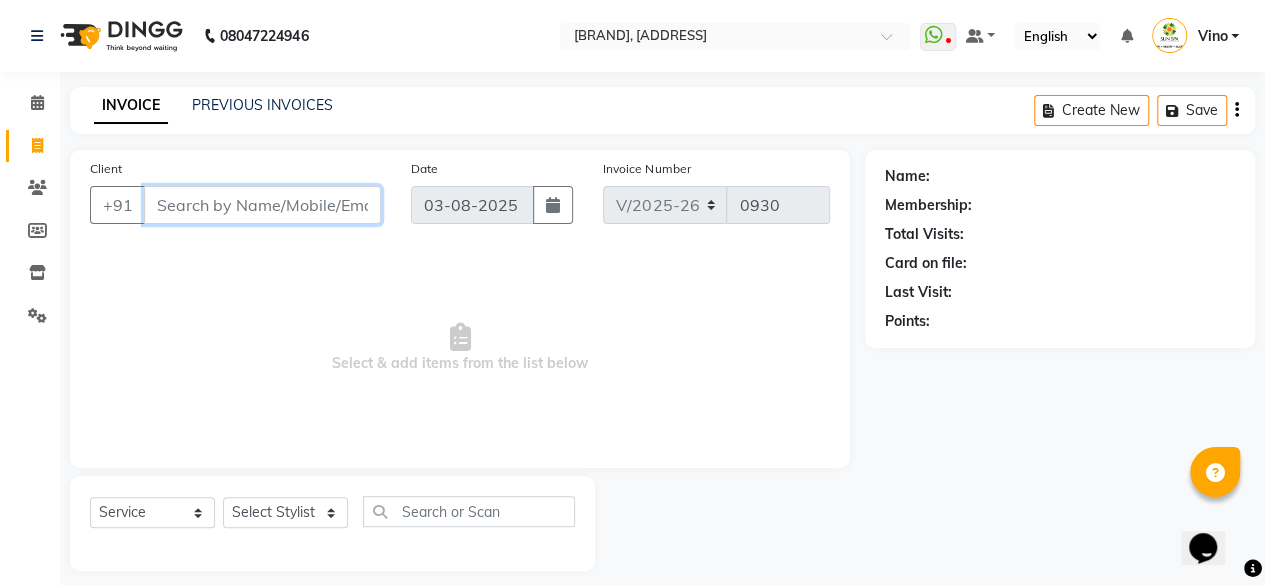 click on "Client" at bounding box center (262, 205) 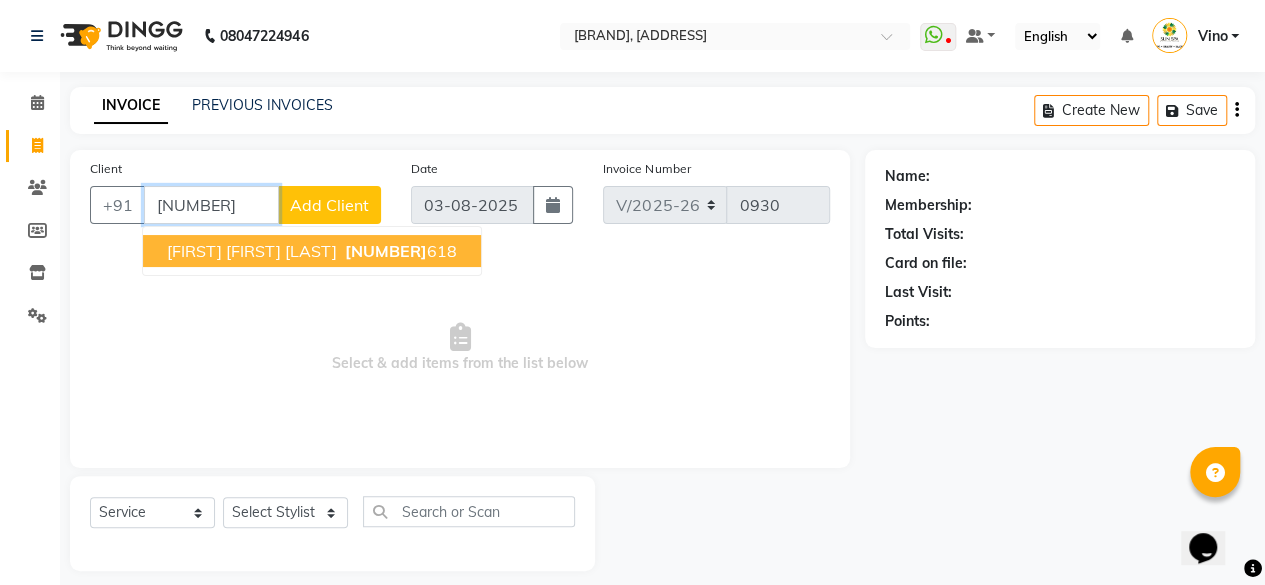 click on "[FIRST] [FIRST] [LAST]" at bounding box center [252, 251] 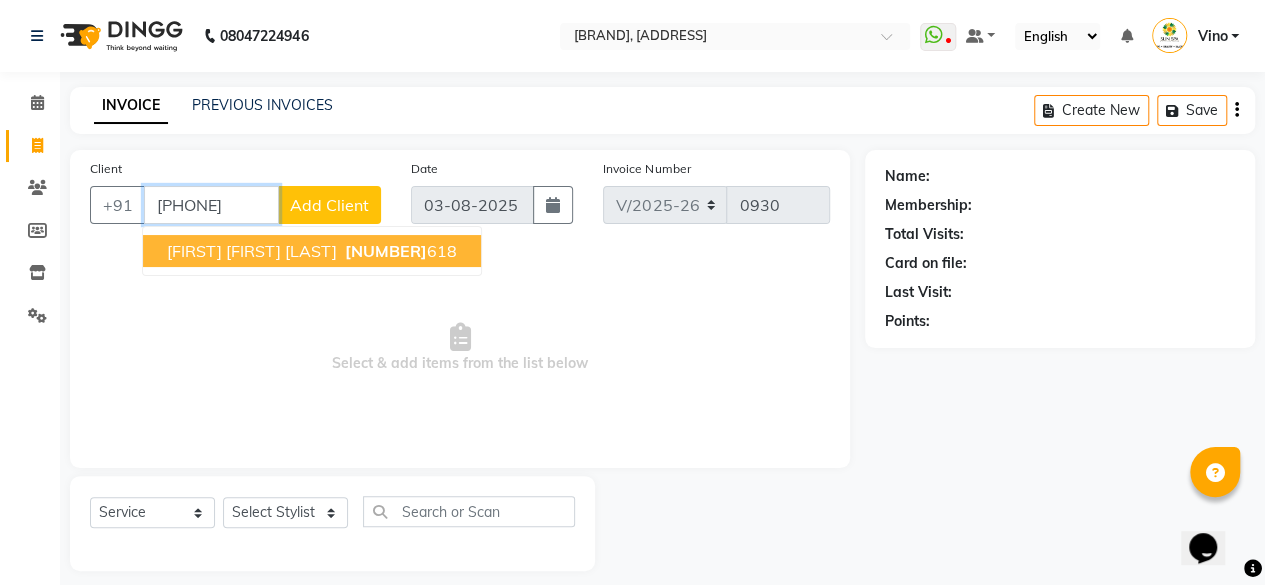 type on "[PHONE]" 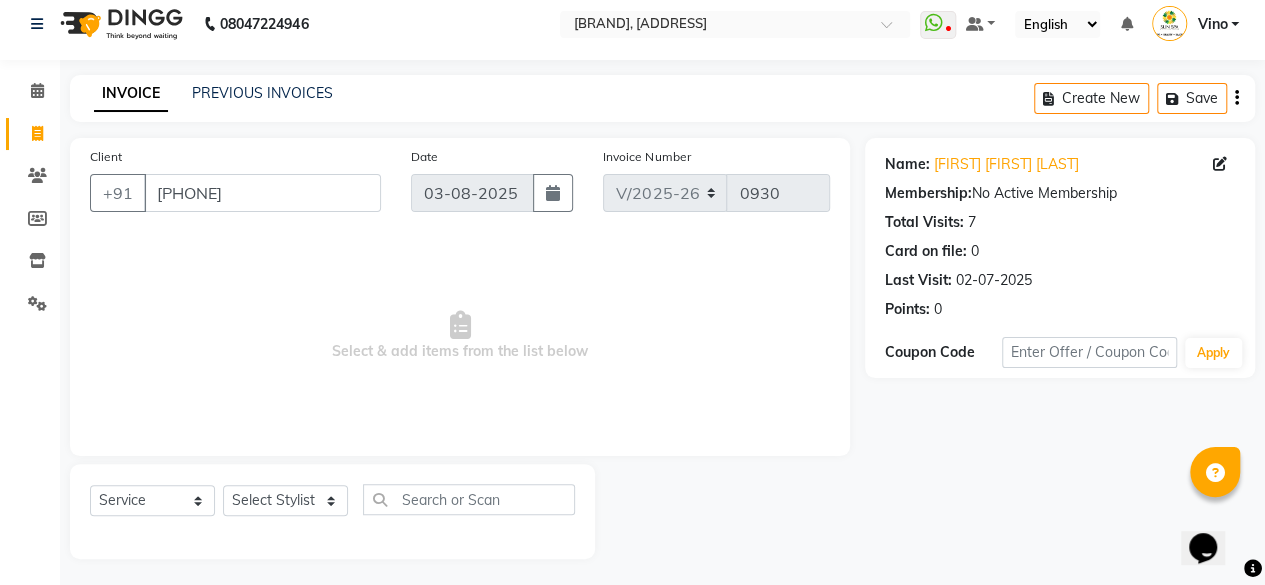 scroll, scrollTop: 15, scrollLeft: 0, axis: vertical 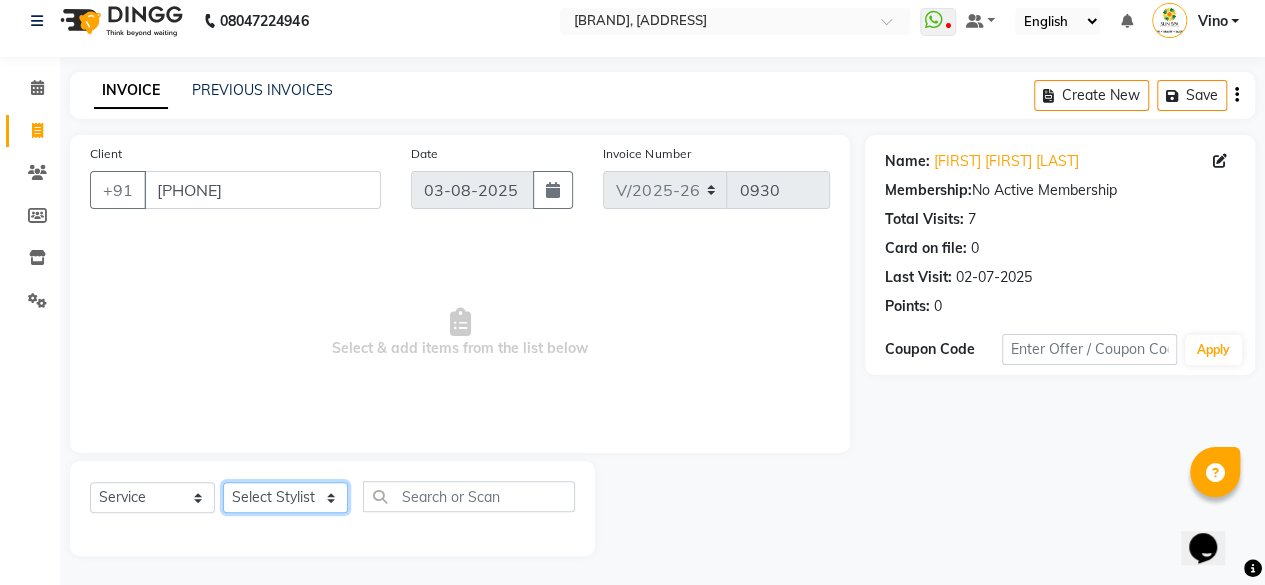 click on "Select Stylist [FIRST] [FIRST]  [FIRST]  [FIRST] [LAST] [FIRST] [FIRST] [FIRST] [FIRST] [FIRST] [FIRST] [FIRST] [FIRST] [FIRST] [FIRST]" 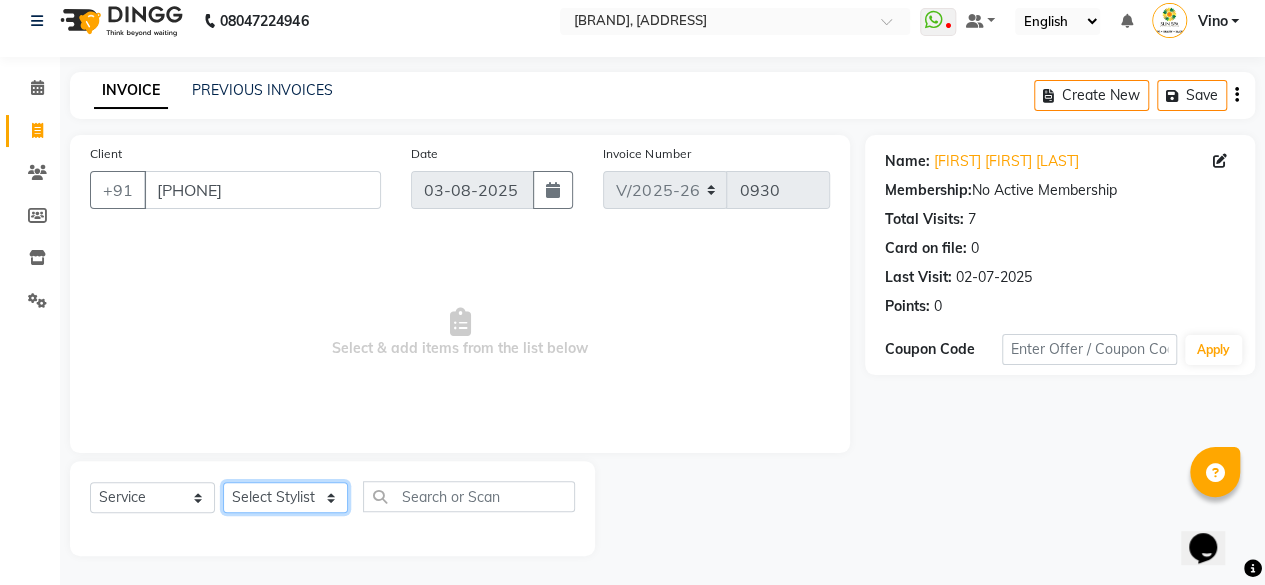 select on "40045" 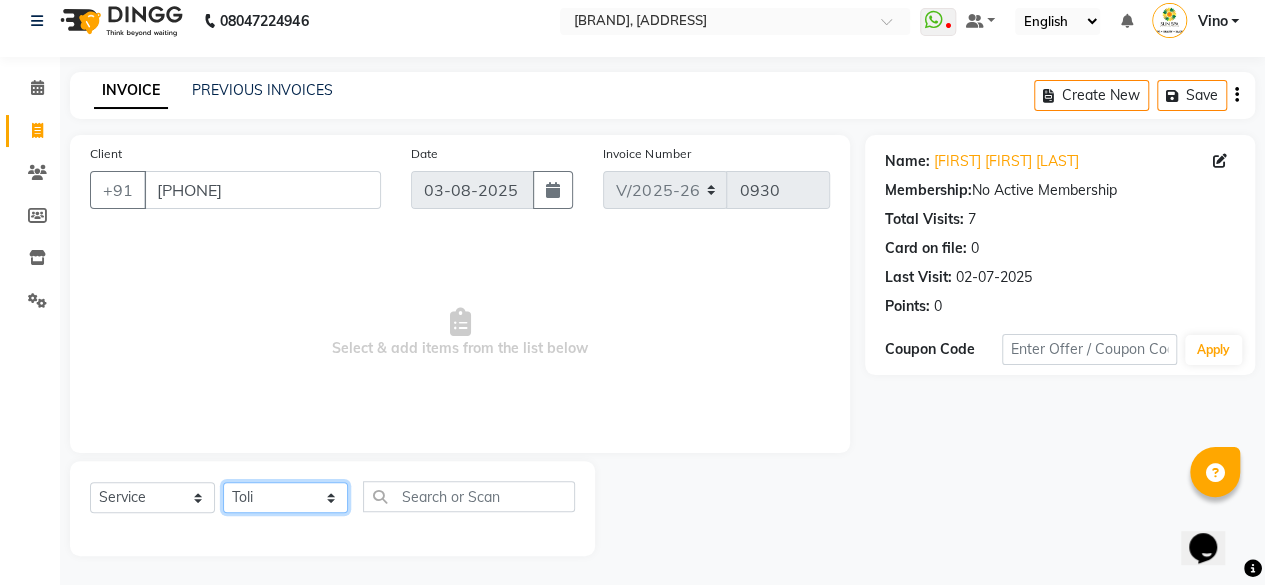 click on "Select Stylist [FIRST] [FIRST]  [FIRST]  [FIRST] [LAST] [FIRST] [FIRST] [FIRST] [FIRST] [FIRST] [FIRST] [FIRST] [FIRST] [FIRST] [FIRST]" 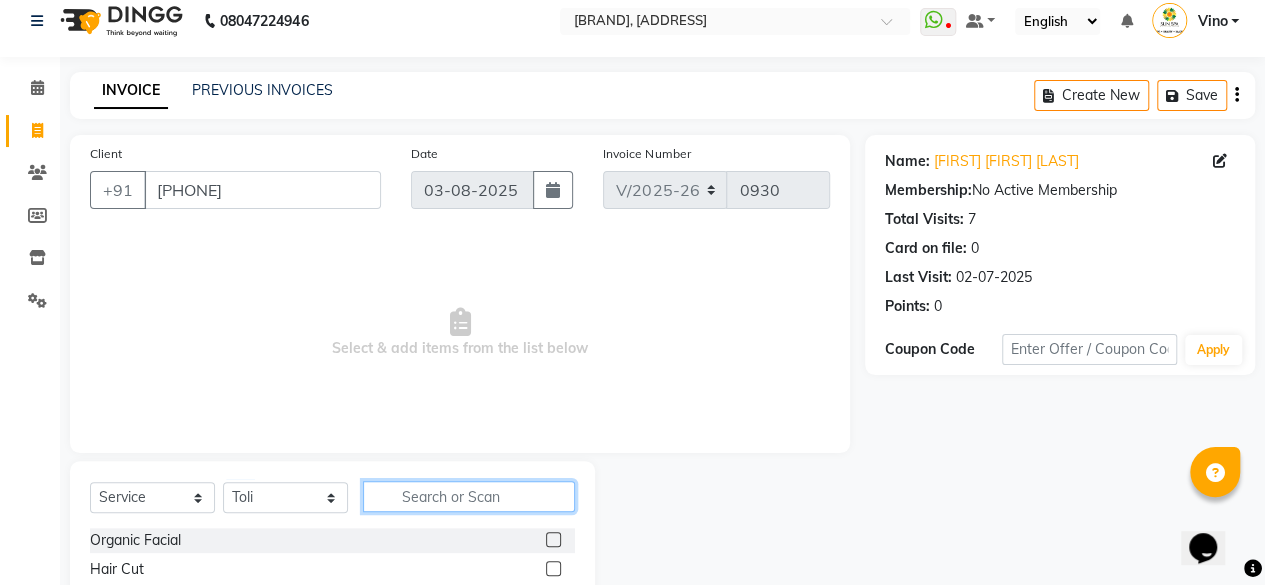 click 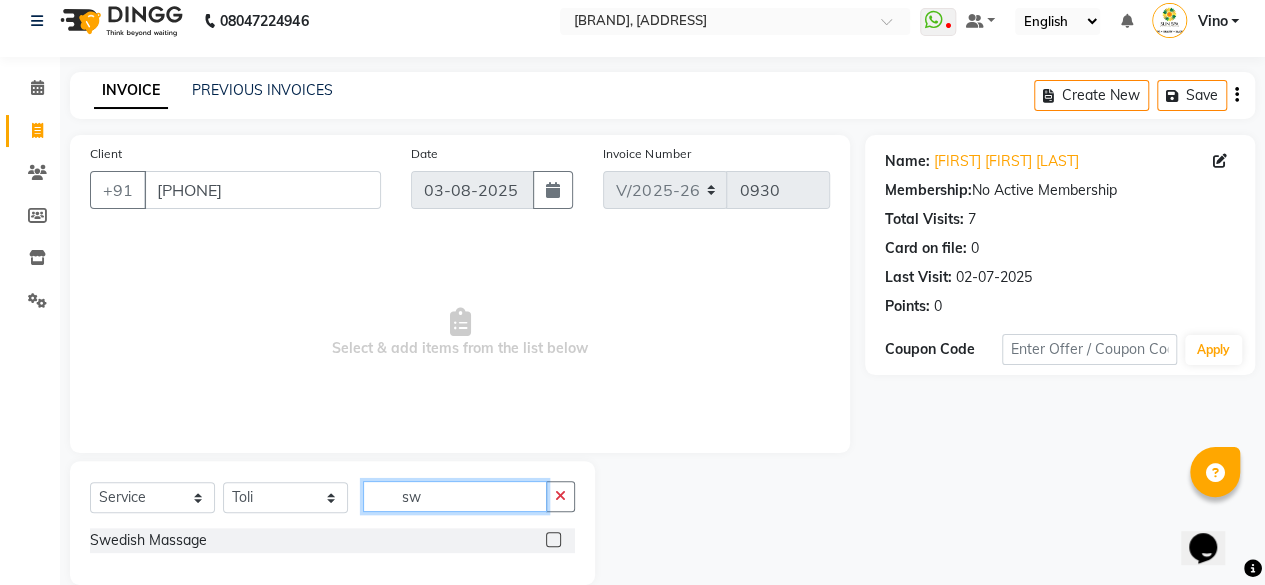 type on "sw" 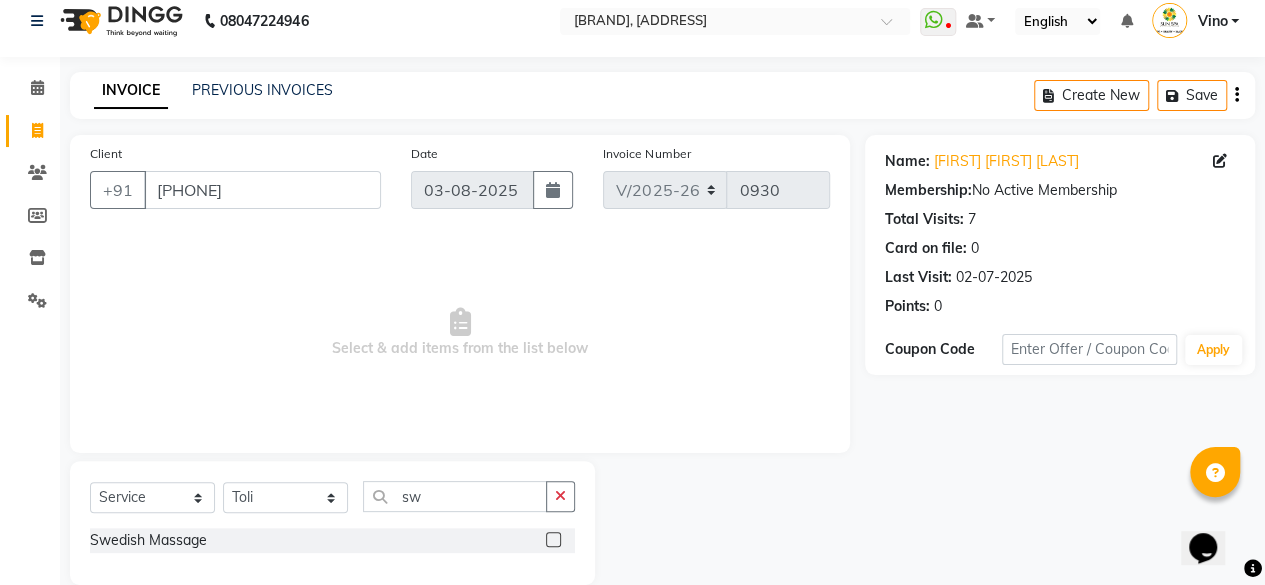 click 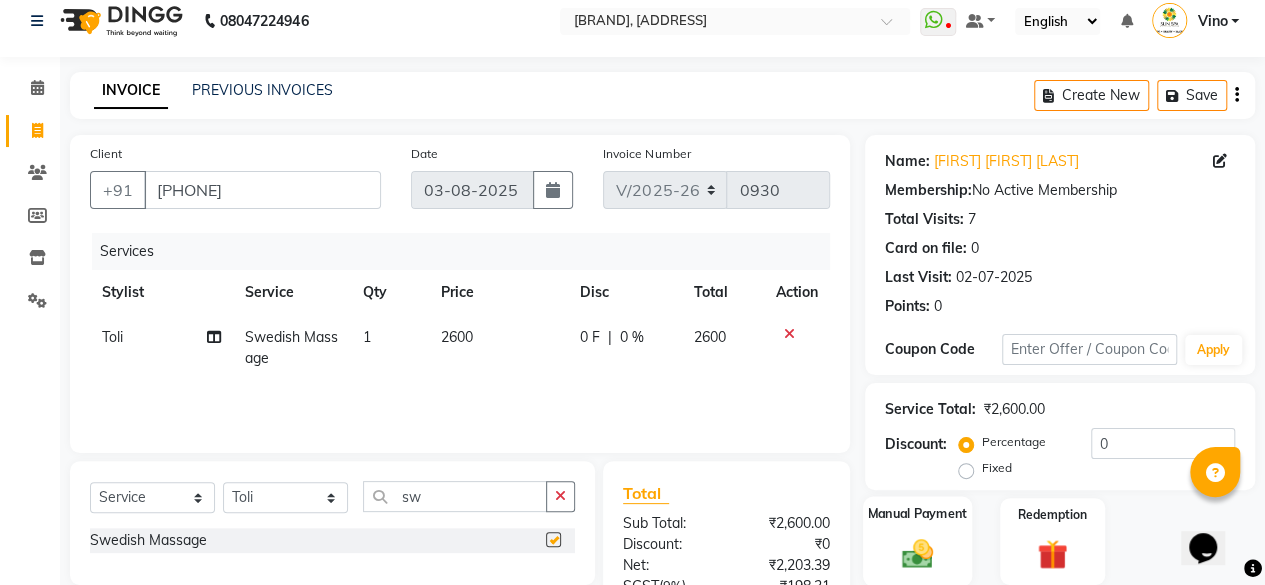 checkbox on "false" 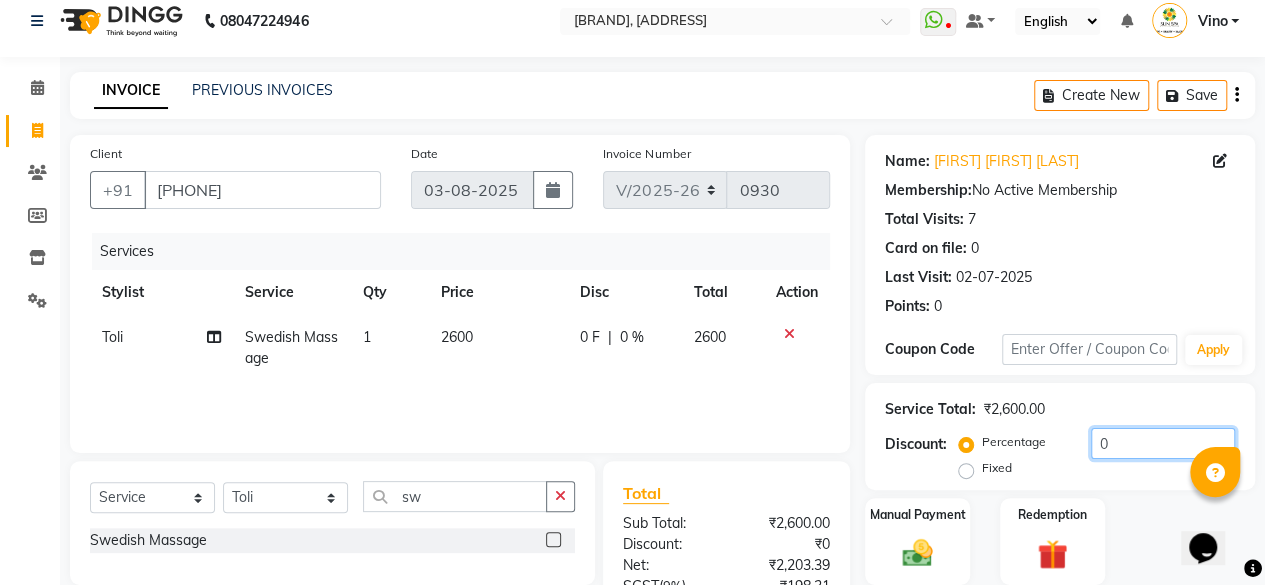 click on "0" 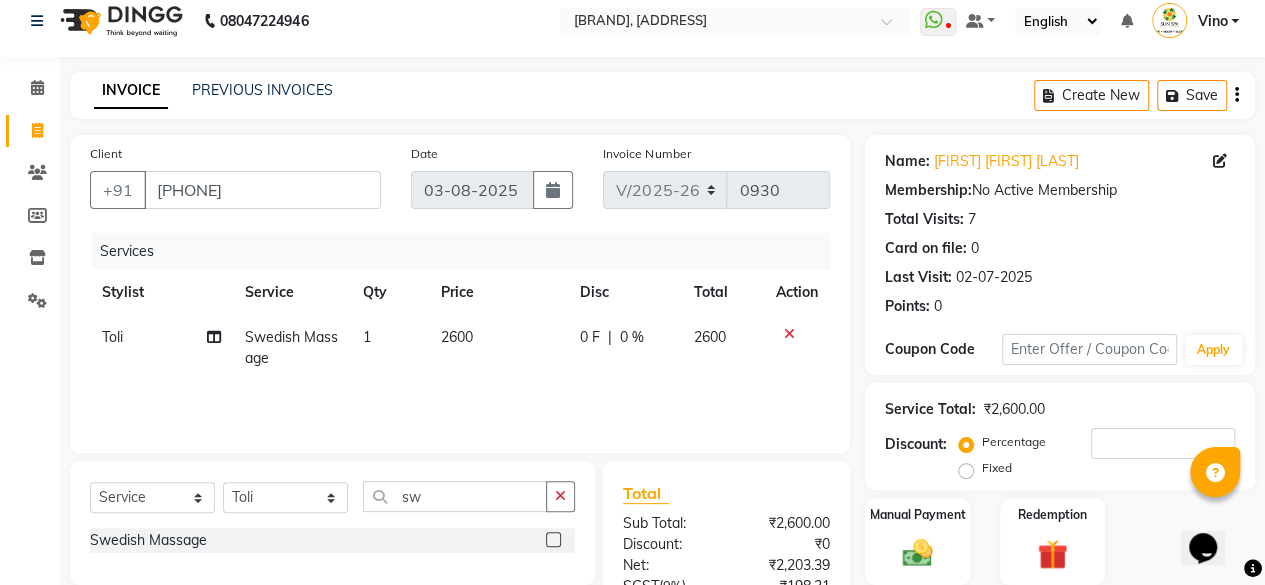 click on "Discount:  Percentage   Fixed" 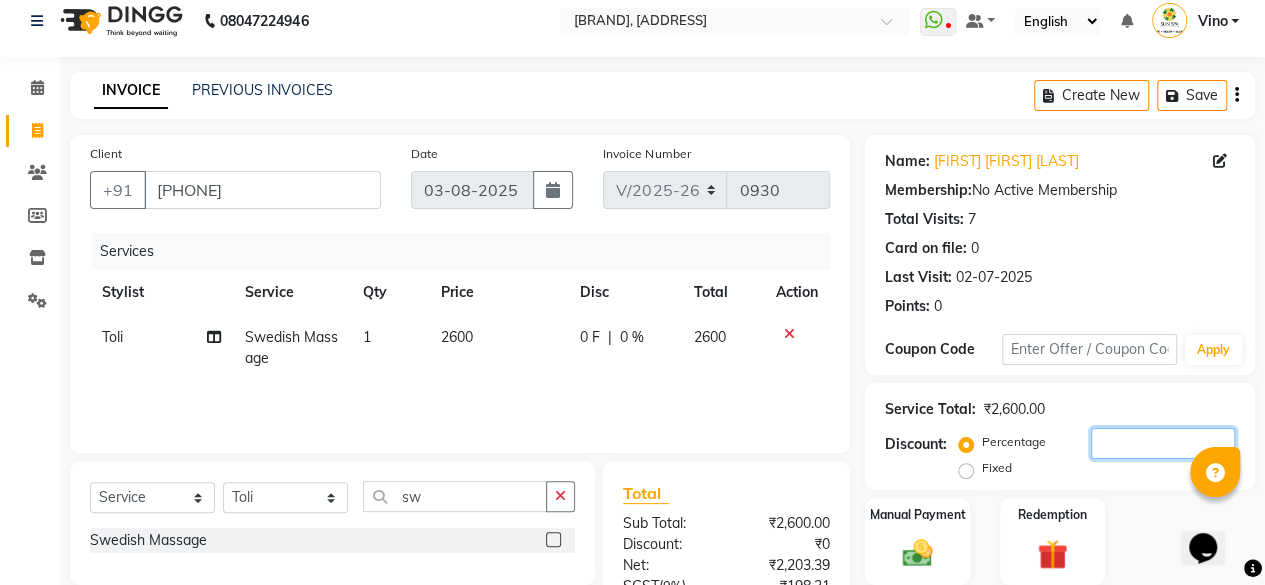 click 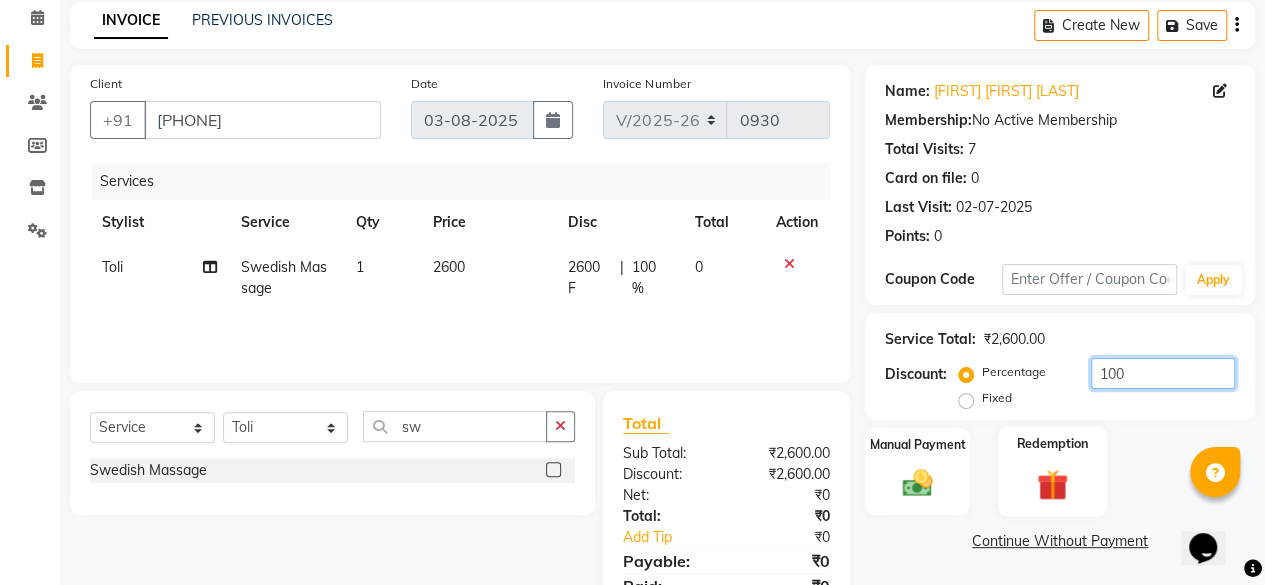 scroll, scrollTop: 115, scrollLeft: 0, axis: vertical 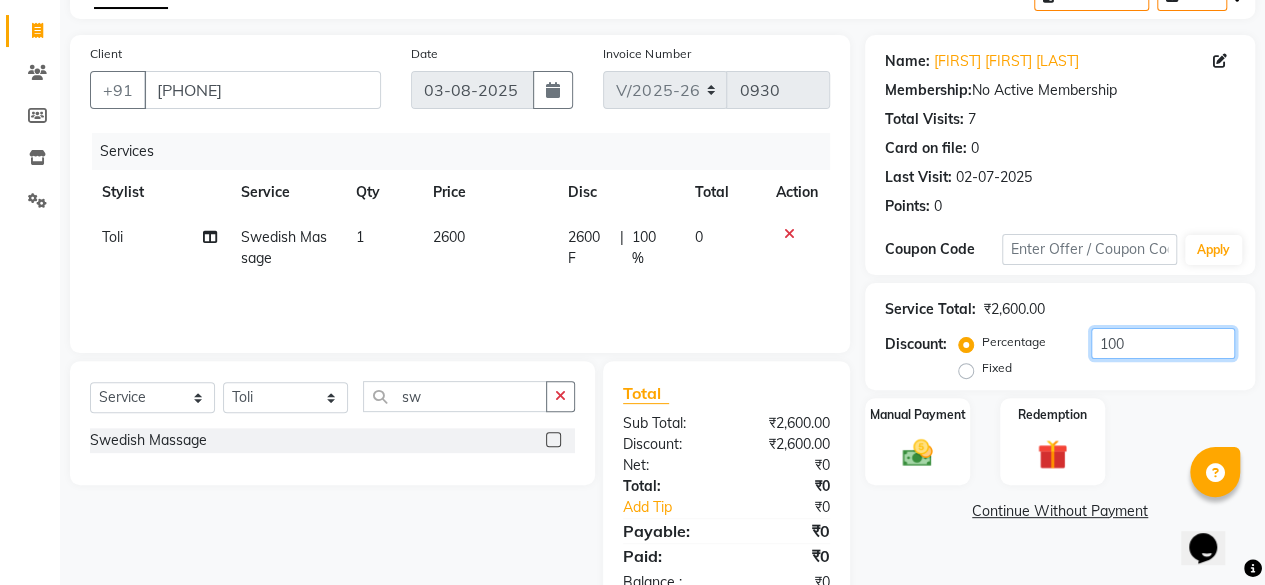 type on "100" 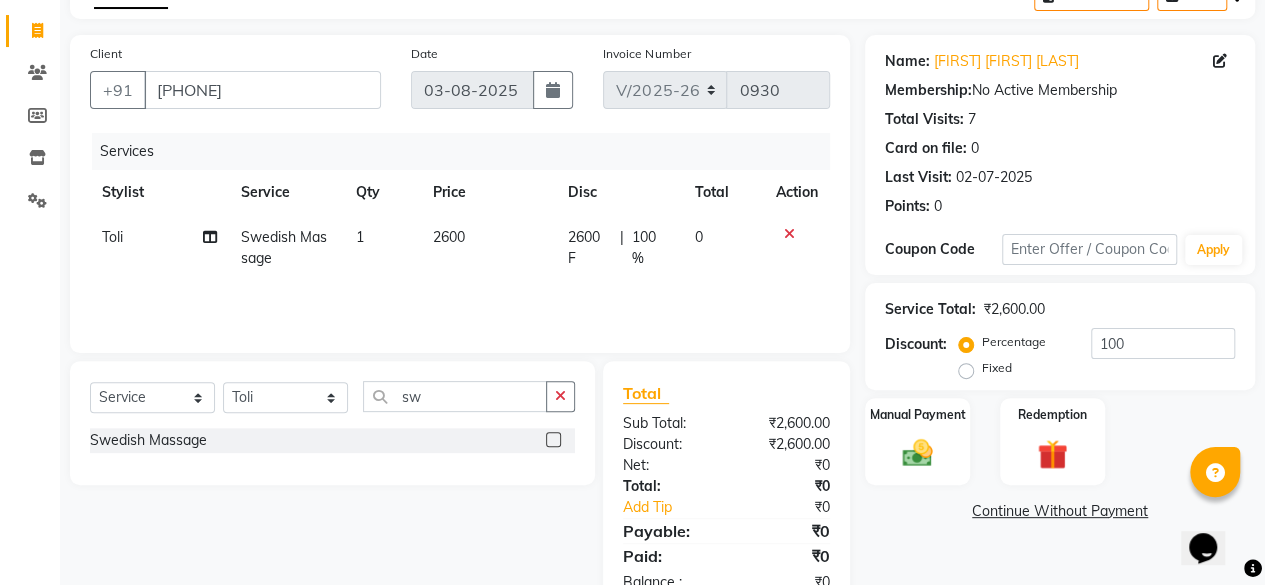 click on "Fixed" 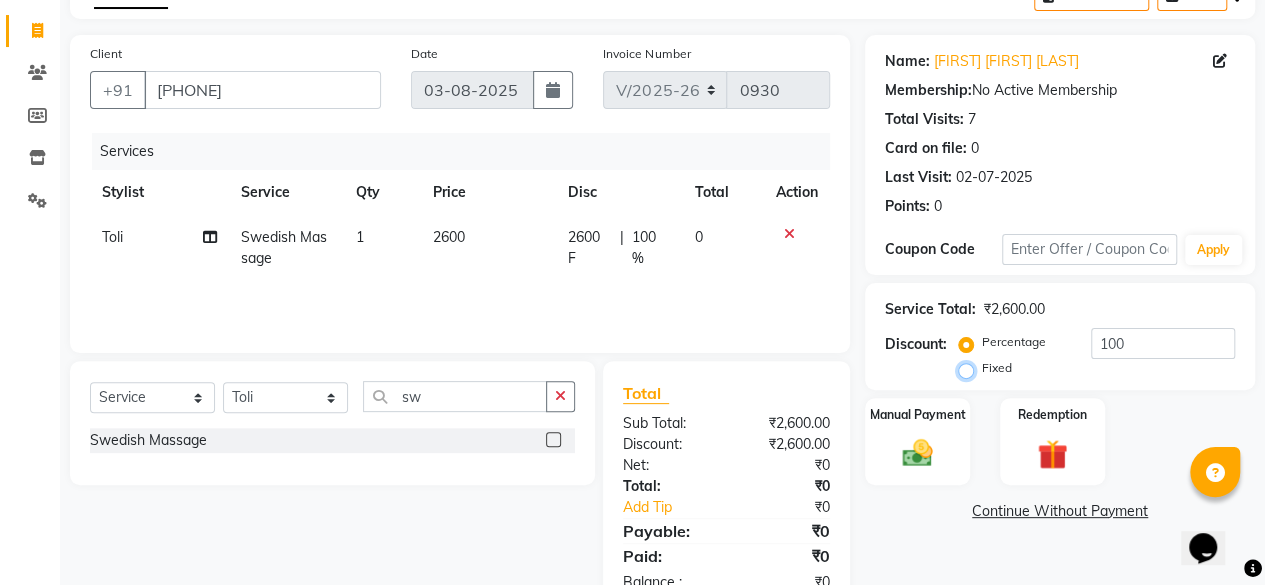 click on "Fixed" at bounding box center (970, 368) 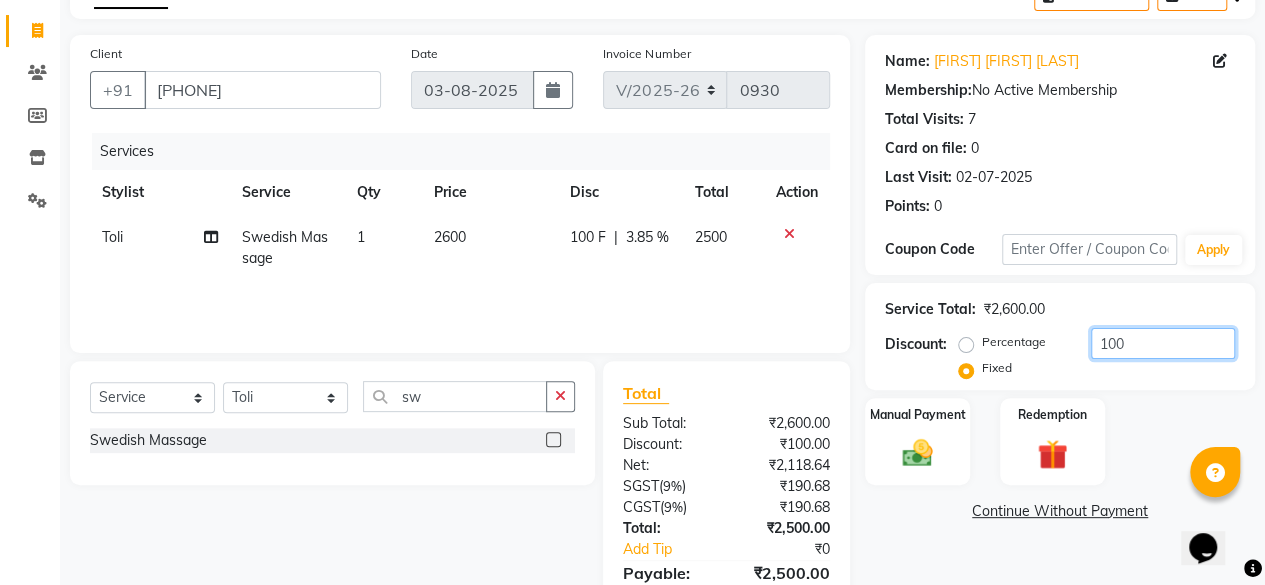 click on "100" 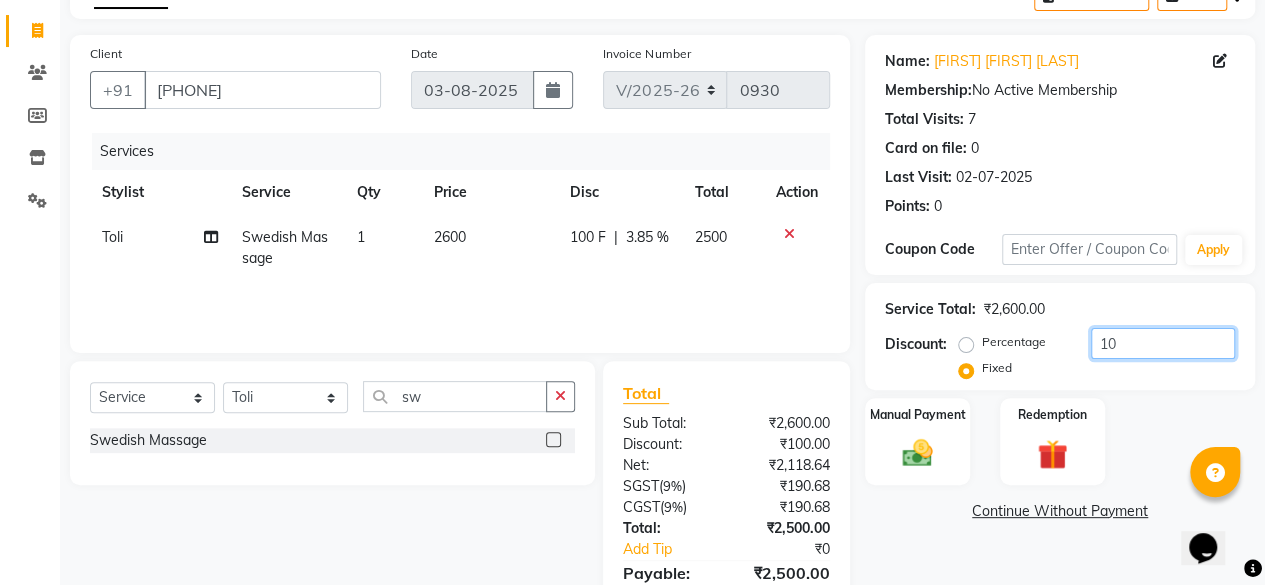 type on "1" 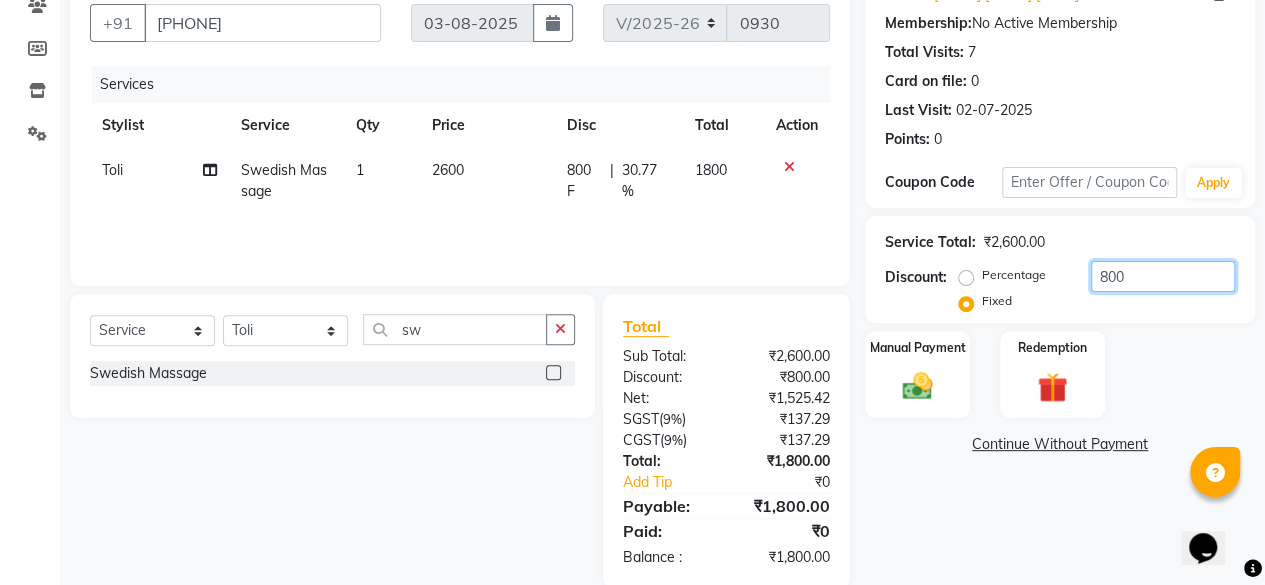 scroll, scrollTop: 213, scrollLeft: 0, axis: vertical 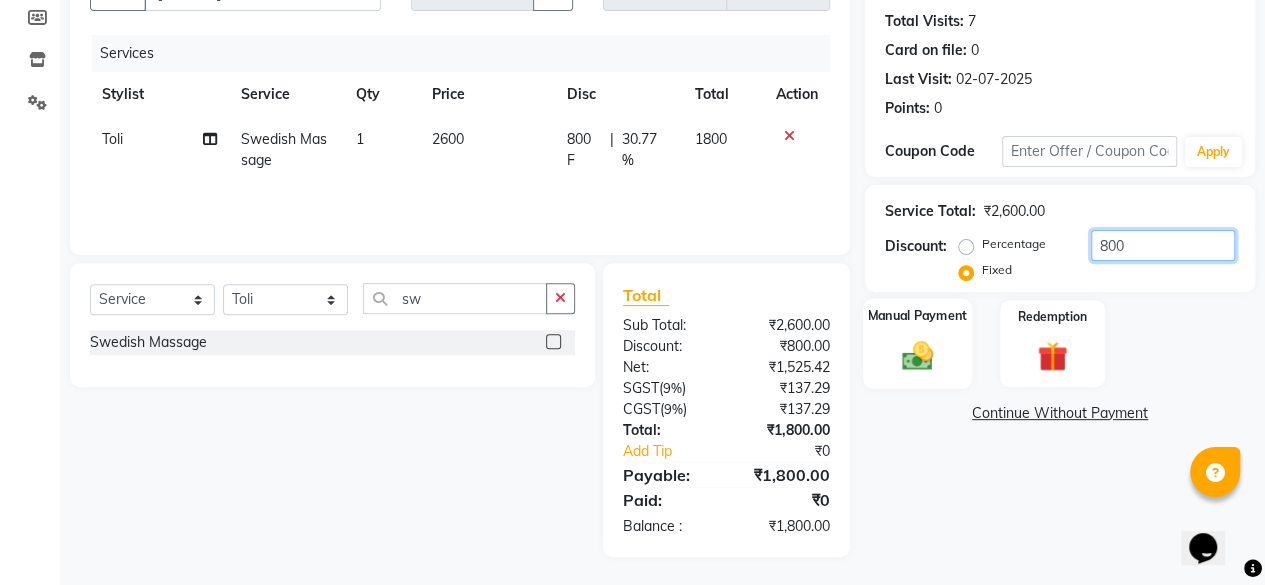 type on "800" 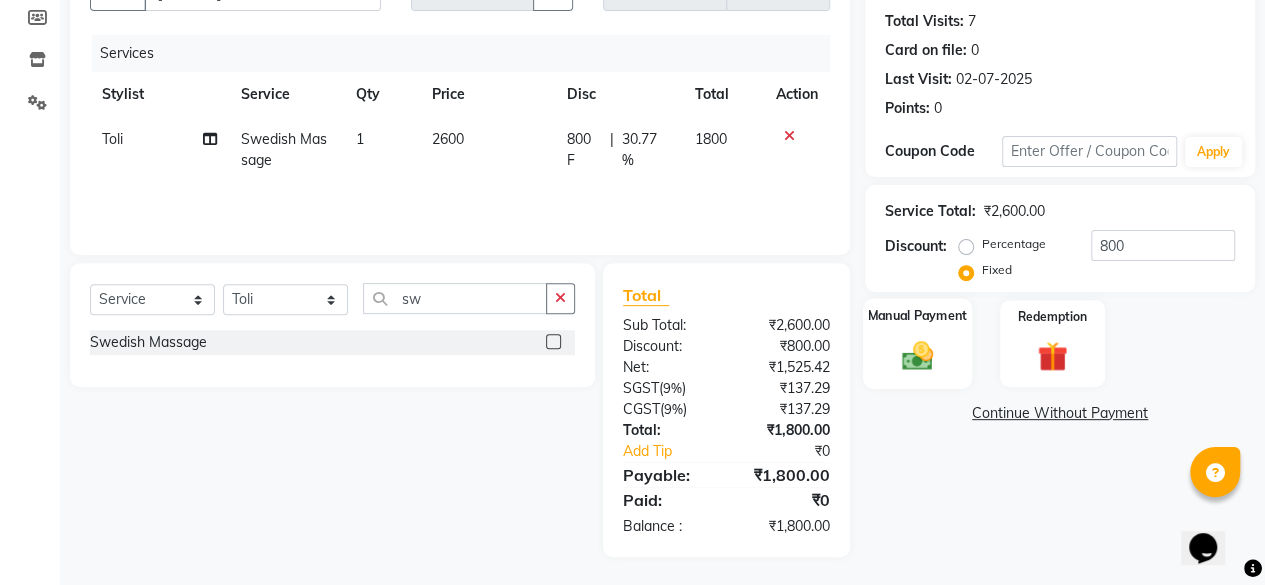 click on "Manual Payment" 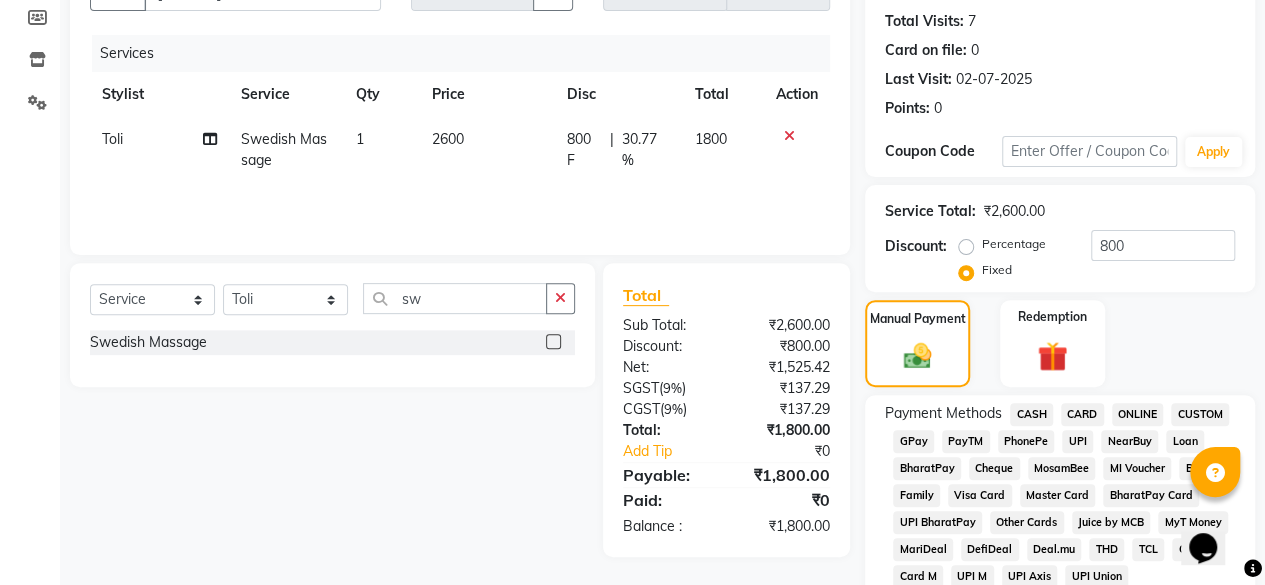 click on "GPay" 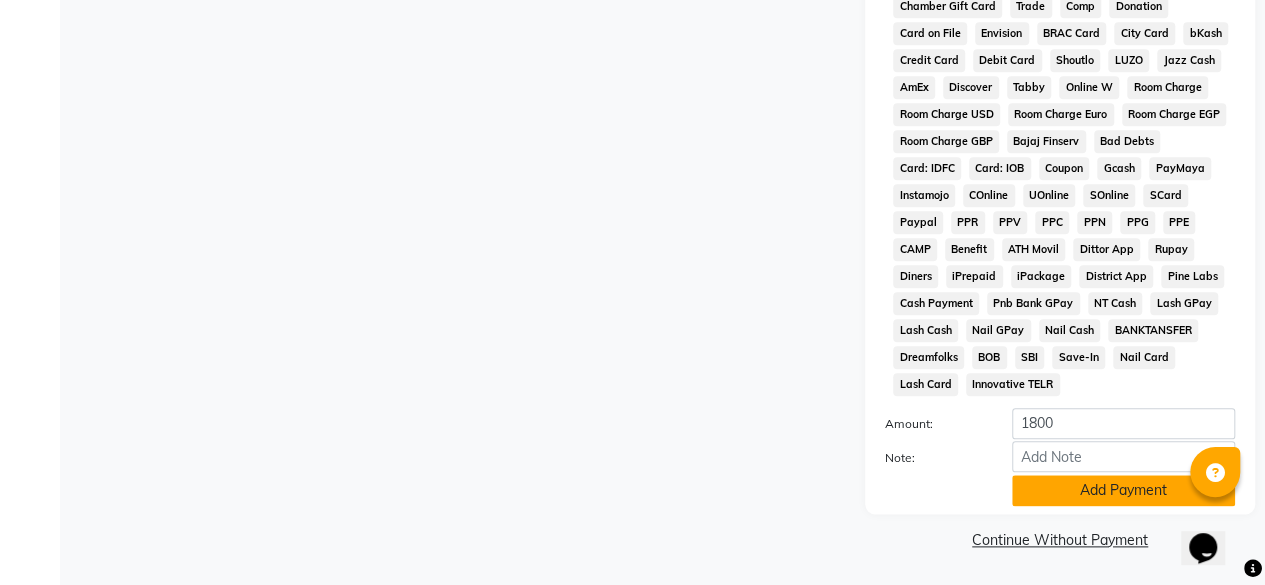 click on "Add Payment" 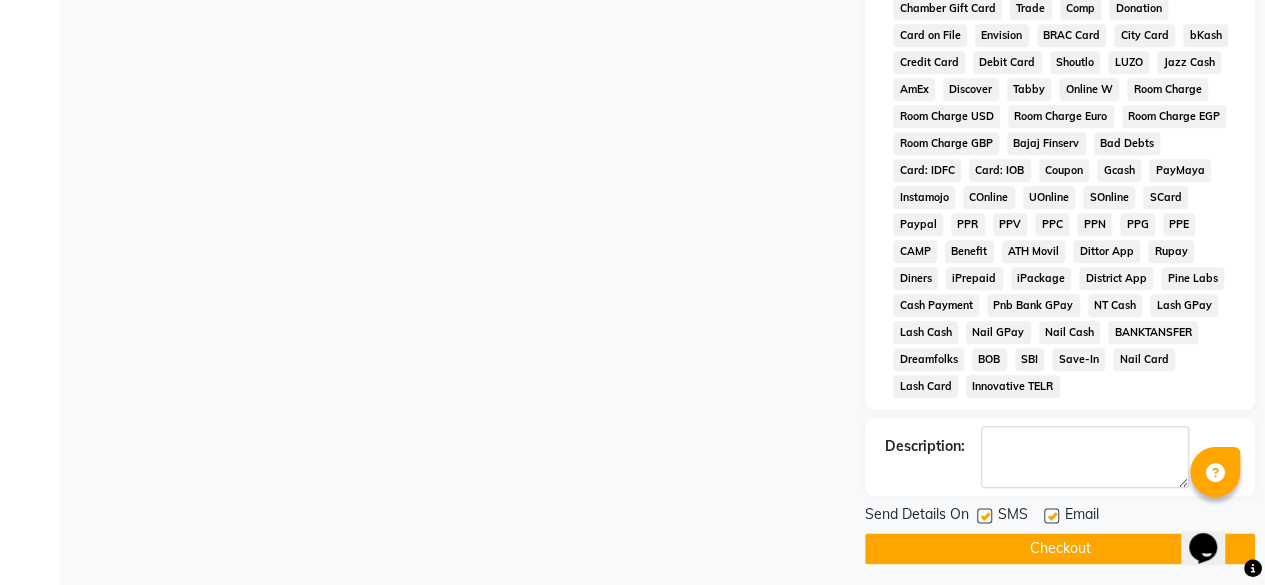 scroll, scrollTop: 930, scrollLeft: 0, axis: vertical 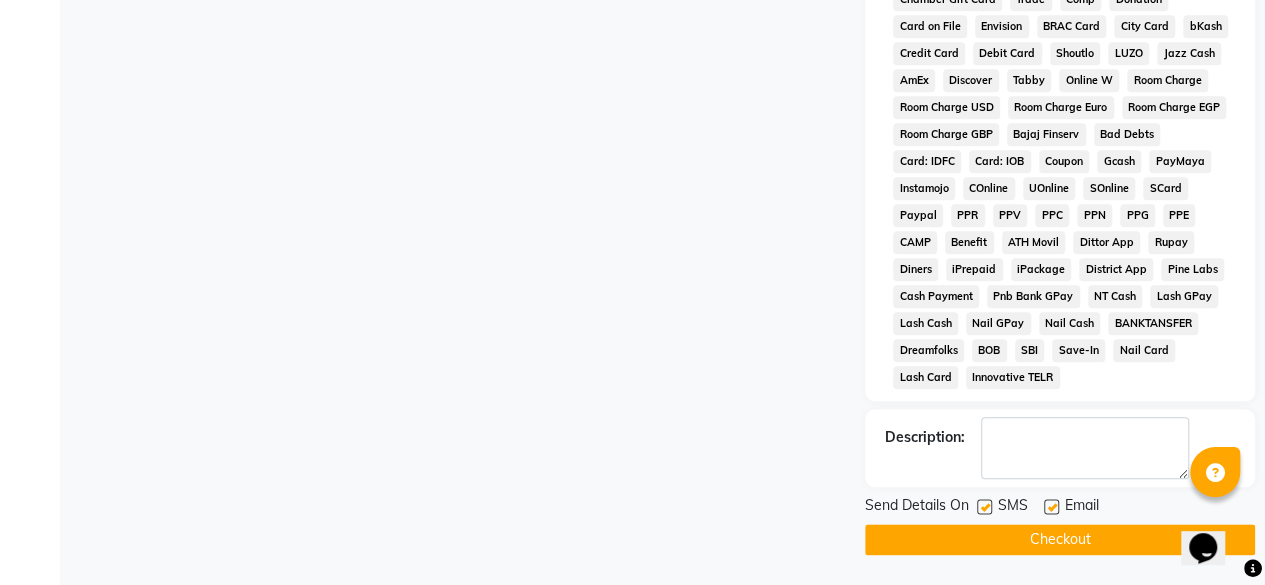 click on "Checkout" 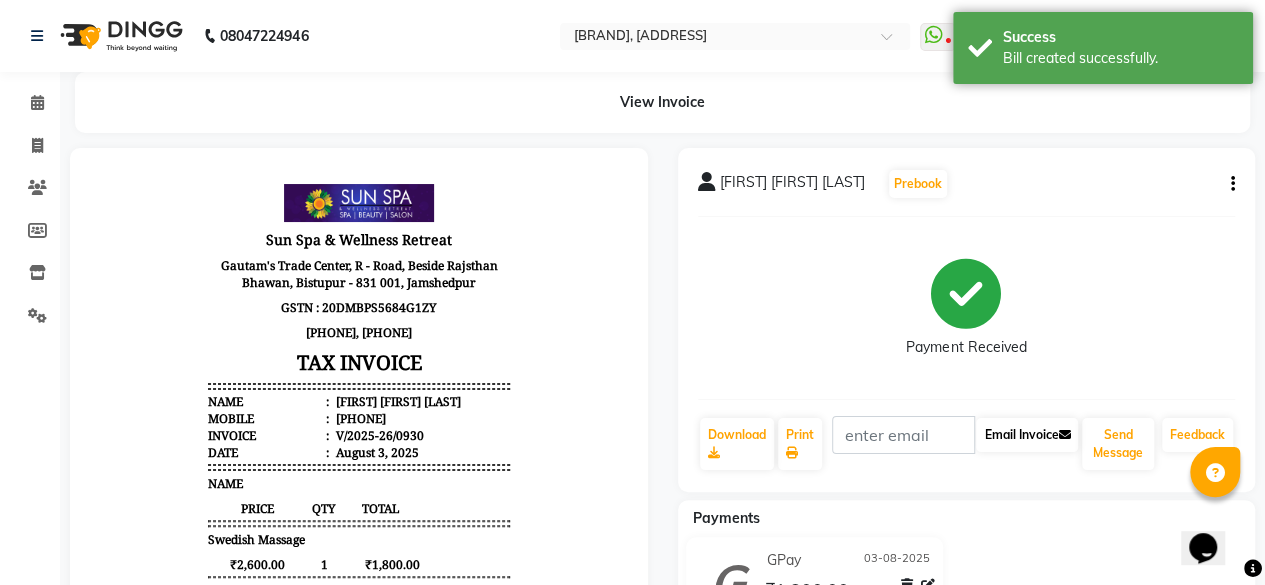 scroll, scrollTop: 0, scrollLeft: 0, axis: both 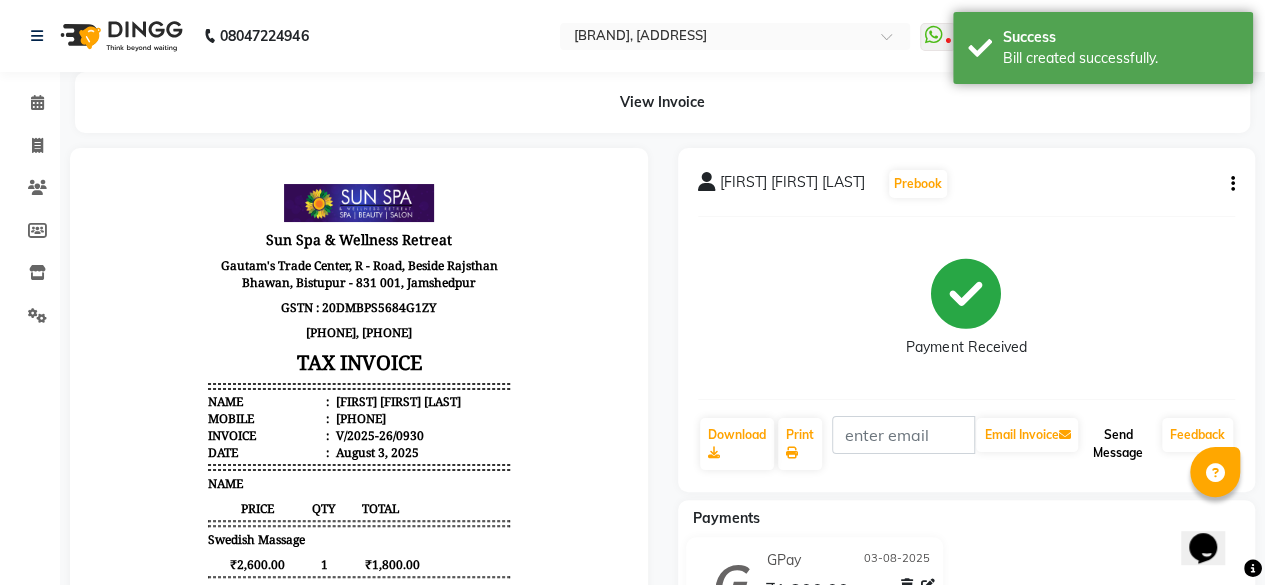 click on "Send Message" 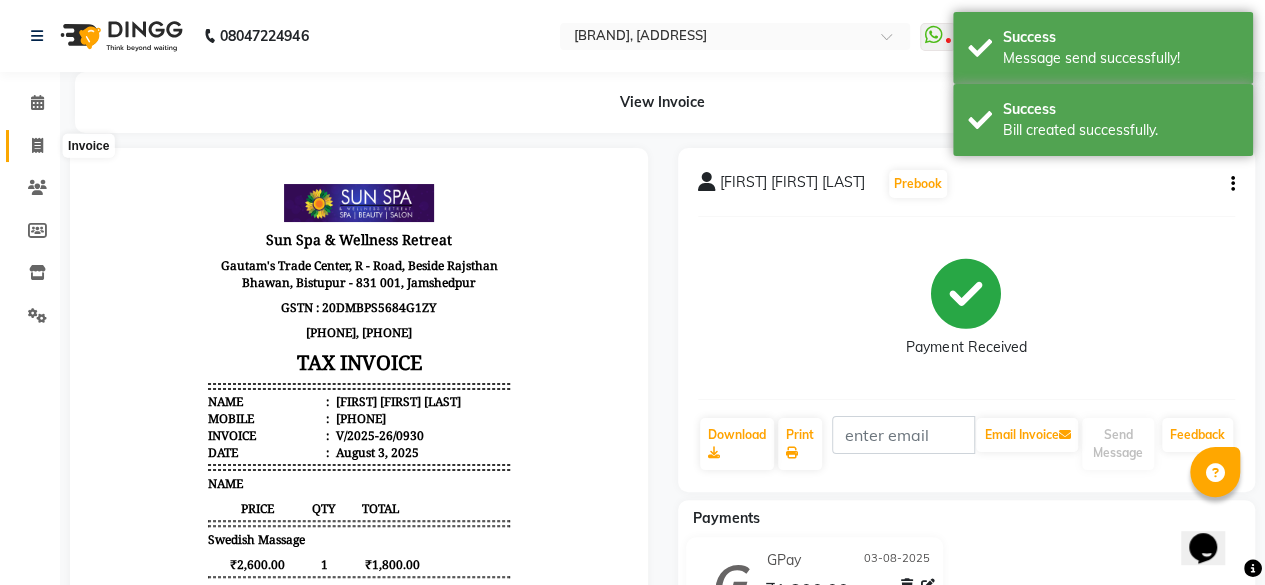 drag, startPoint x: 32, startPoint y: 149, endPoint x: 28, endPoint y: 134, distance: 15.524175 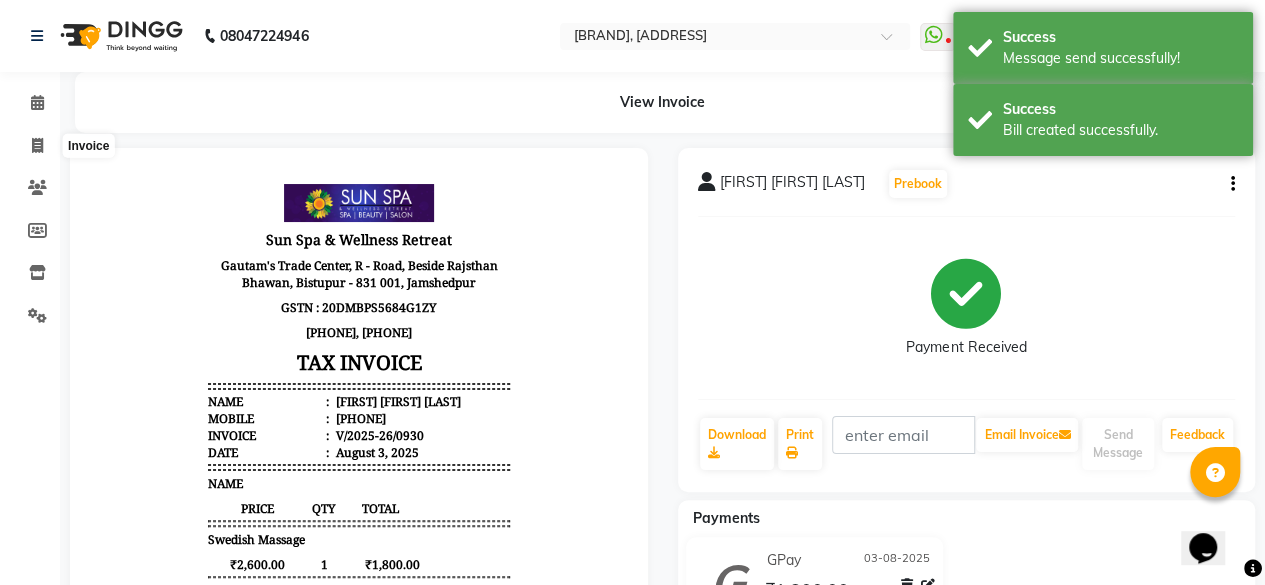 scroll, scrollTop: 15, scrollLeft: 0, axis: vertical 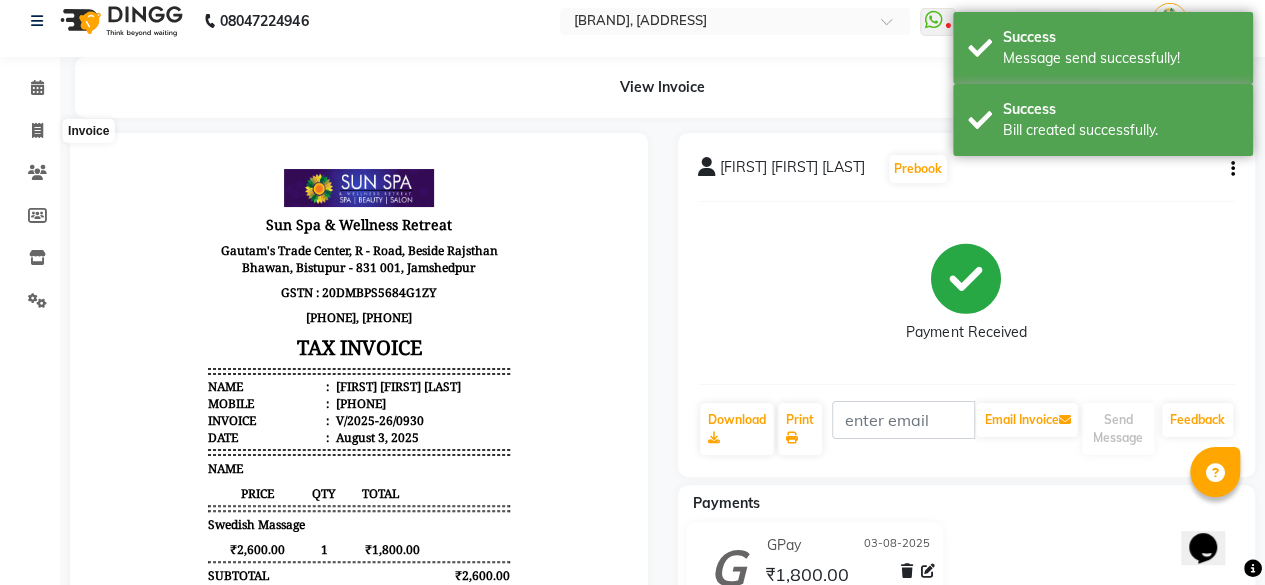 select on "5782" 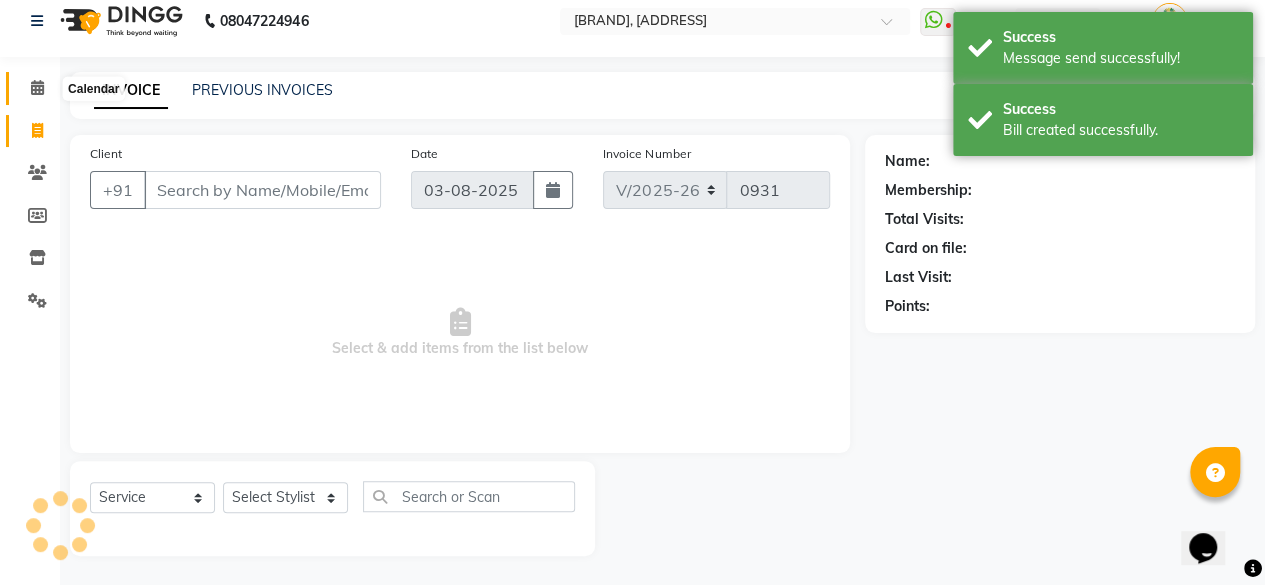 click 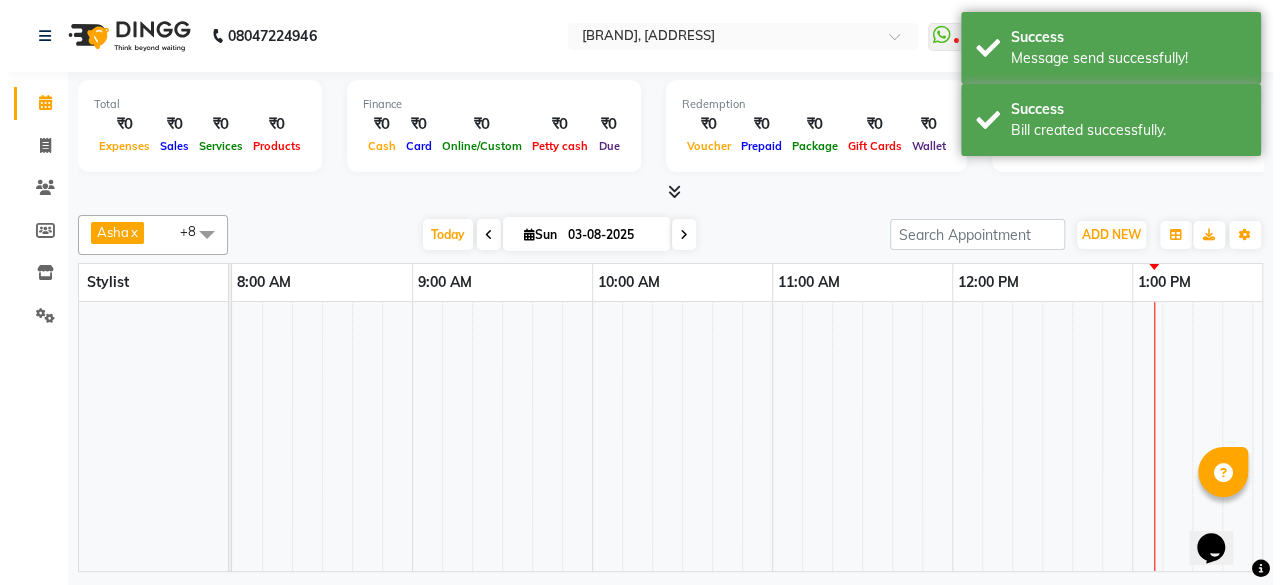 scroll, scrollTop: 0, scrollLeft: 0, axis: both 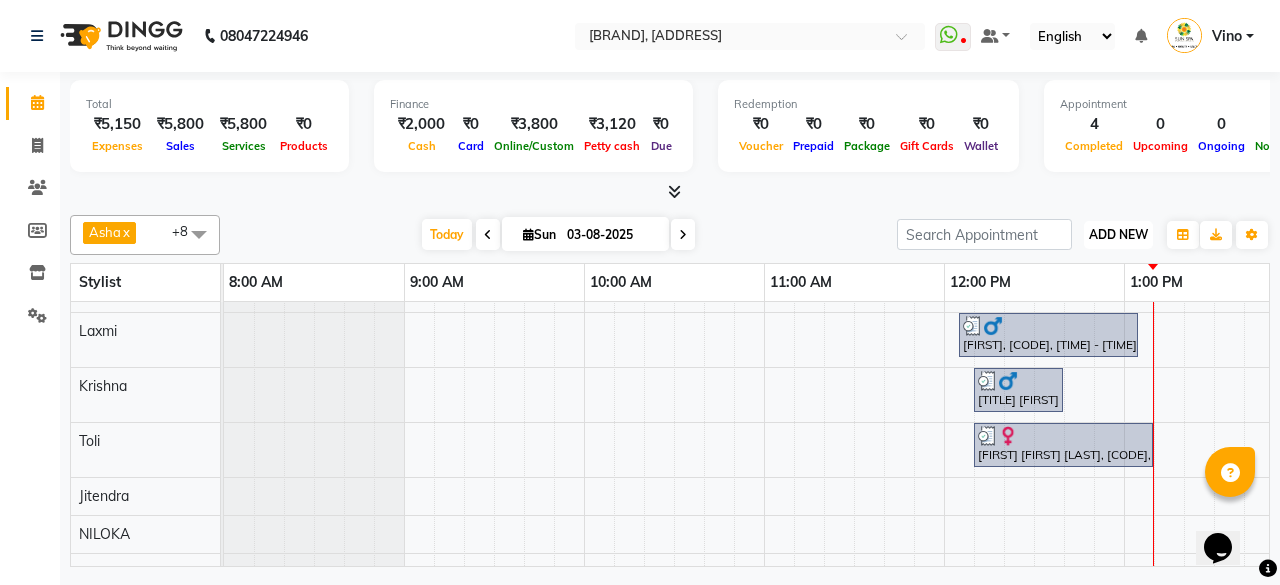 click on "ADD NEW" at bounding box center (1118, 234) 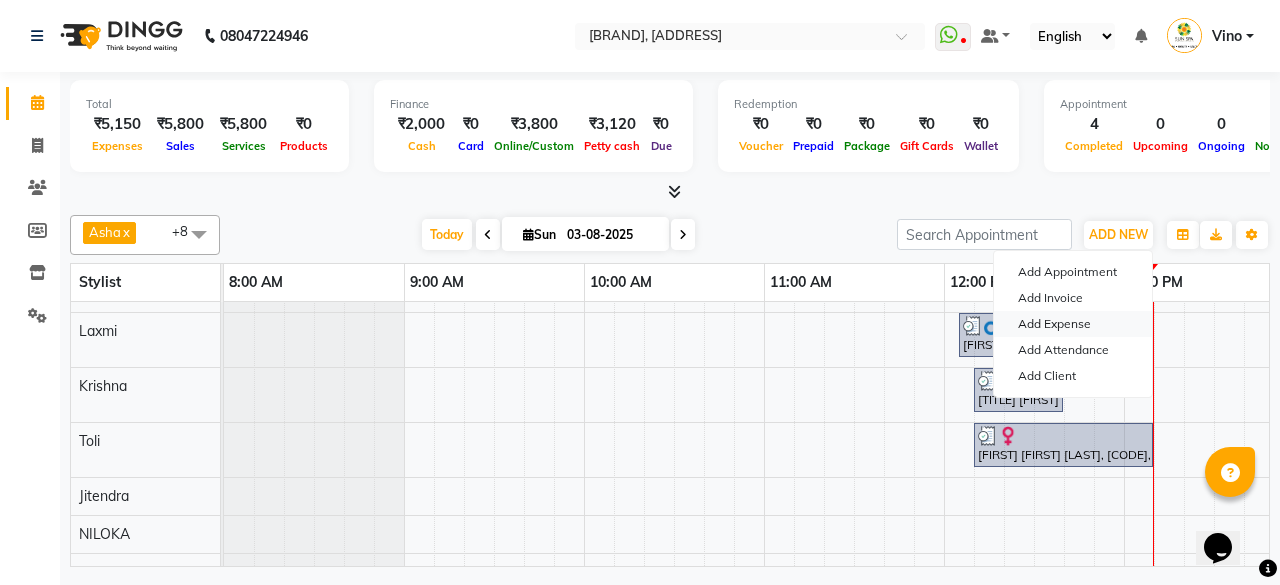 click on "Add Expense" at bounding box center [1073, 324] 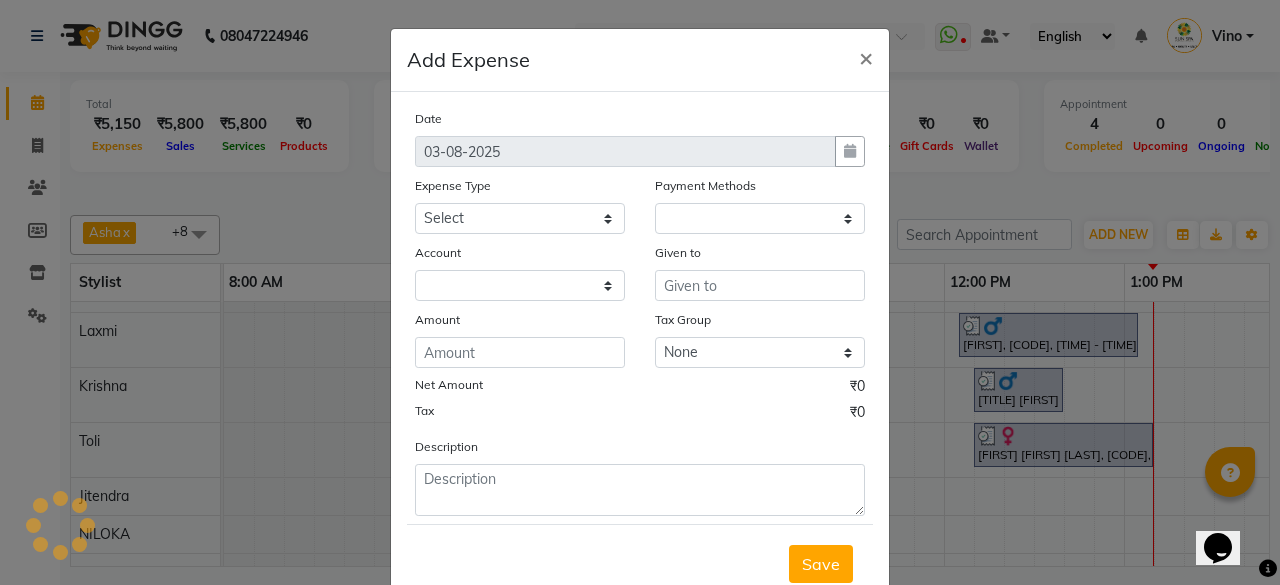 select on "1" 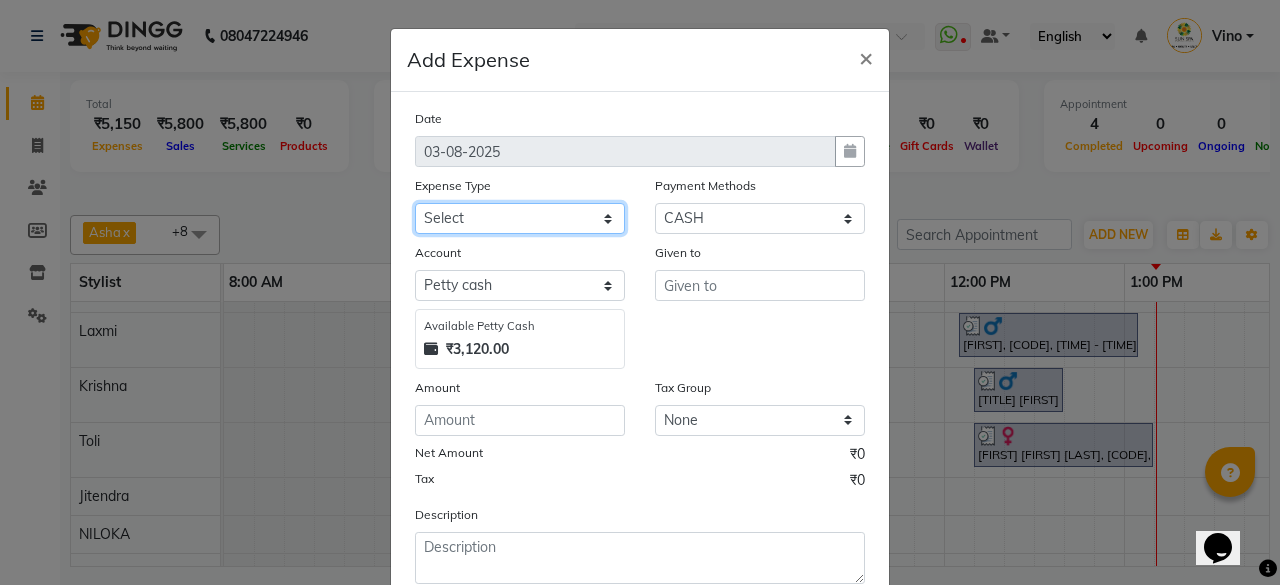 drag, startPoint x: 602, startPoint y: 215, endPoint x: 590, endPoint y: 223, distance: 14.422205 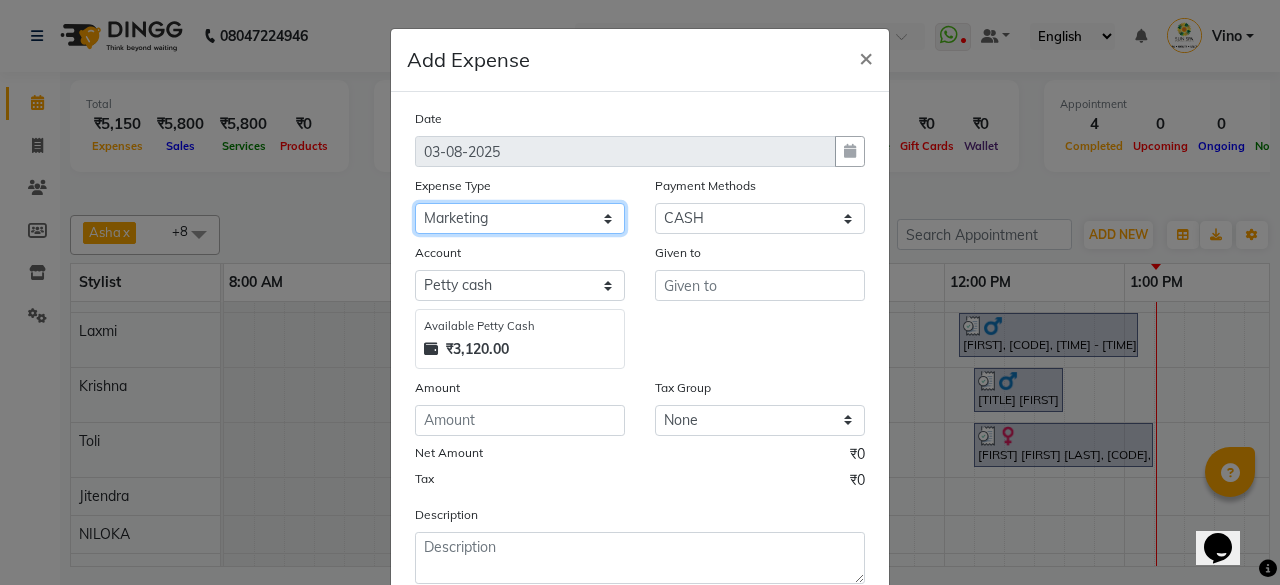 click on "Select Advance Salary Bank charges Car maintenance  Cash transfer to bank Cash transfer to hub Client Snacks Events Expance Fuel Incentive JUSTDAIL Loan Repayment Maintenance Marketing Miscellaneous [FIRST] [LAST] Other Pantry Product Room Rent staff Salary Shop Rent Staff Snacks Tax Tea & Refreshment Utilities" 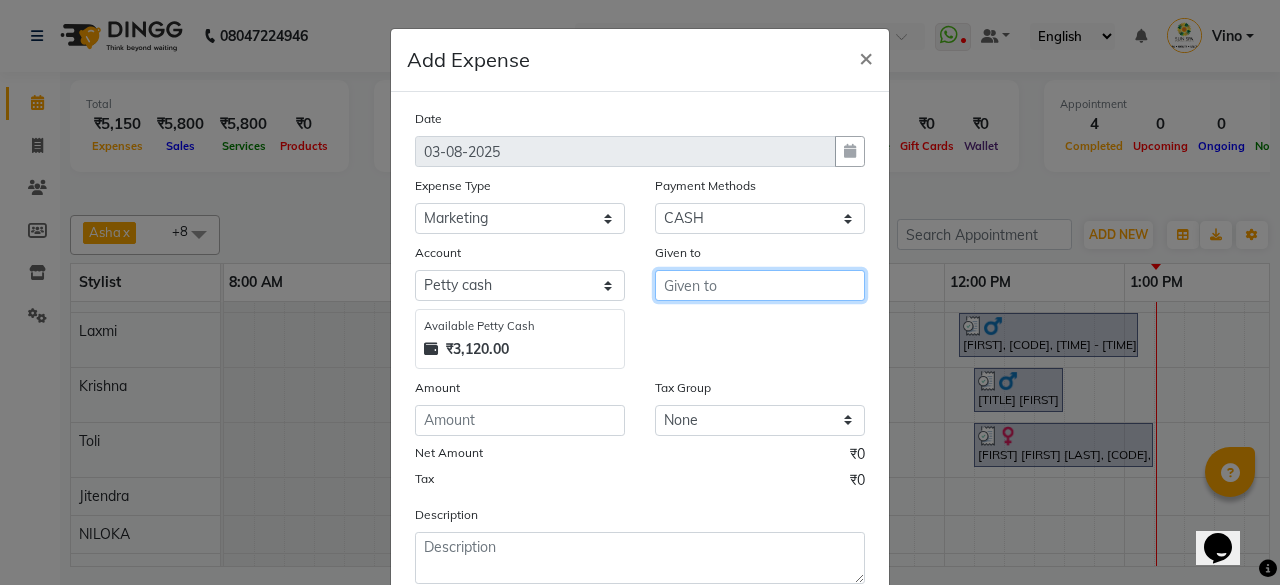 click at bounding box center (760, 285) 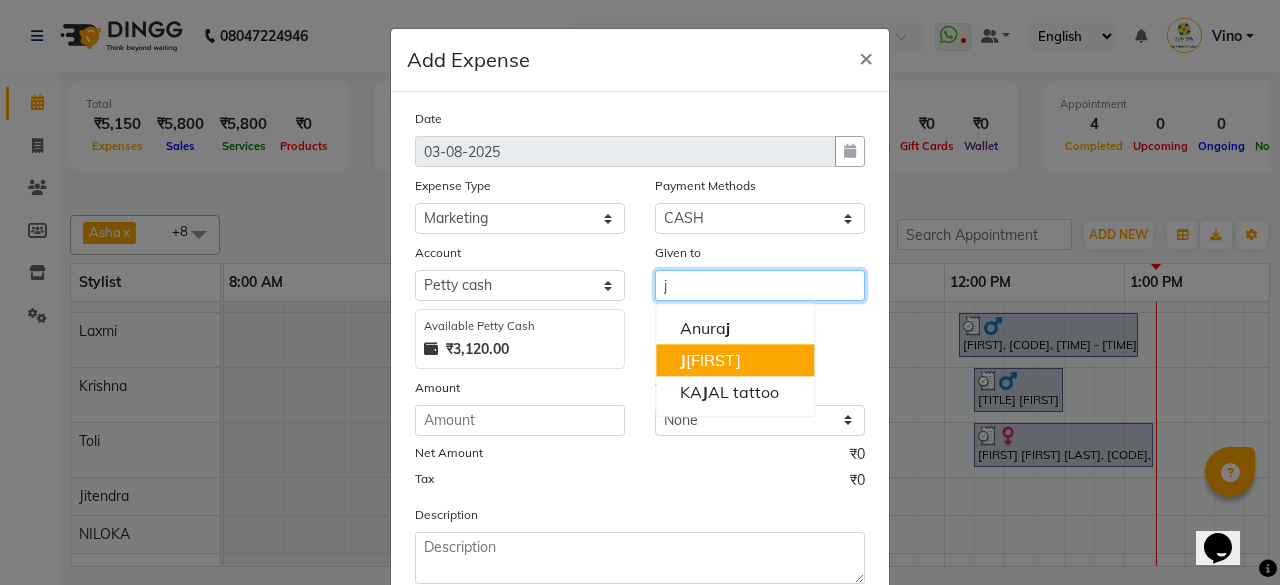 click on "[FIRST] [FIRST]" at bounding box center [710, 360] 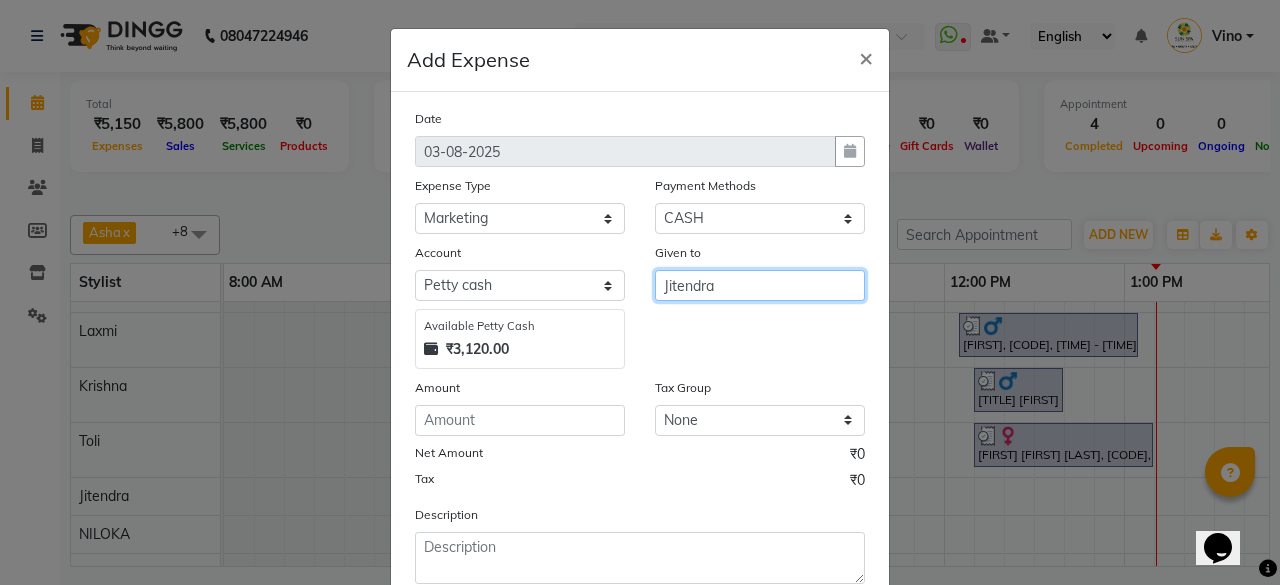 type on "Jitendra" 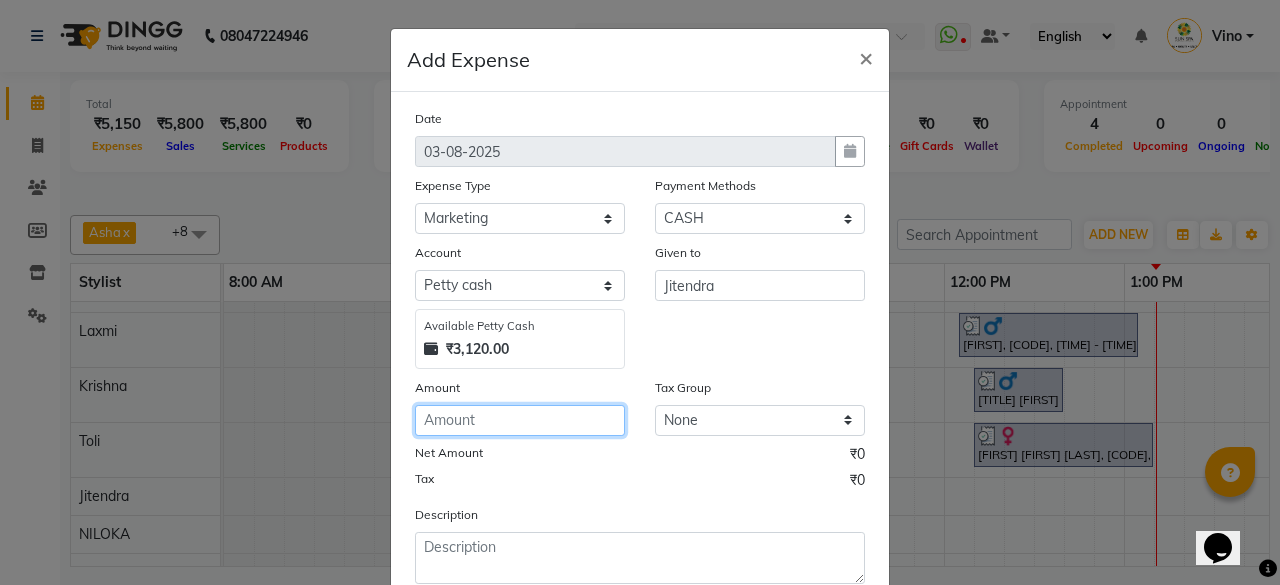 click 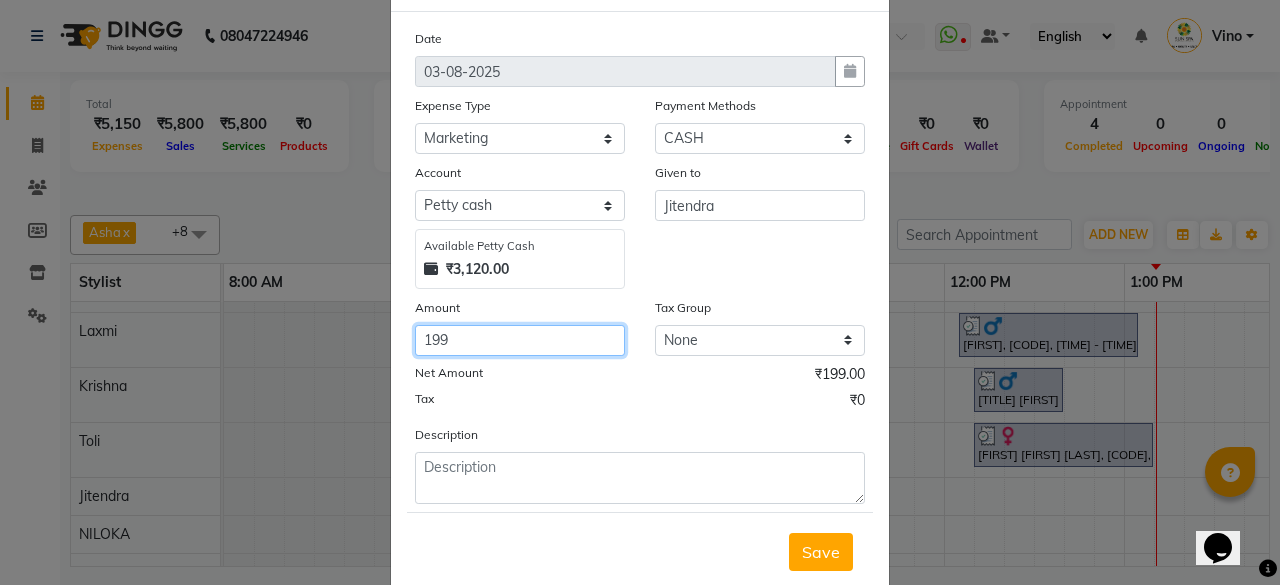 scroll, scrollTop: 127, scrollLeft: 0, axis: vertical 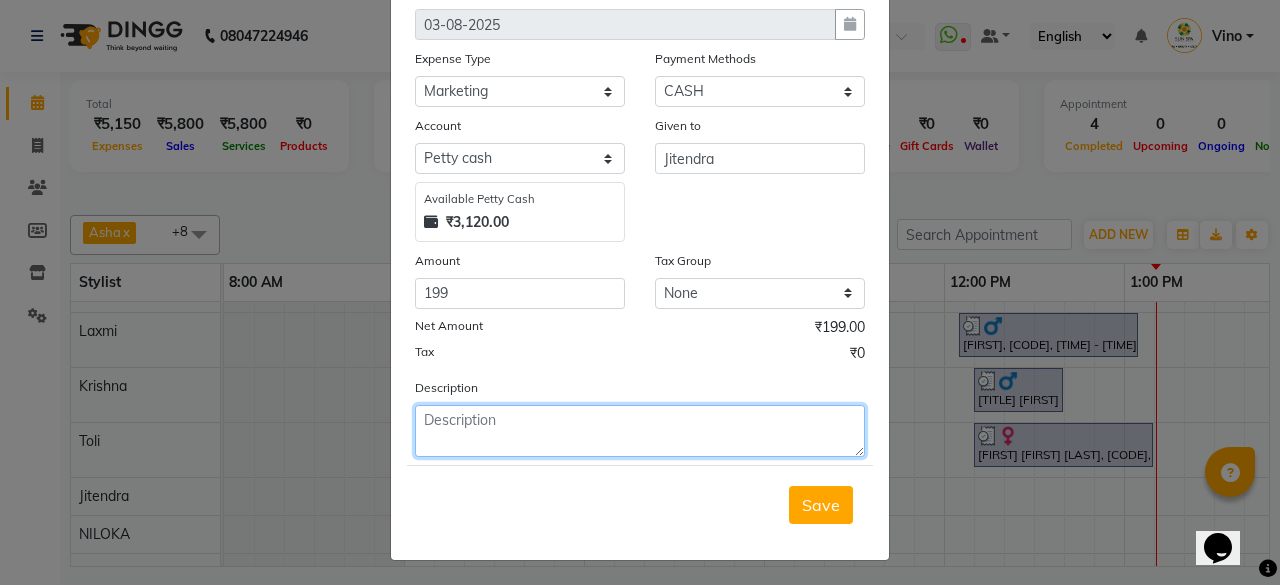 click 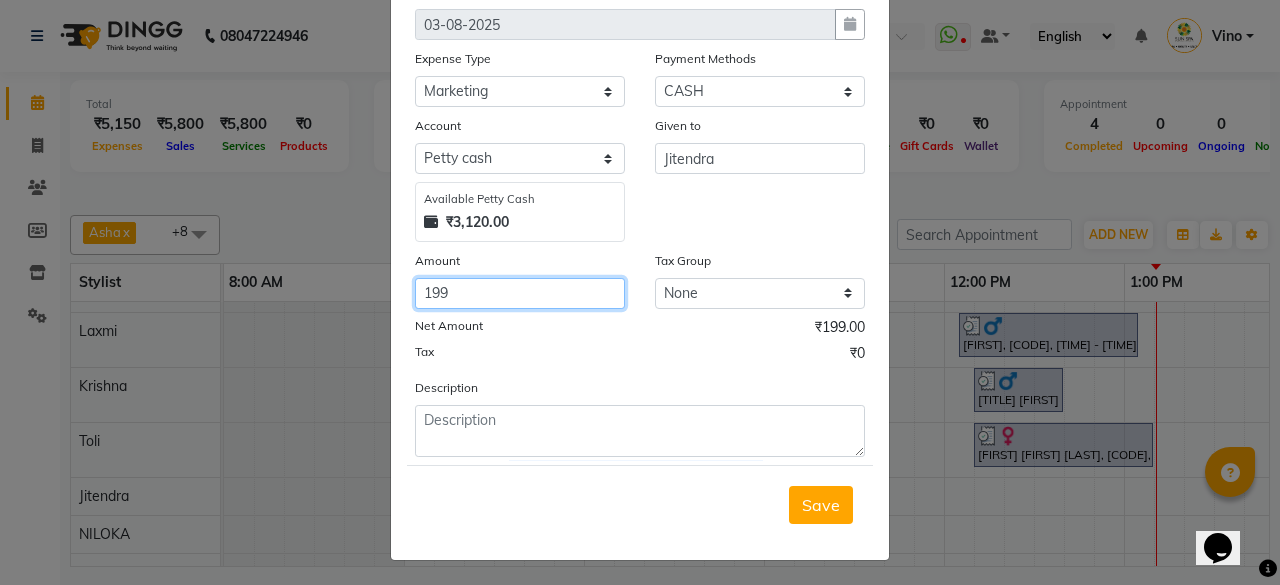 click on "199" 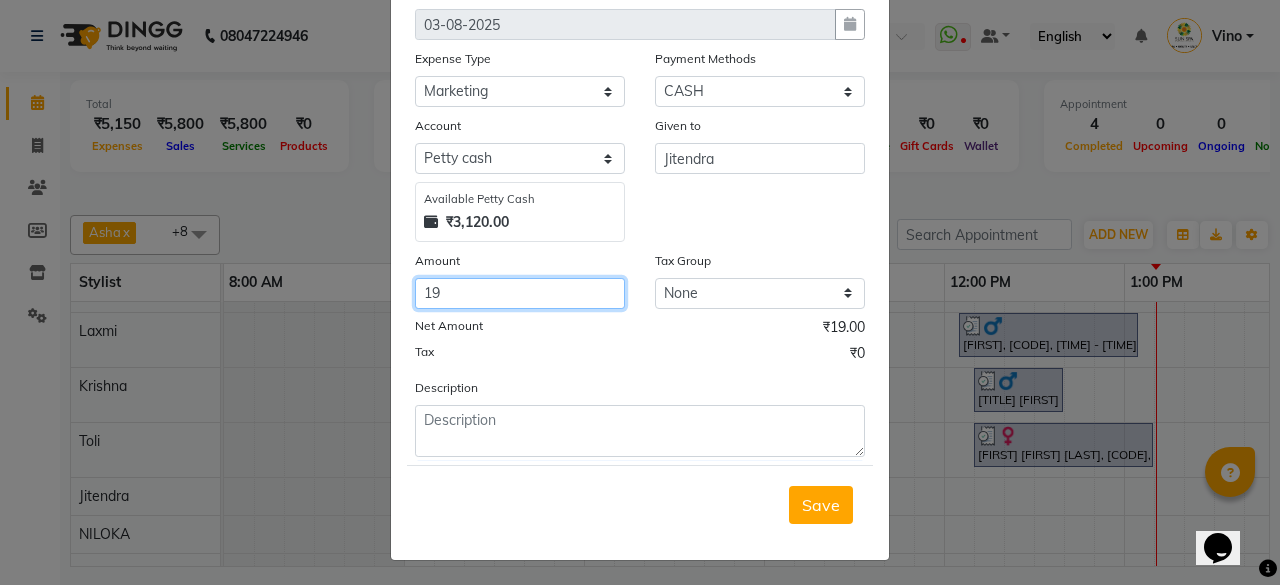 type on "1" 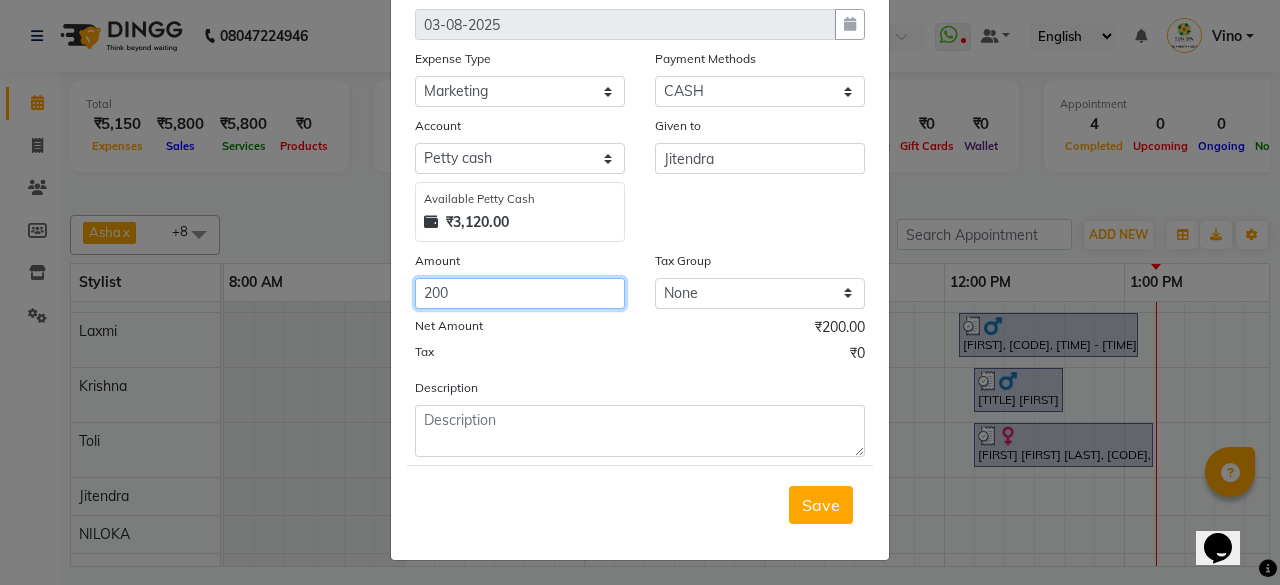 type on "200" 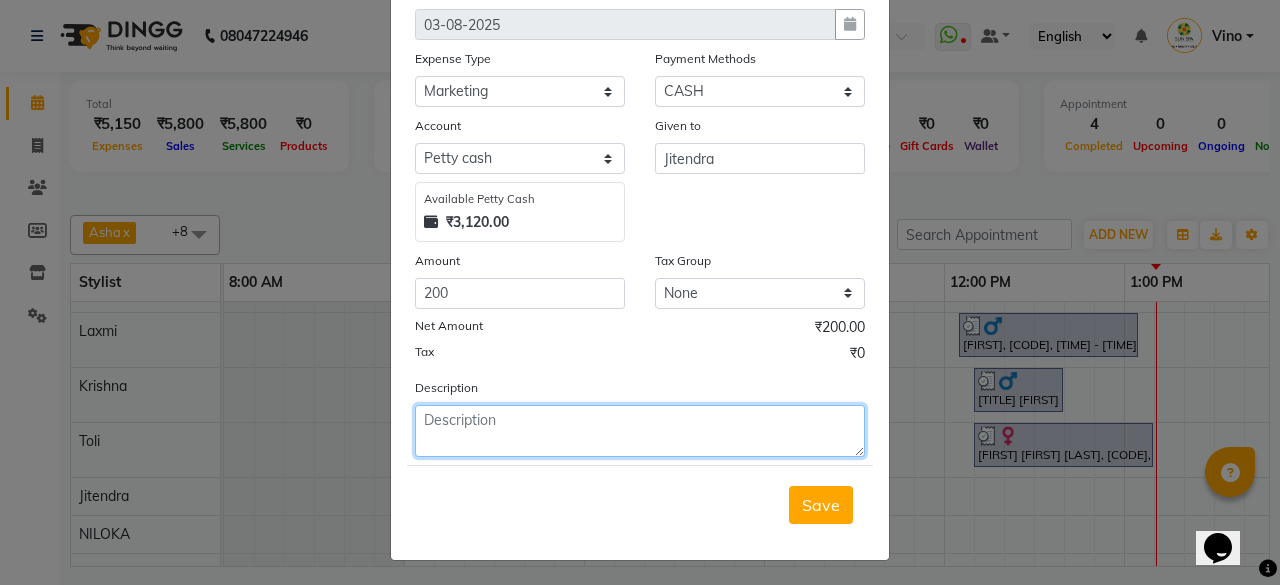 click 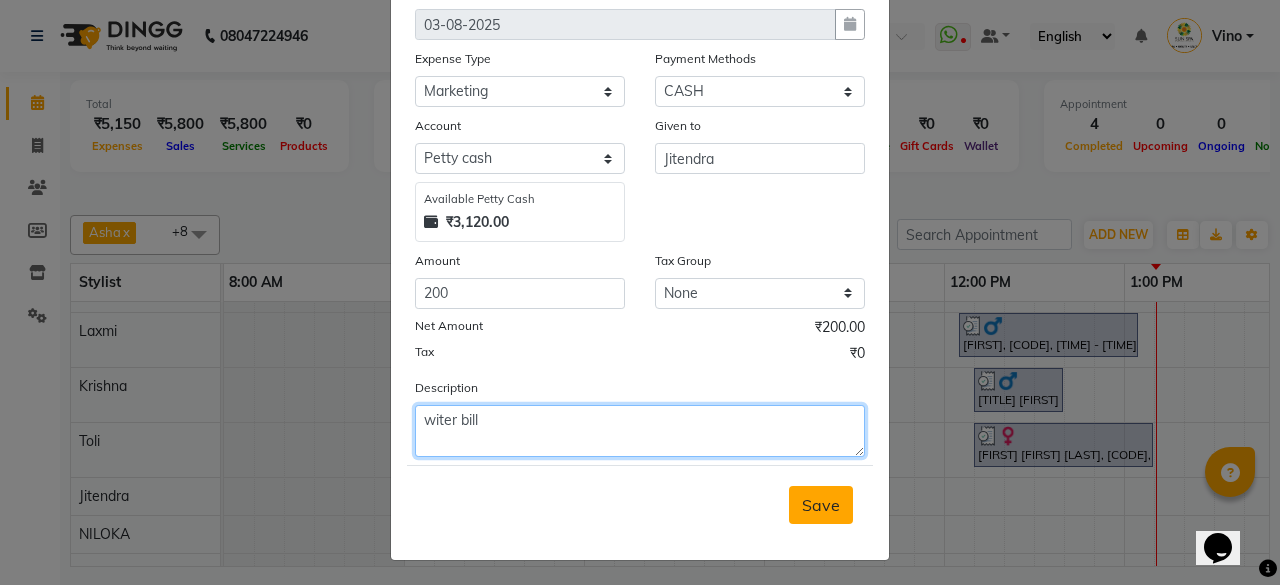 type on "witer bill" 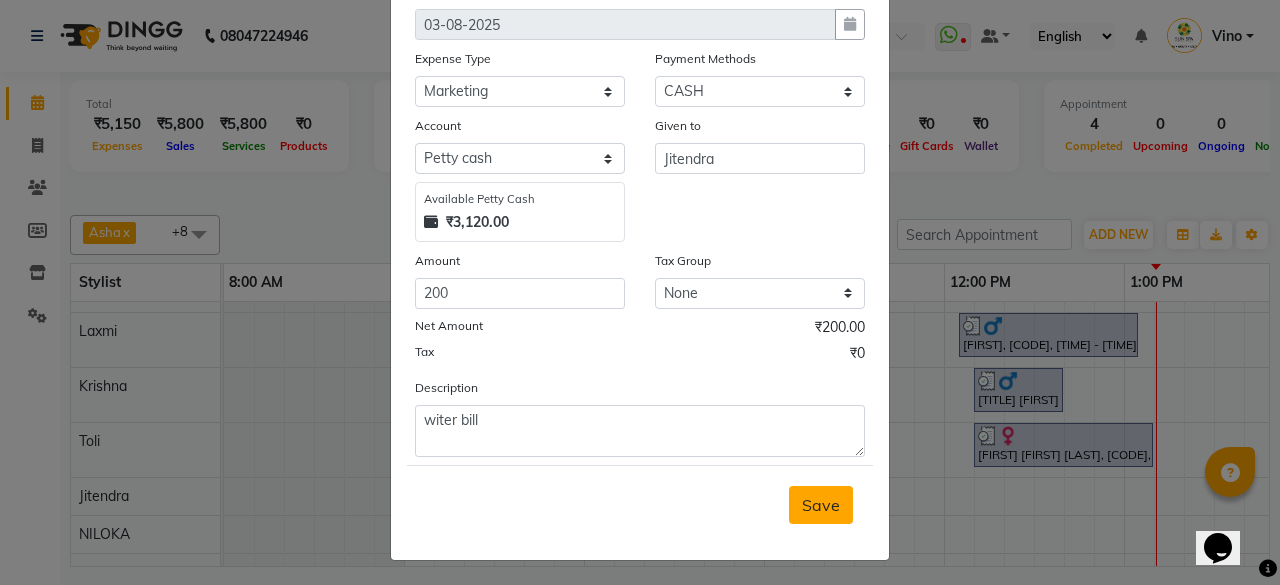 click on "Save" at bounding box center (821, 505) 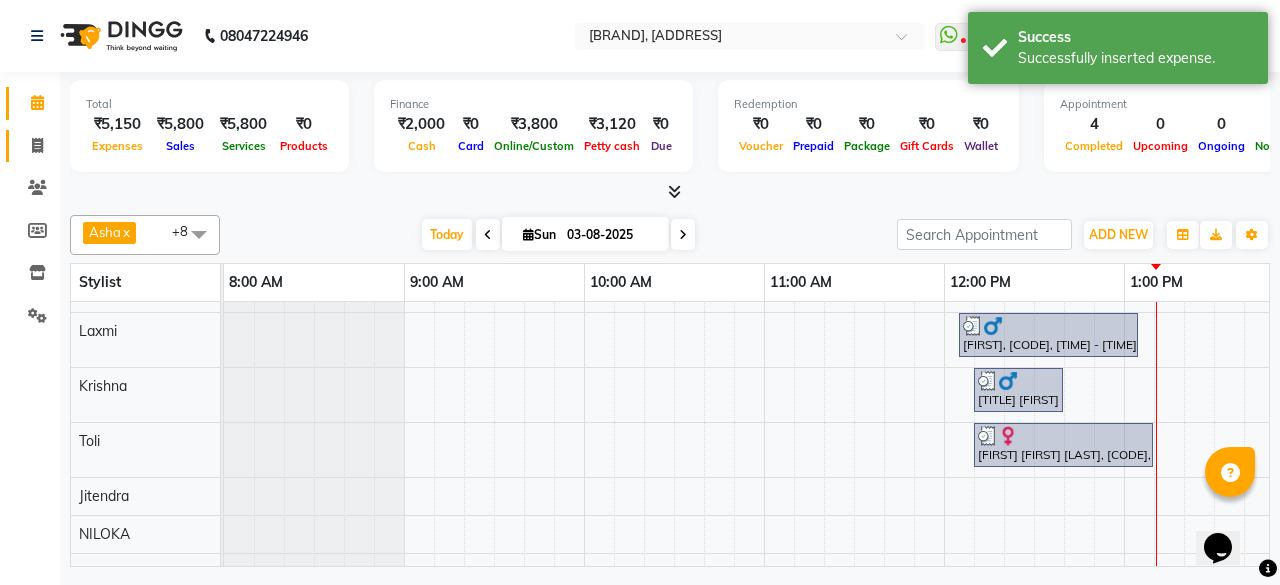 click on "Invoice" 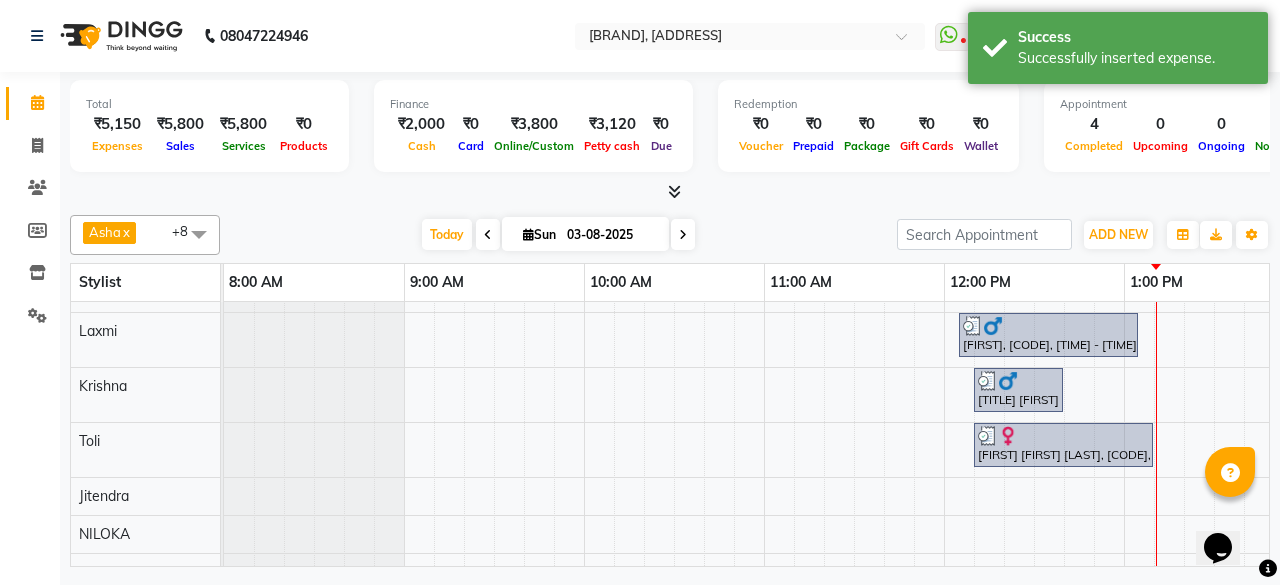 select on "service" 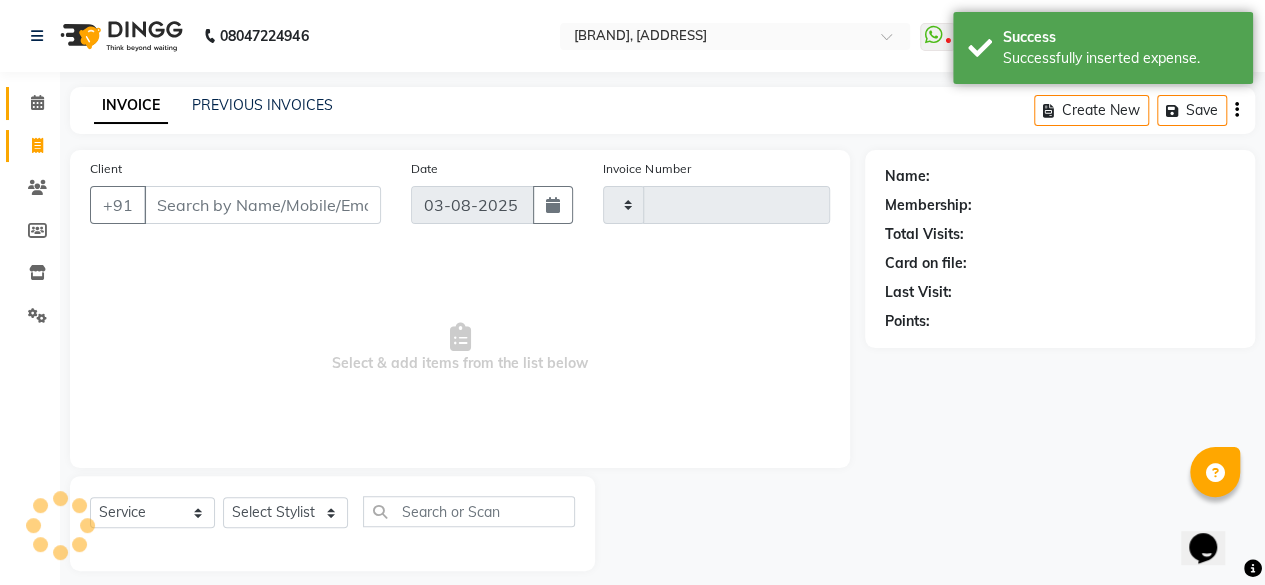 type on "0931" 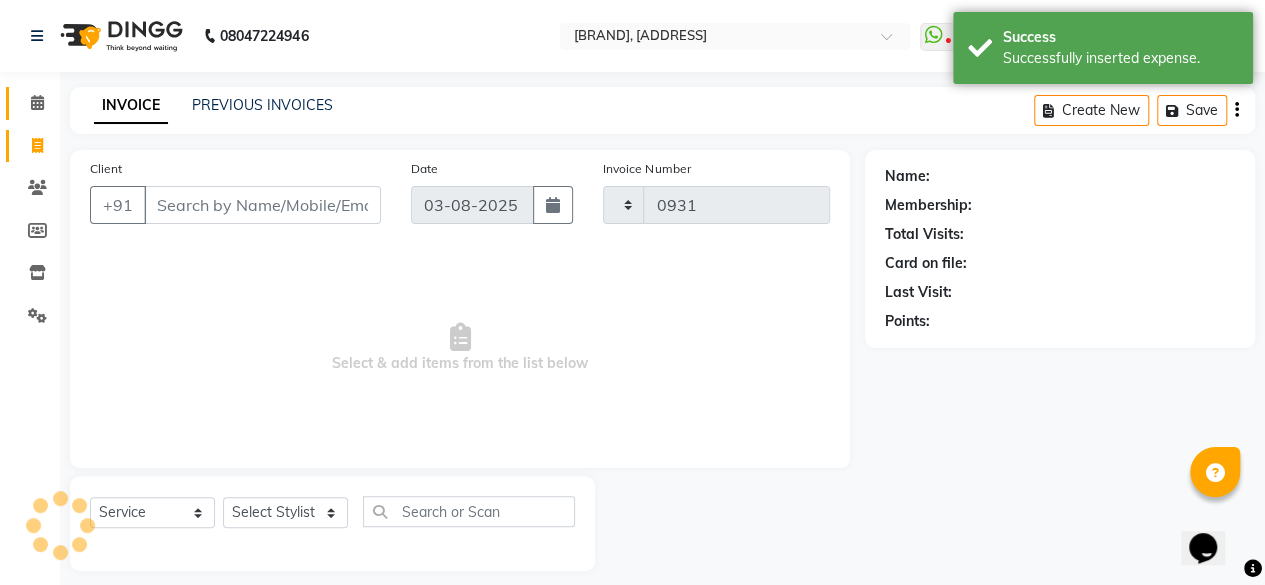 select on "5782" 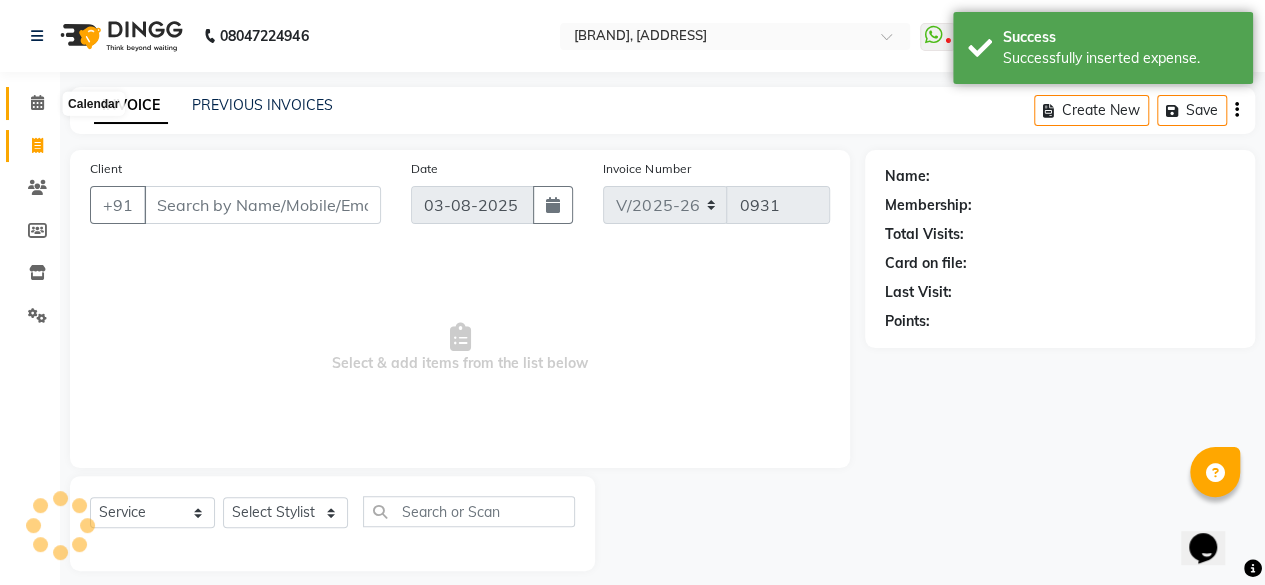 click on "Calendar" 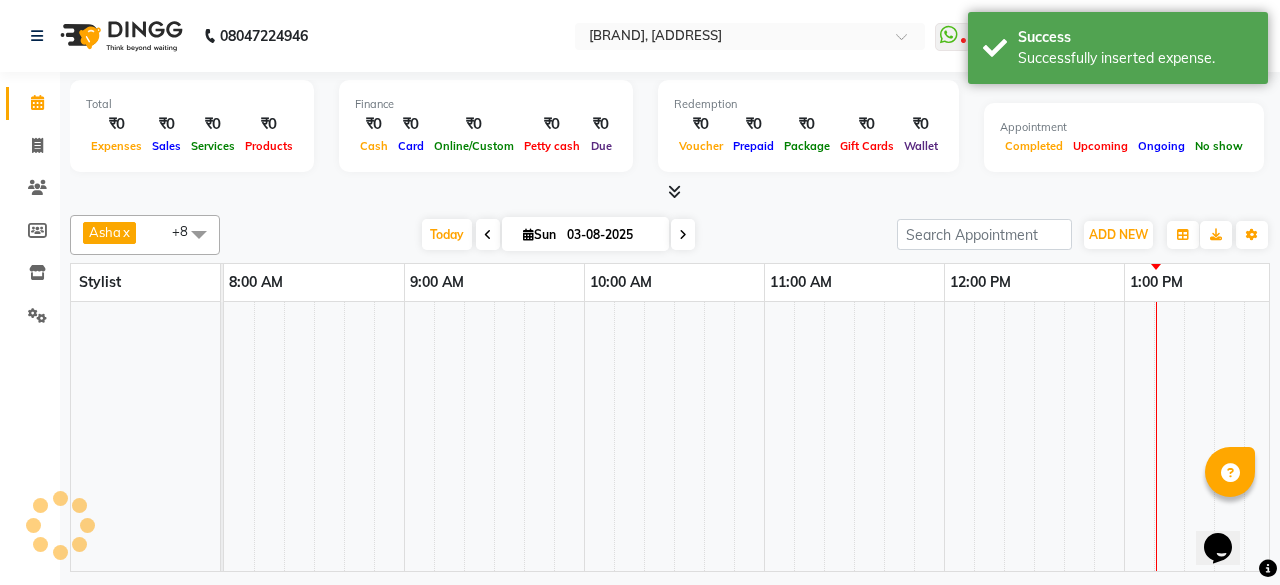 scroll, scrollTop: 0, scrollLeft: 901, axis: horizontal 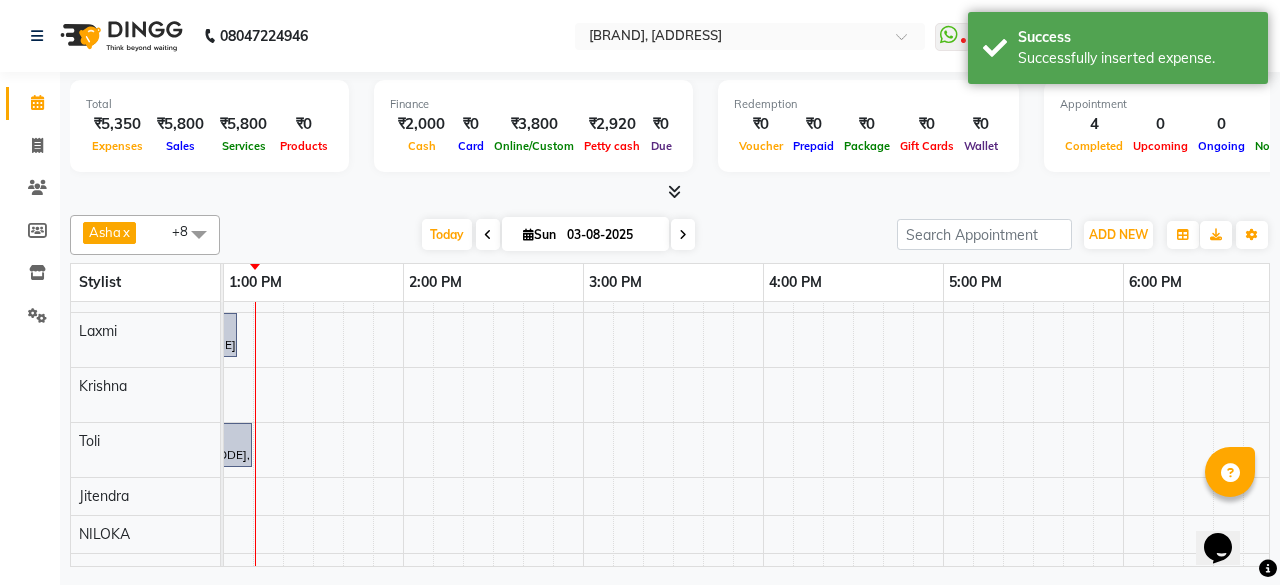 click at bounding box center (674, 191) 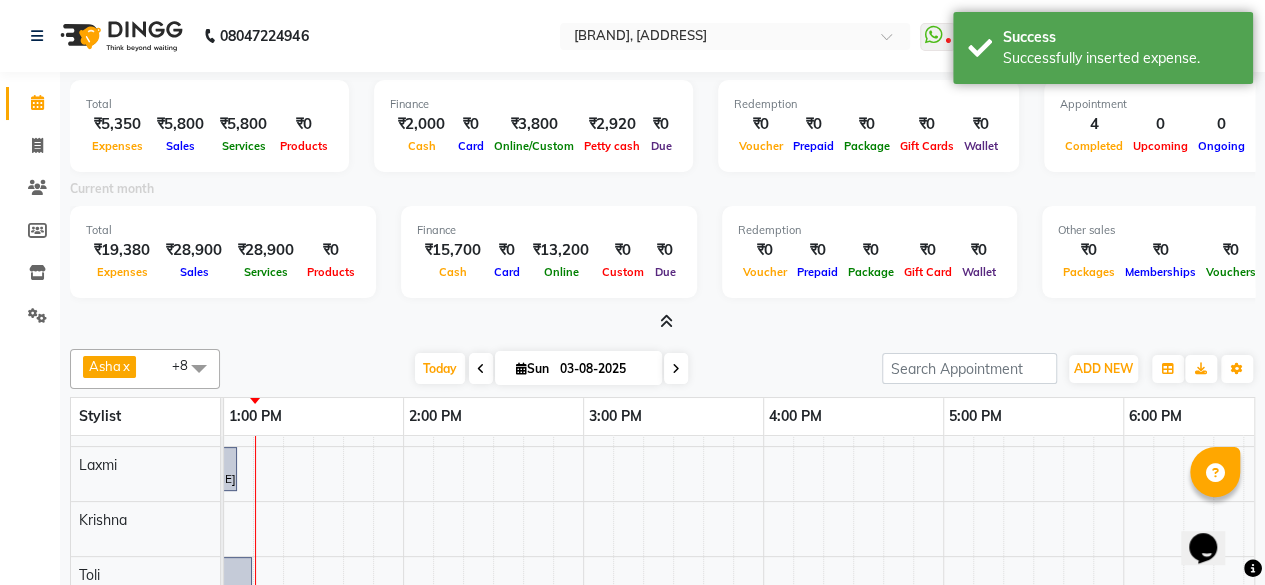 click at bounding box center [666, 321] 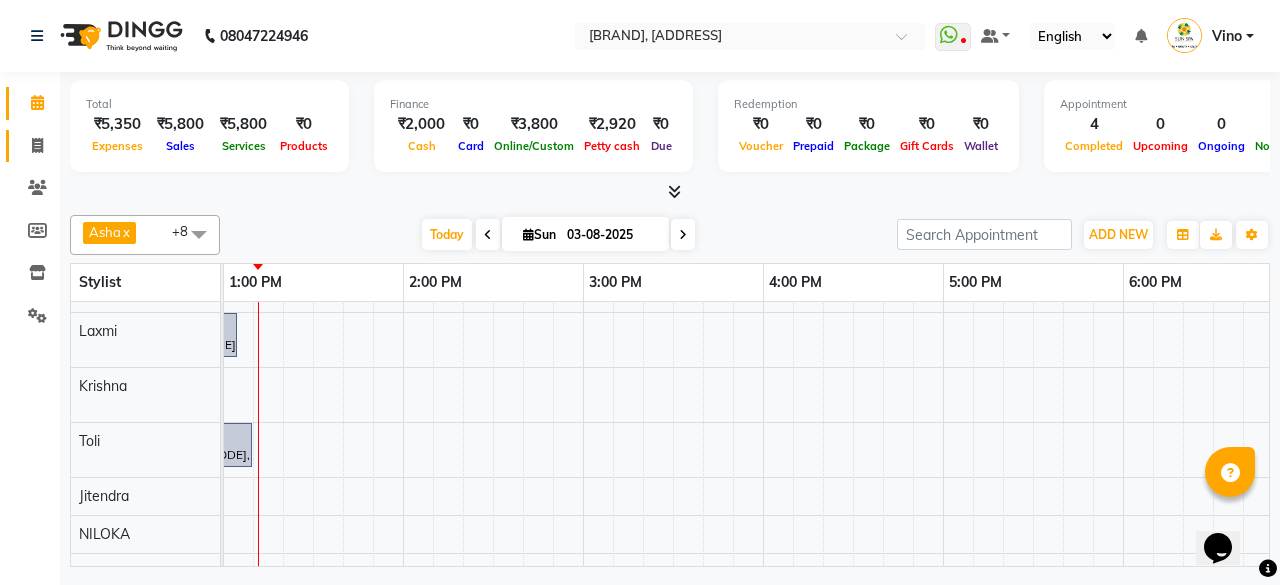 click on "Invoice" 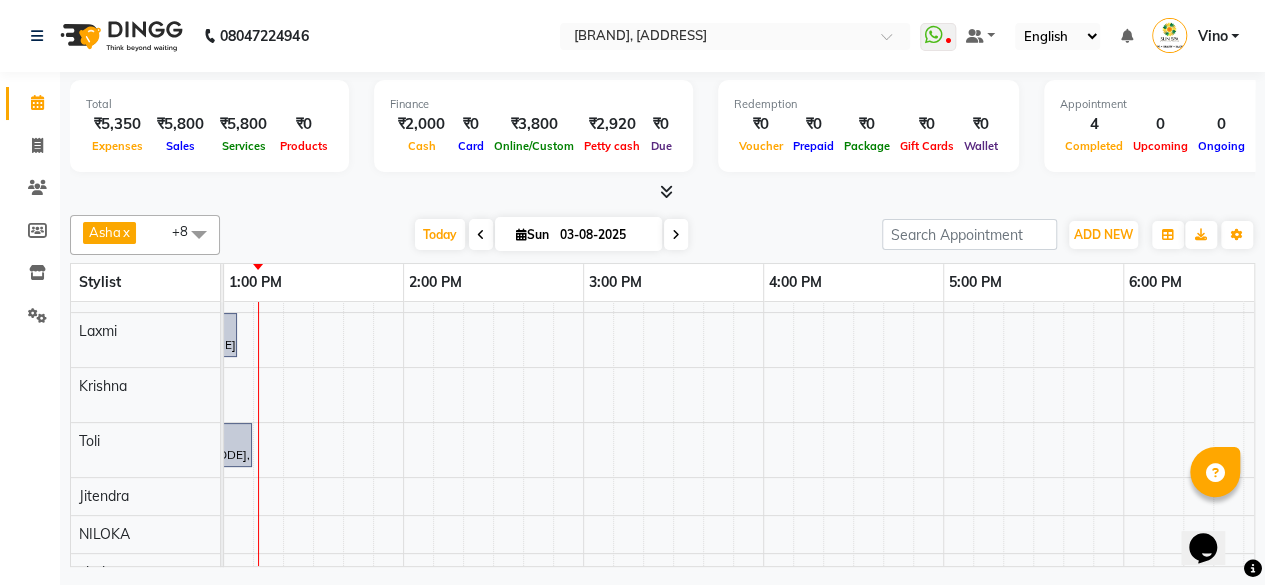 select on "service" 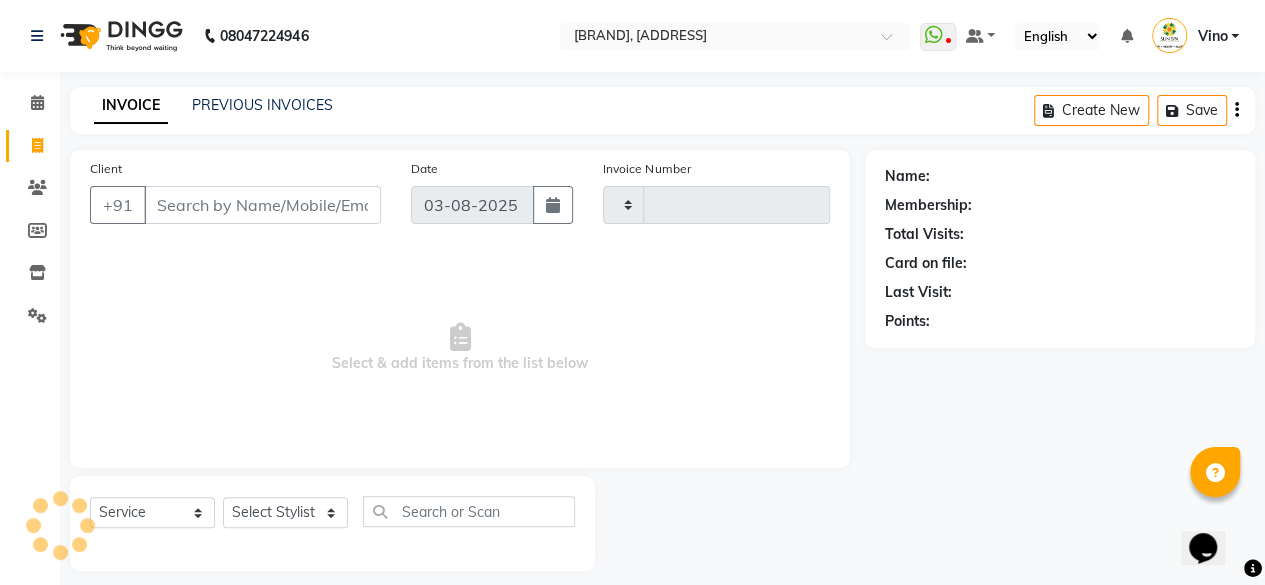 type on "0931" 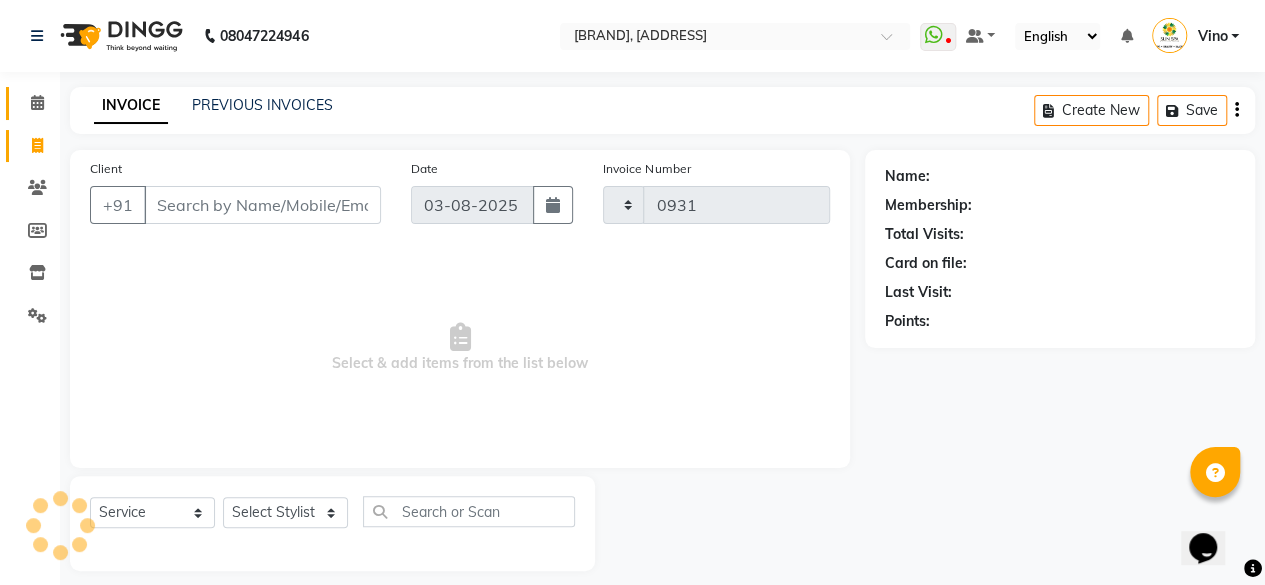 select on "5782" 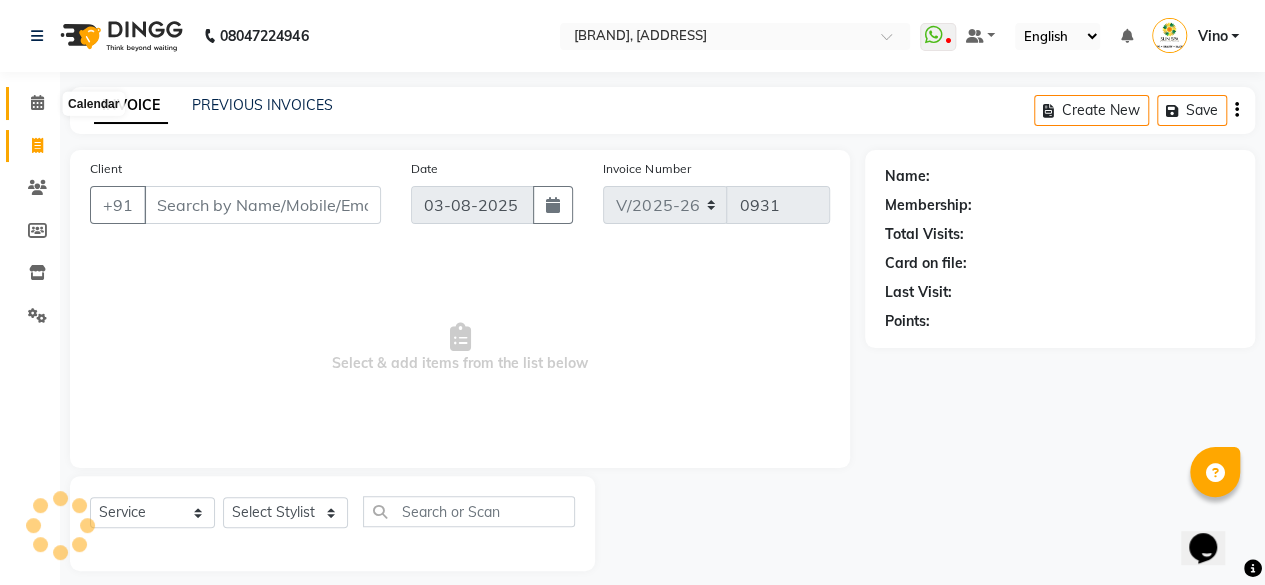 click 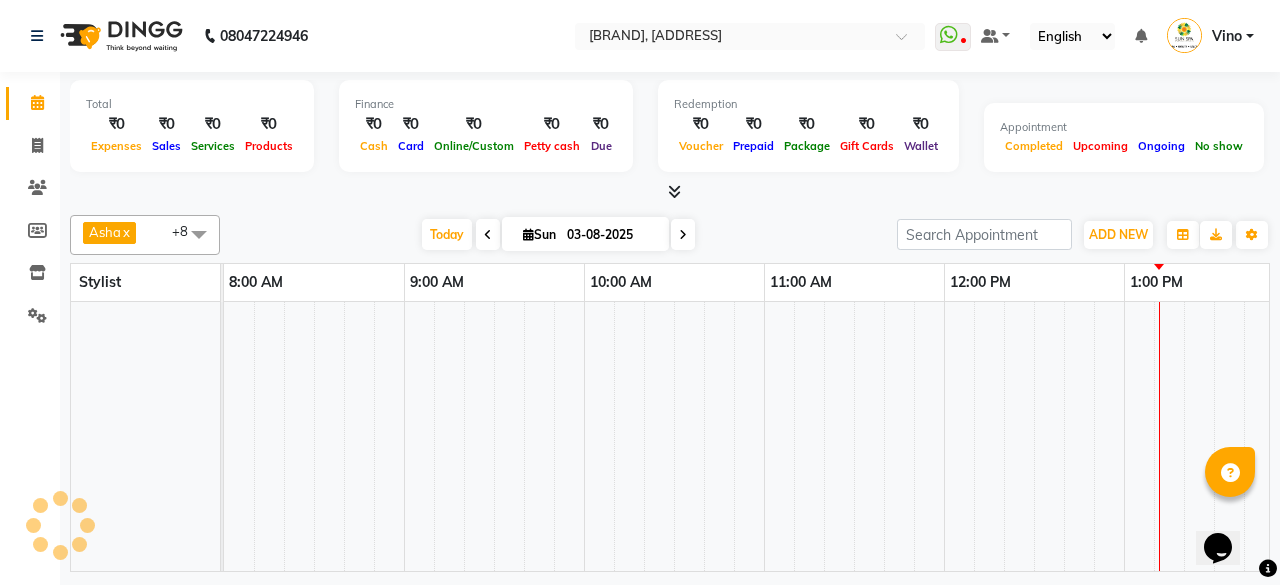 scroll, scrollTop: 0, scrollLeft: 0, axis: both 